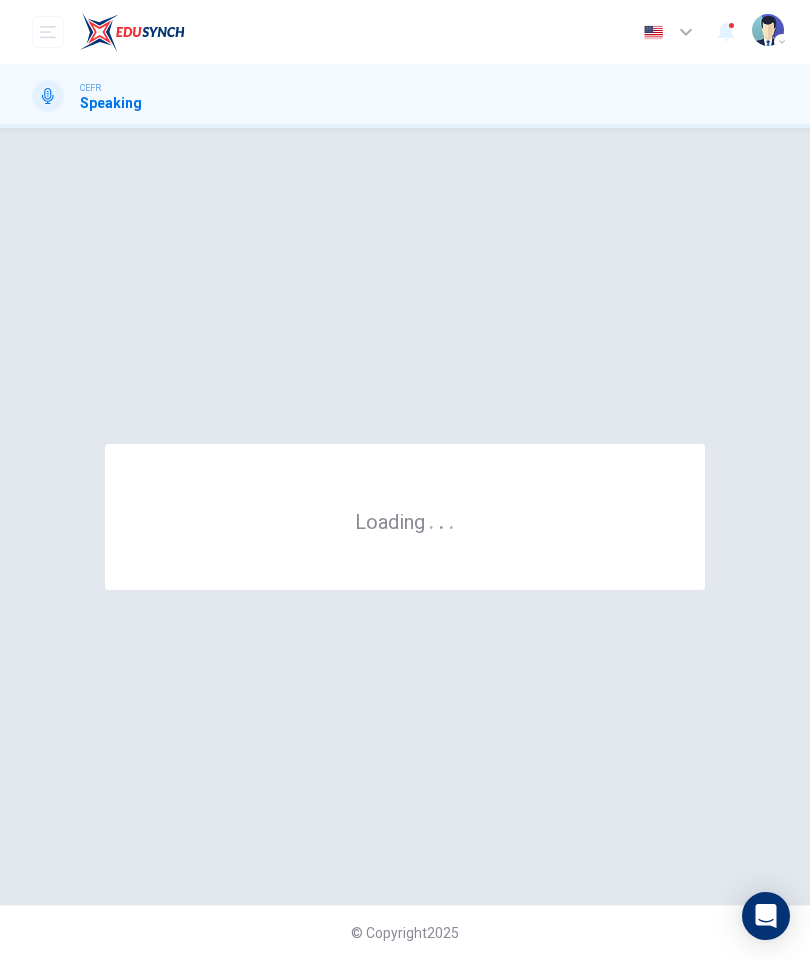 scroll, scrollTop: 0, scrollLeft: 0, axis: both 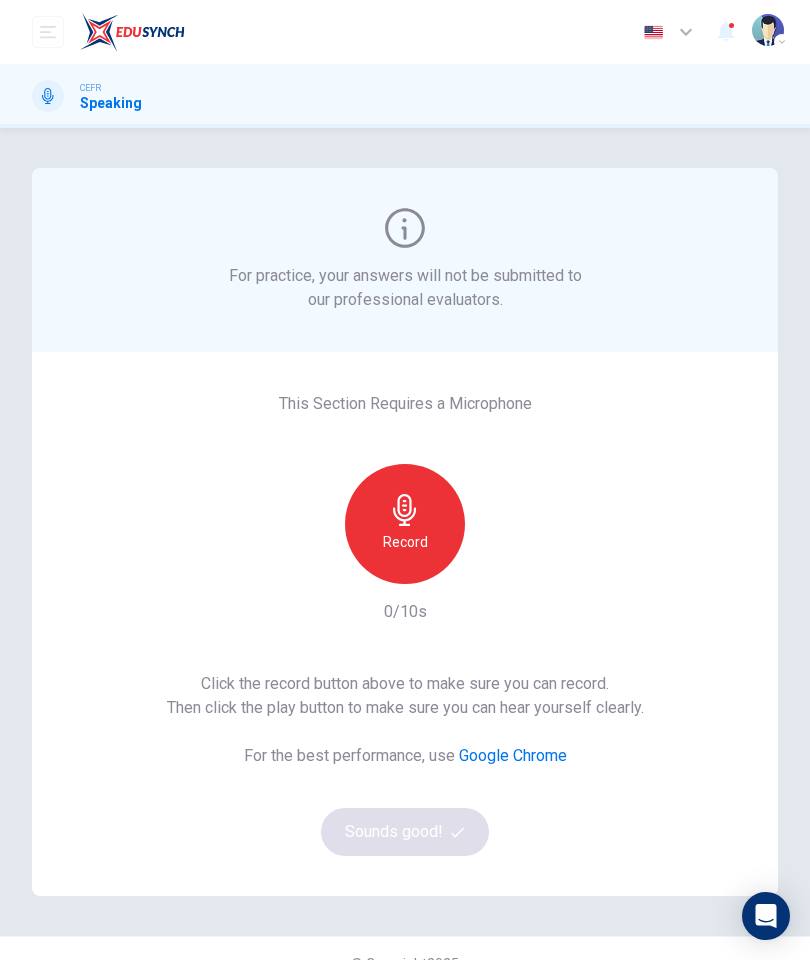 click on "Record" at bounding box center (405, 524) 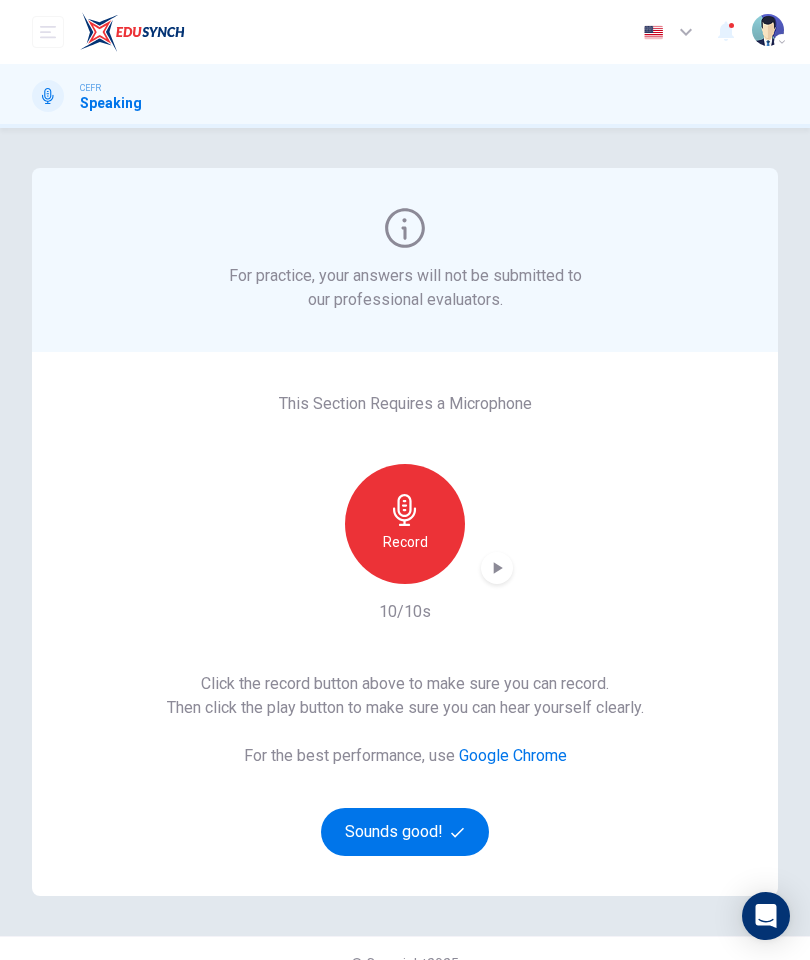 click 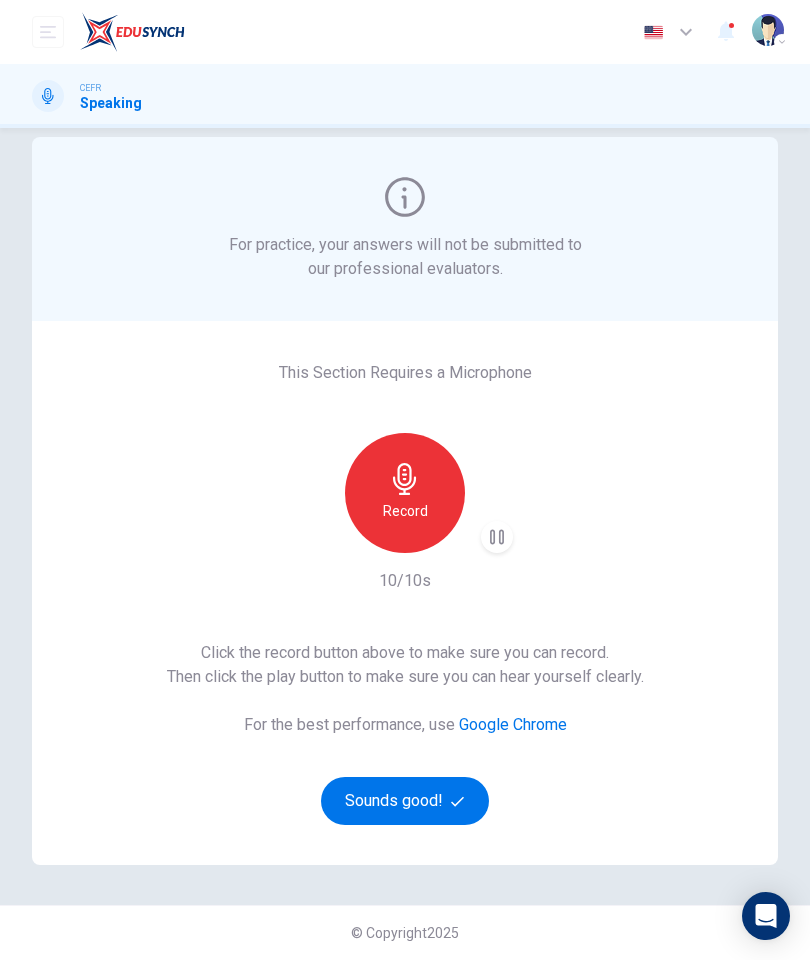 scroll, scrollTop: 31, scrollLeft: 0, axis: vertical 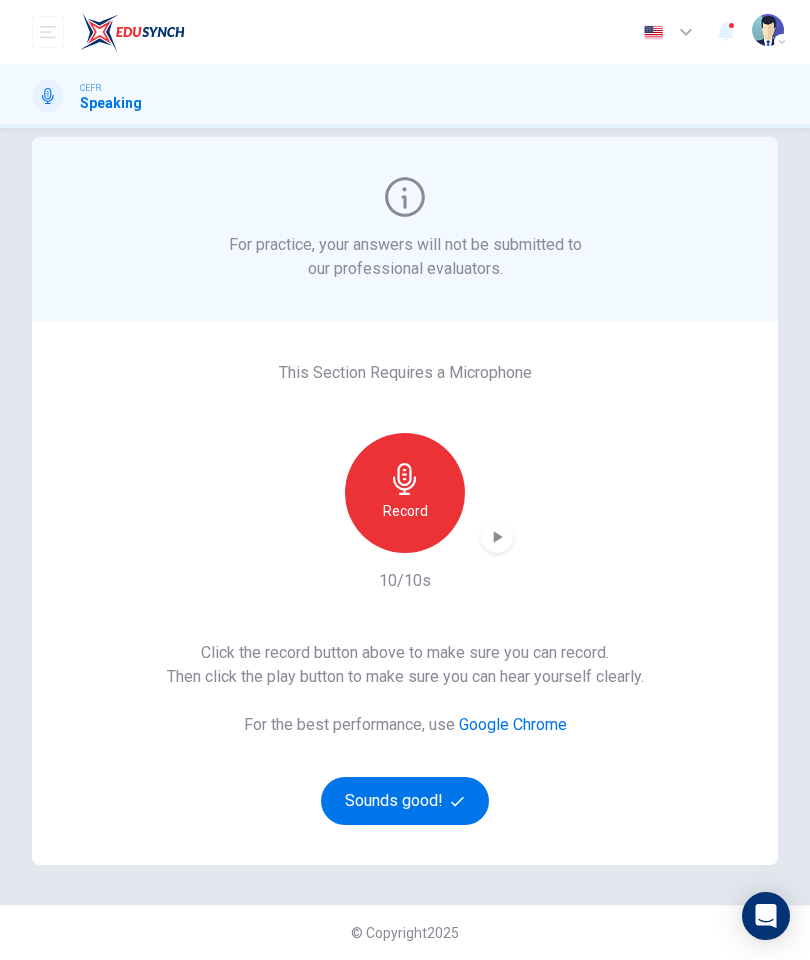 click on "Sounds good!" at bounding box center [405, 801] 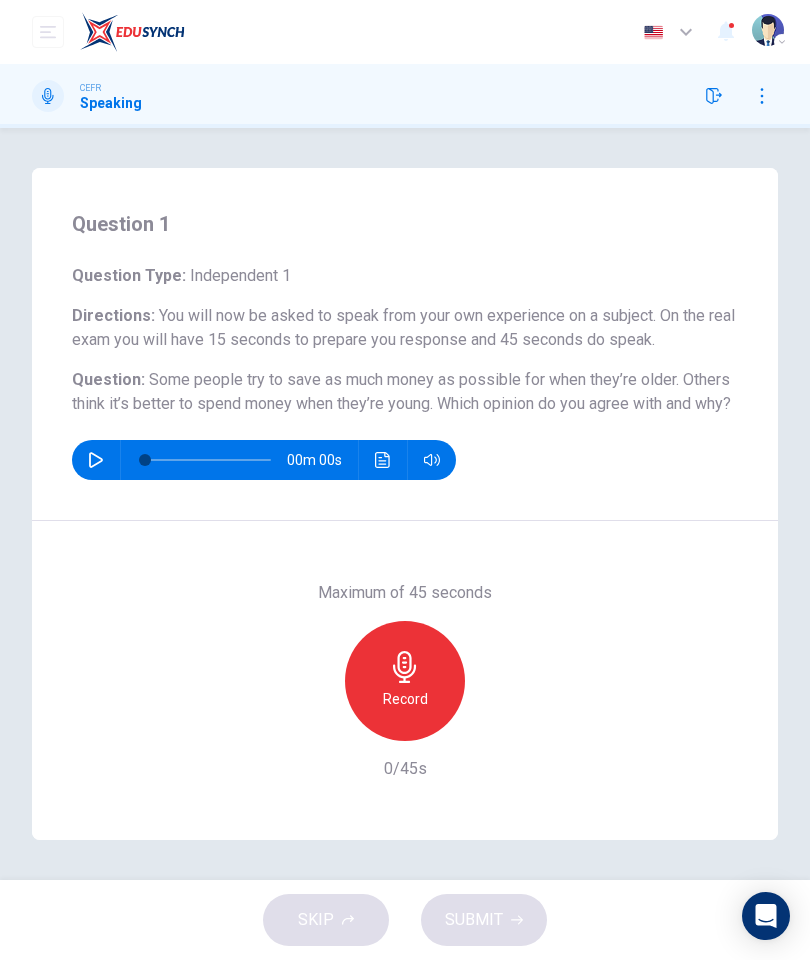scroll, scrollTop: 0, scrollLeft: 0, axis: both 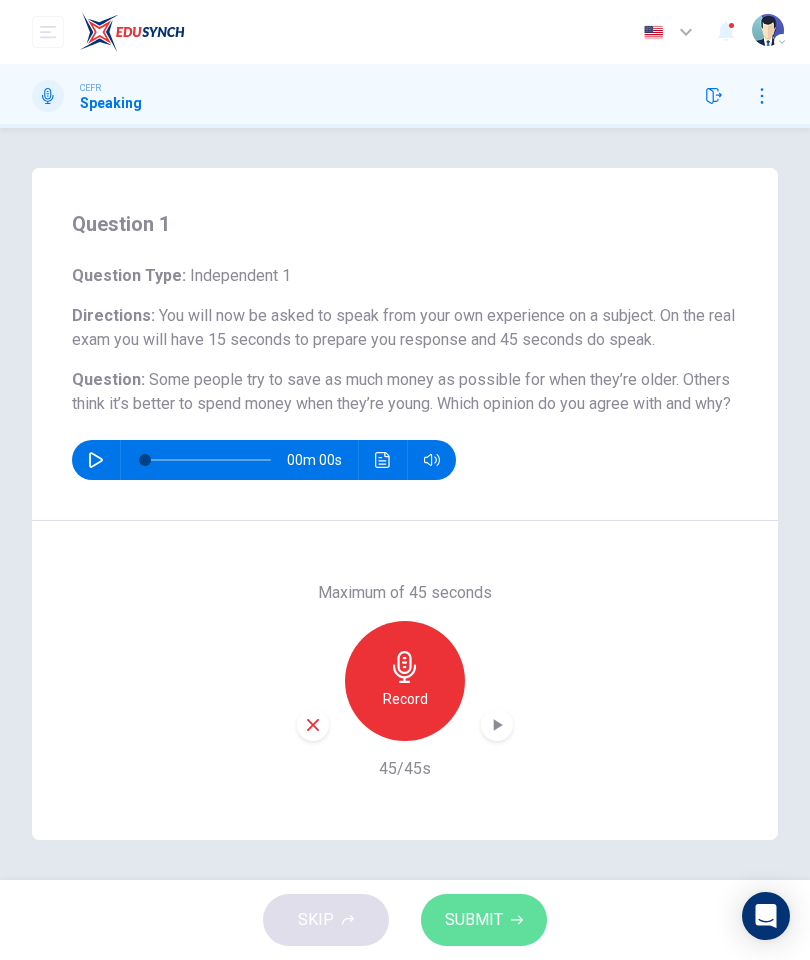 click on "SUBMIT" at bounding box center [474, 920] 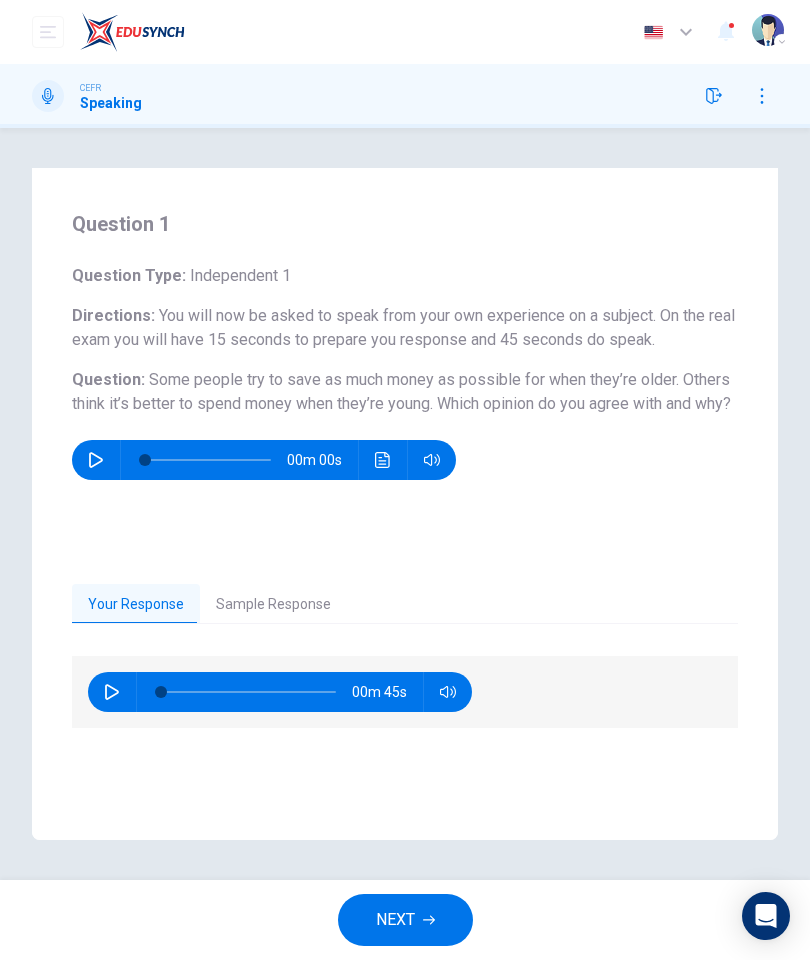 click 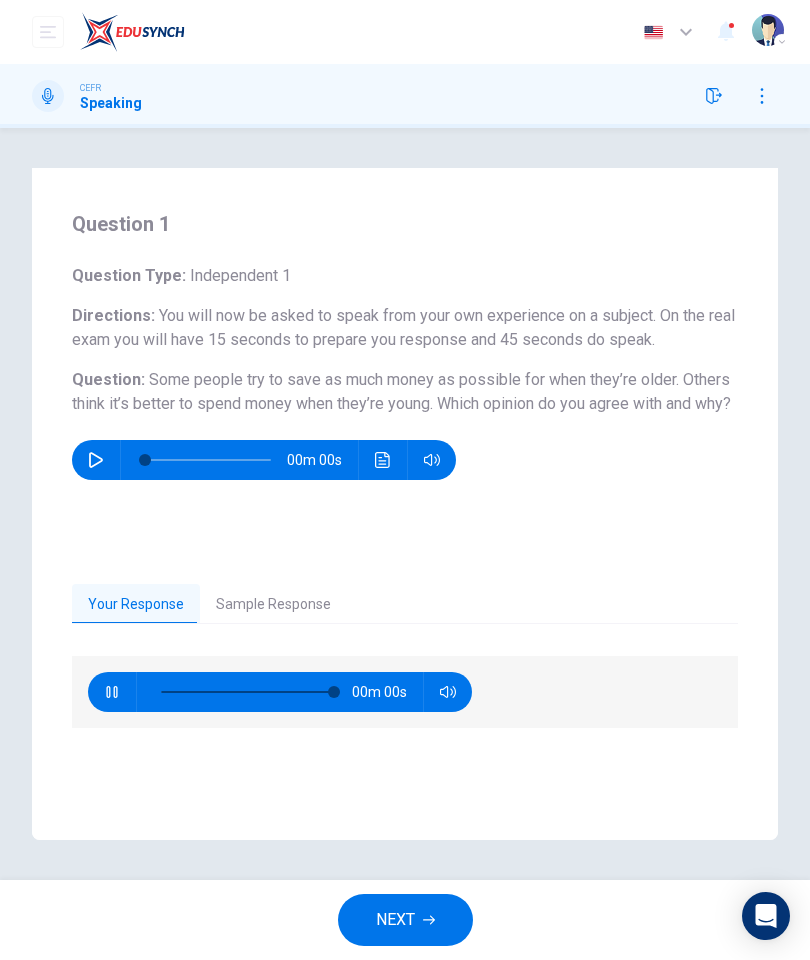 type on "*" 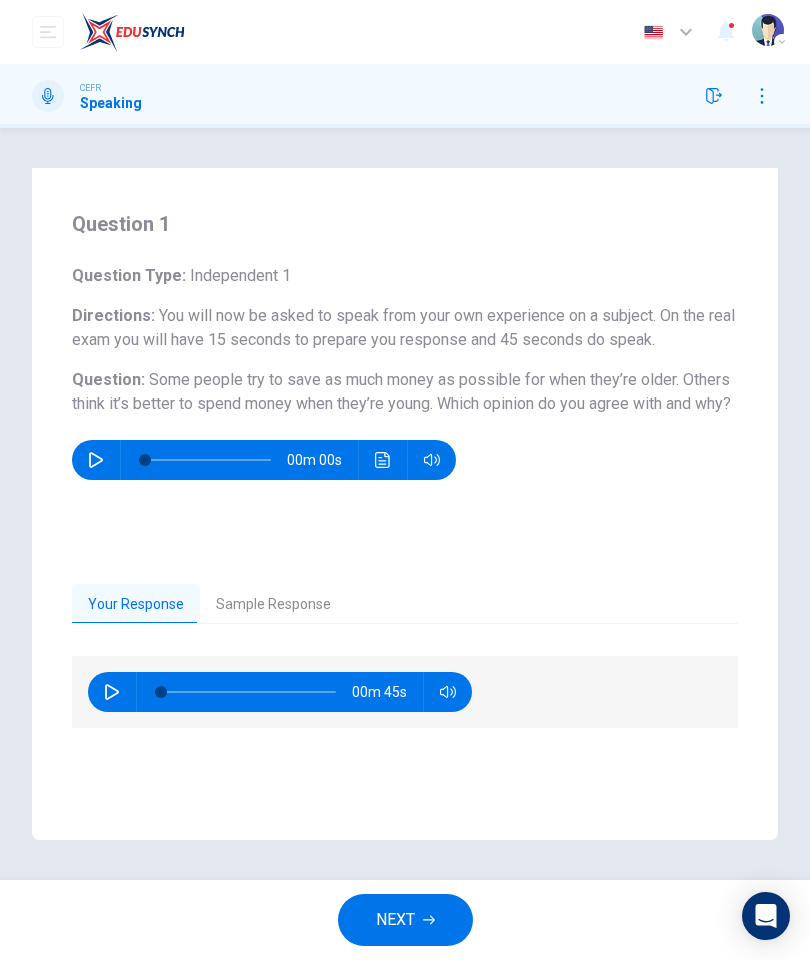 click on "Sample Response" at bounding box center [273, 605] 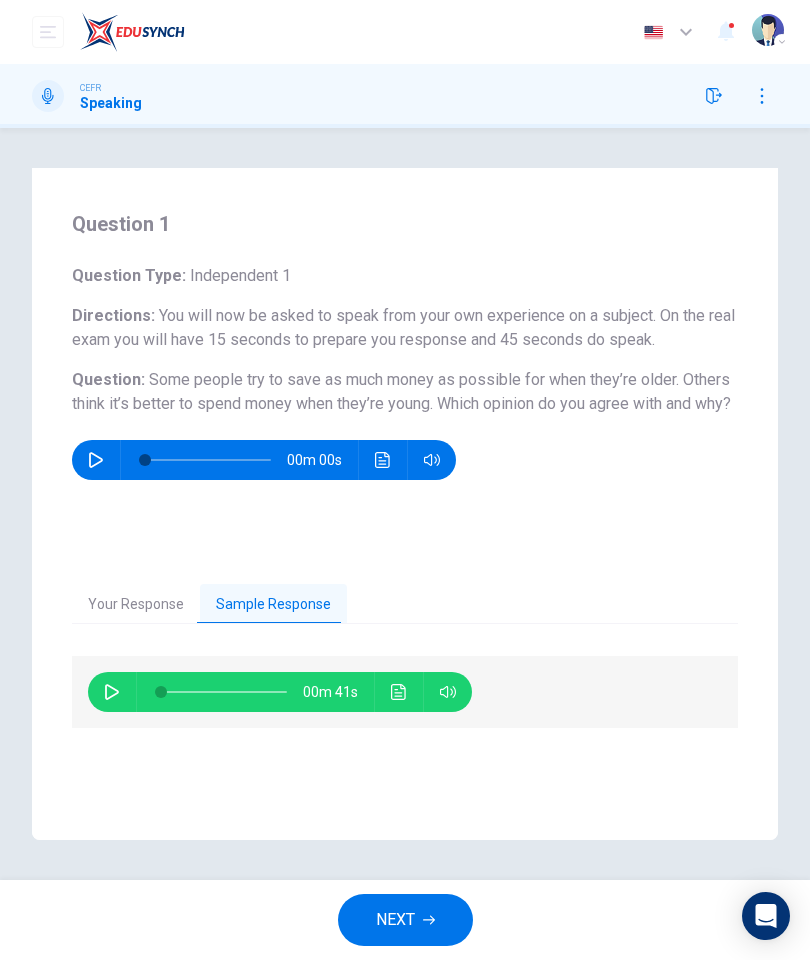 click 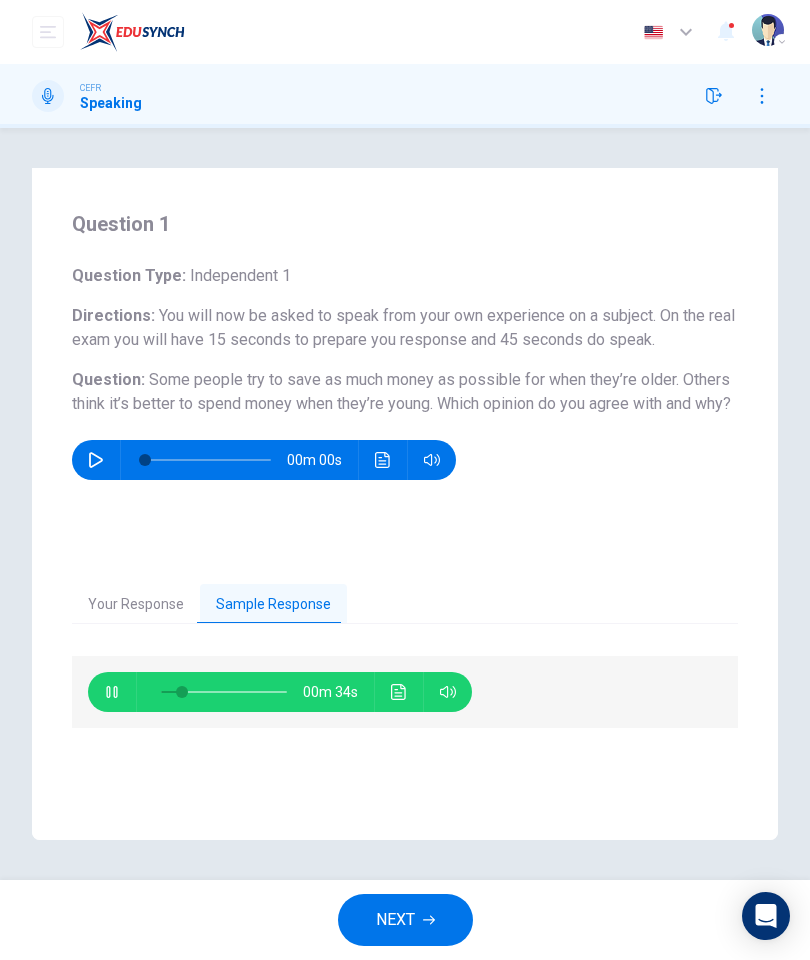 click 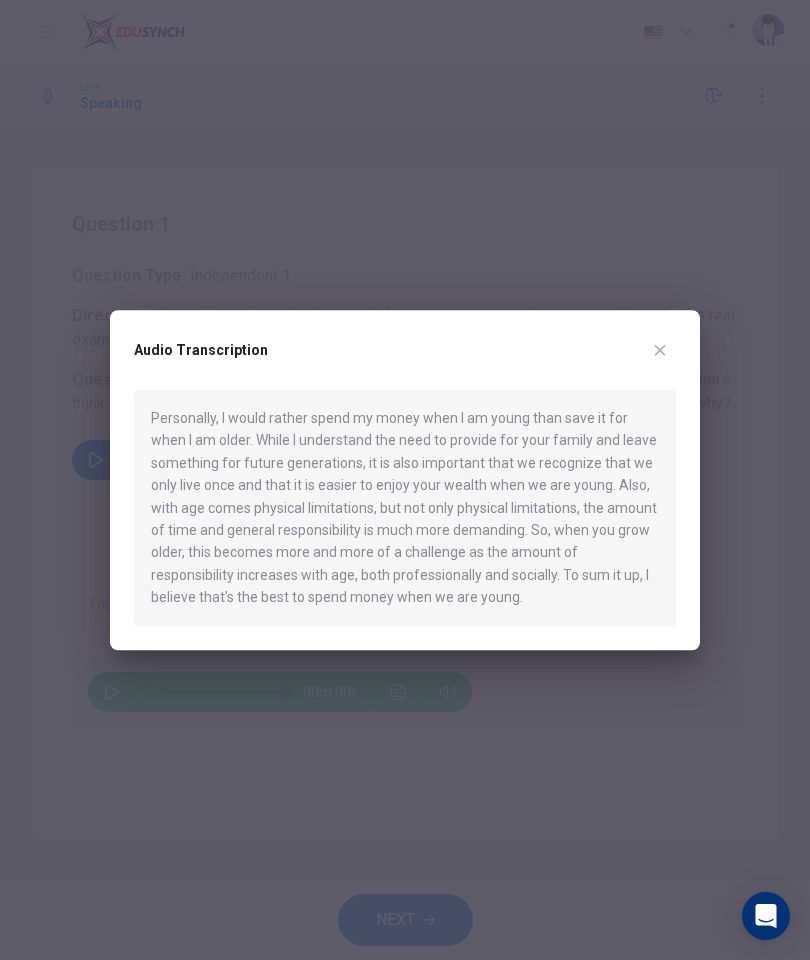 type on "*" 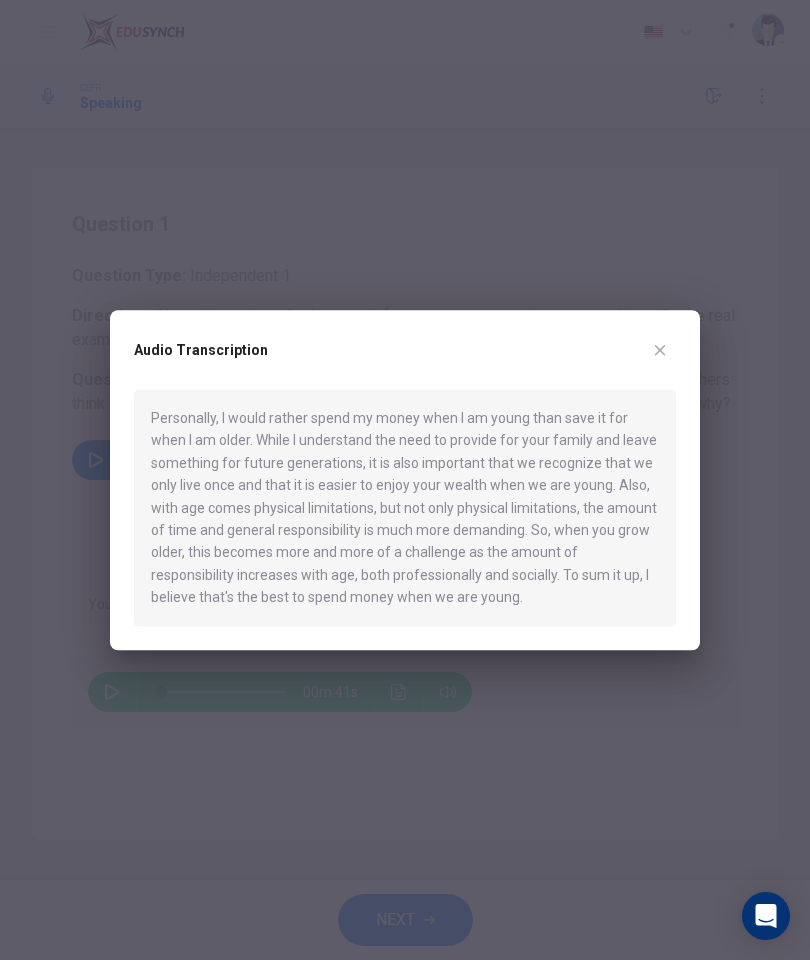 click on "Audio Transcription Personally, I would rather spend my money when I am young than save it for when I am older. While I understand the need to provide for your family and leave something for future generations, it is also important that we recognize that we only live once and that it is easier to enjoy your wealth when we are young. Also, with age comes physical limitations, but not only physical limitations, the amount of time and general responsibility is much more demanding. So, when you grow older, this becomes more and more of a challenge as the amount of responsibility increases with age, both professionally and socially. To sum it up, I believe that's the best to spend money when we are young." at bounding box center (405, 480) 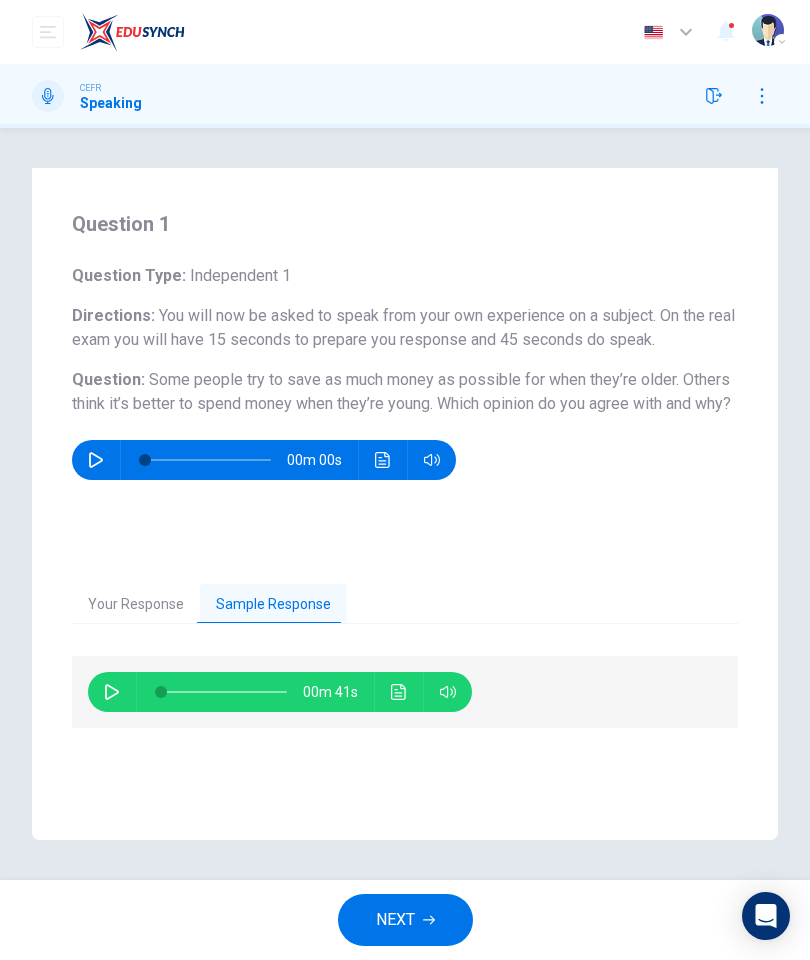 click 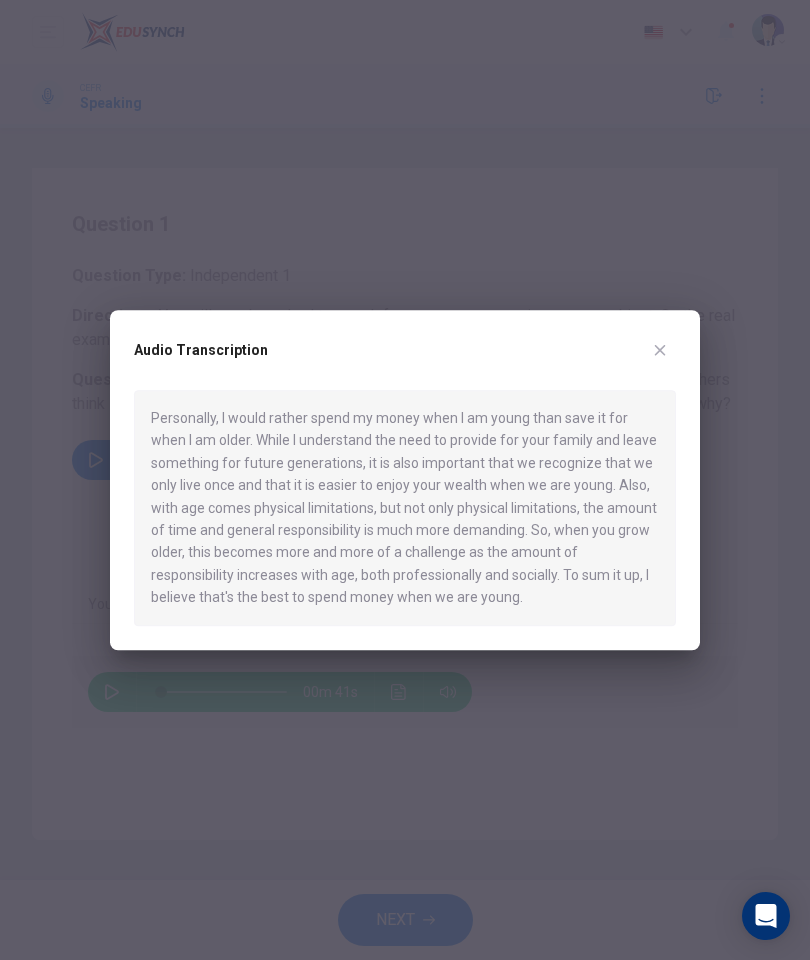 click at bounding box center [405, 480] 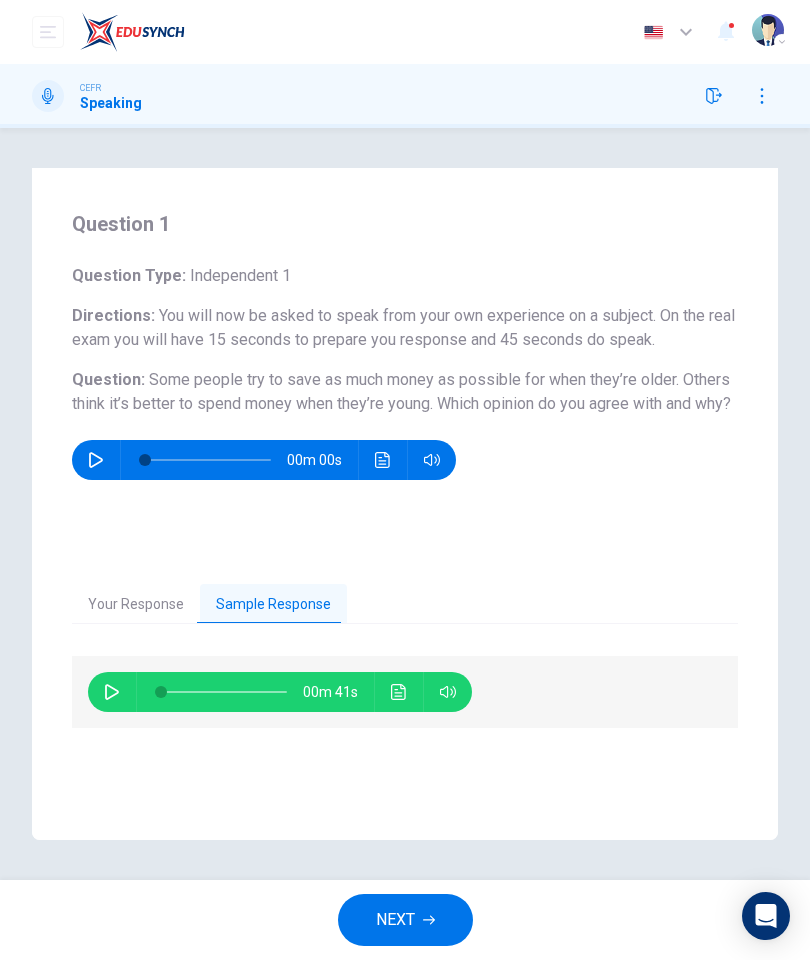 click on "Your Response" at bounding box center [136, 605] 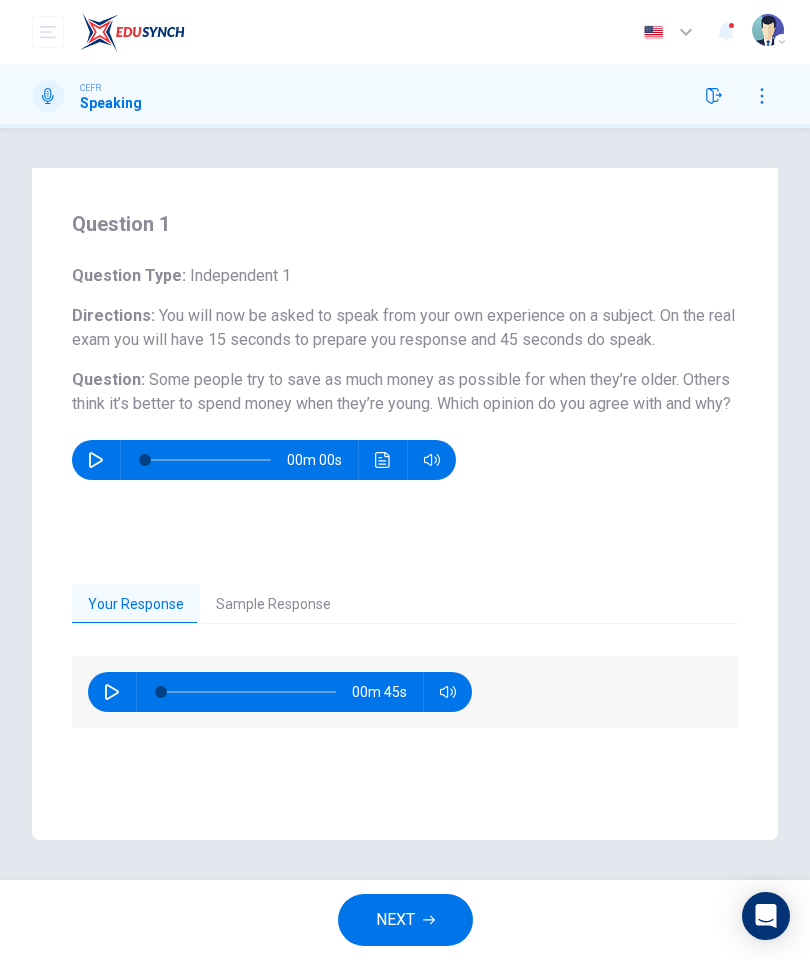 click on "NEXT" at bounding box center (395, 920) 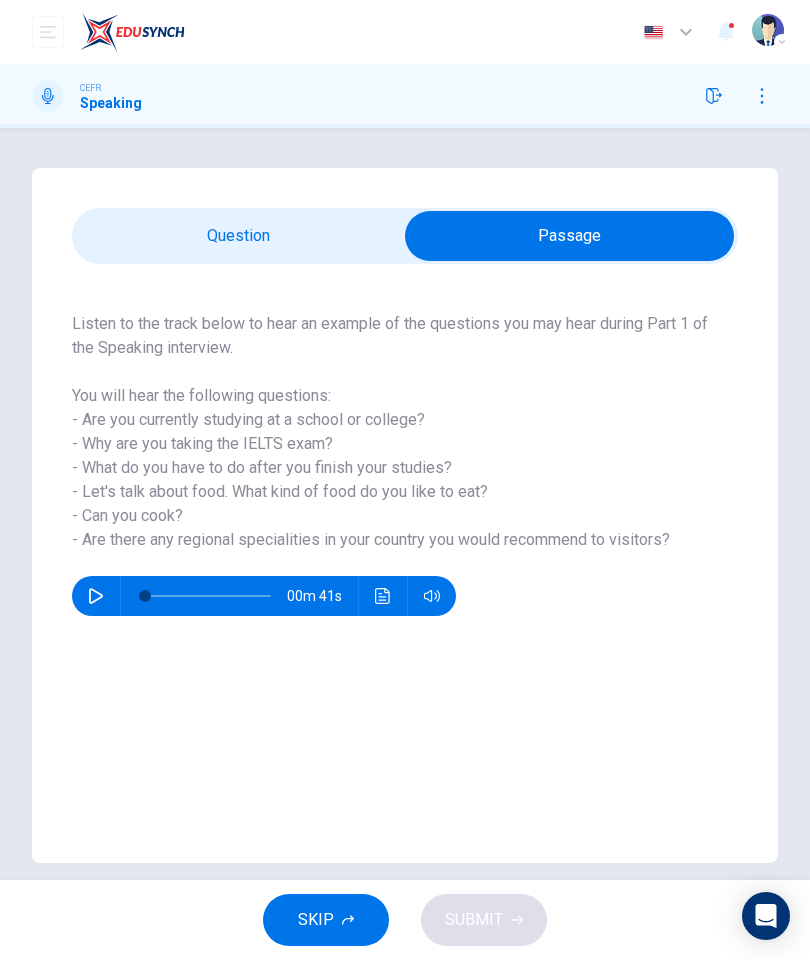 click at bounding box center (383, 596) 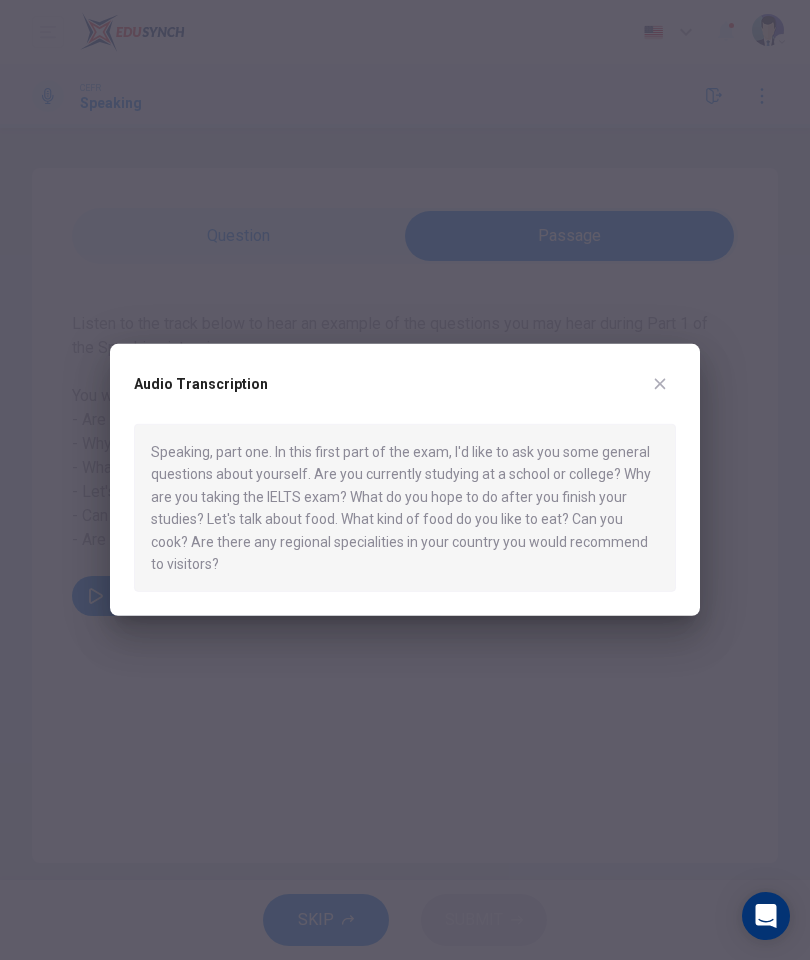 click at bounding box center (405, 480) 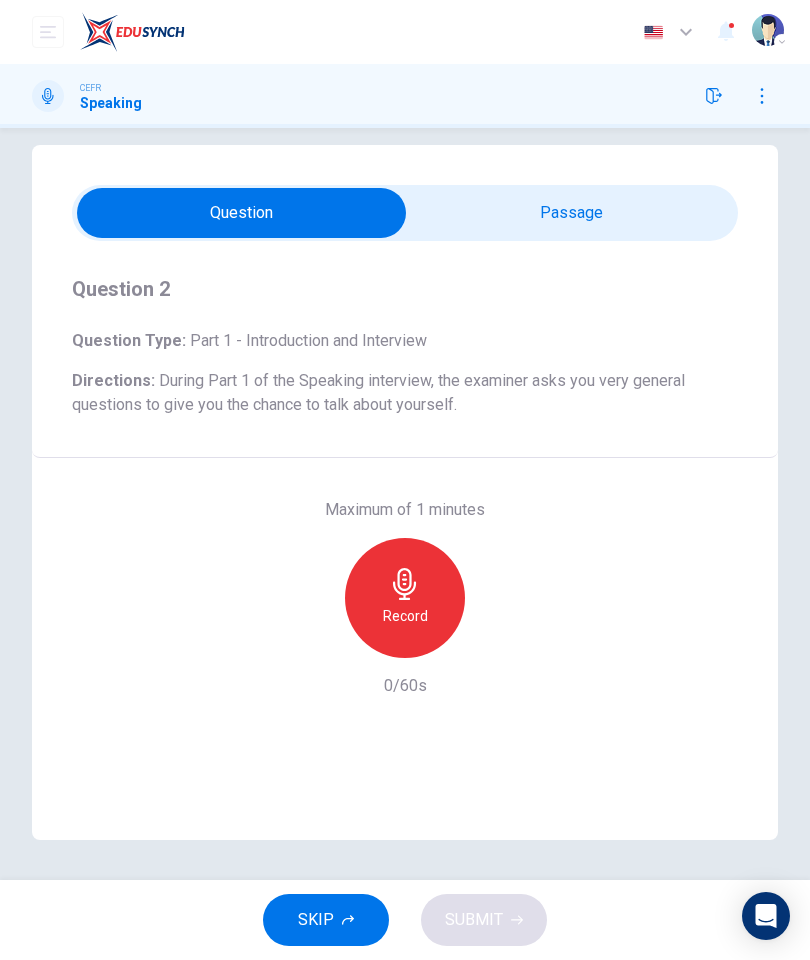 scroll, scrollTop: 23, scrollLeft: 0, axis: vertical 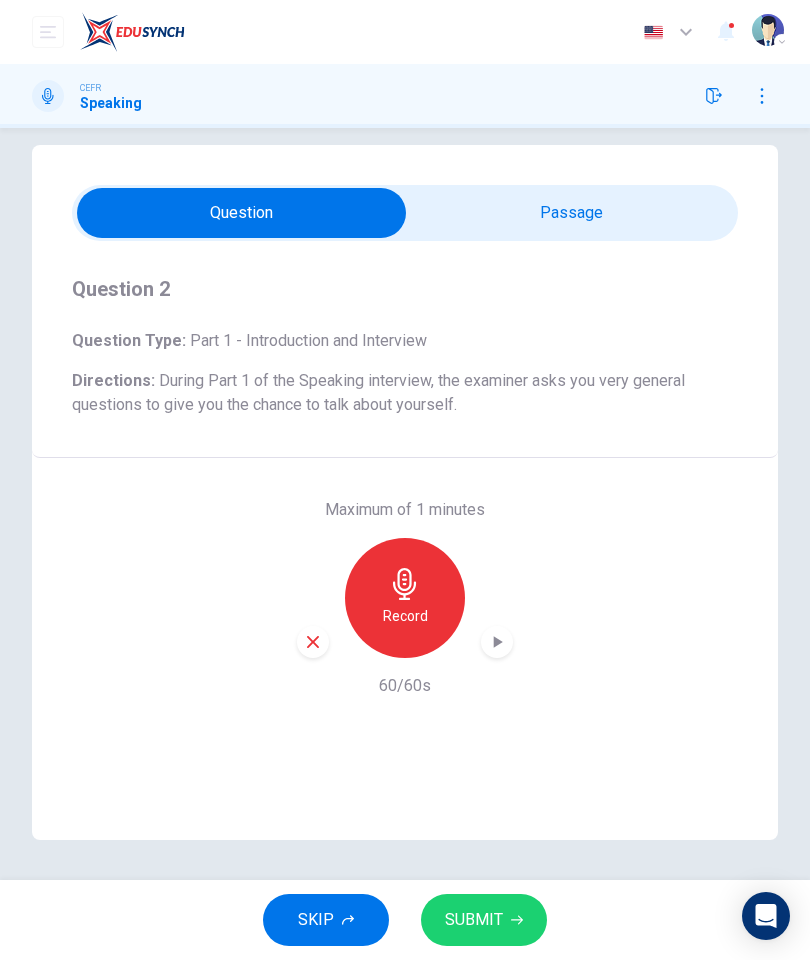 click at bounding box center (497, 642) 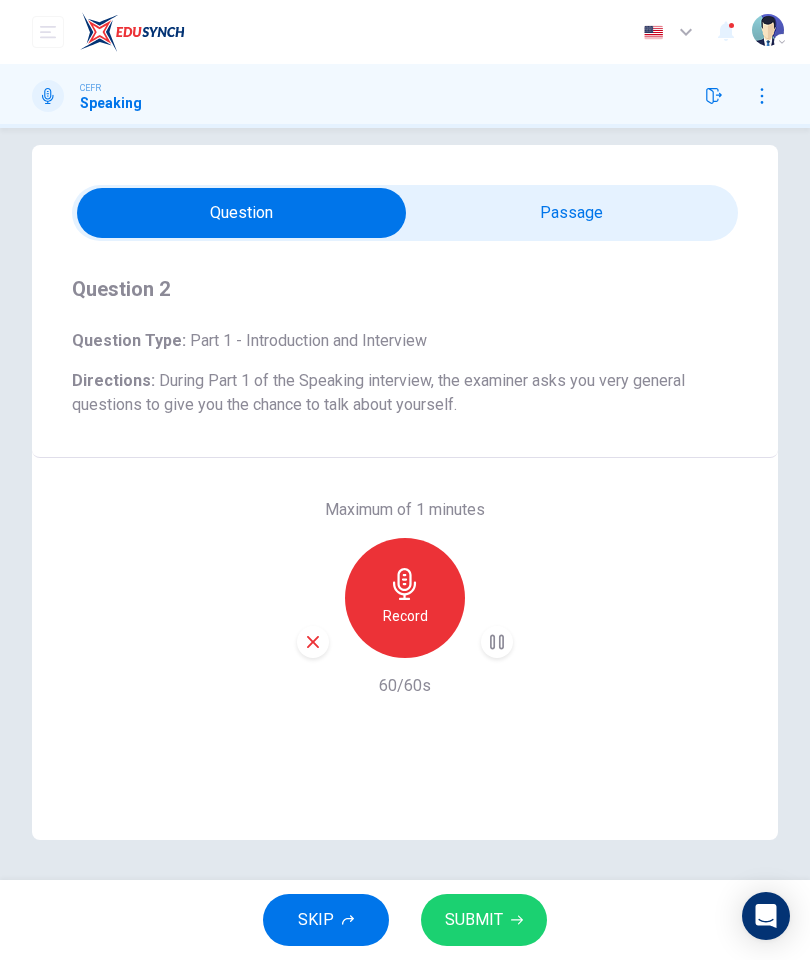 click 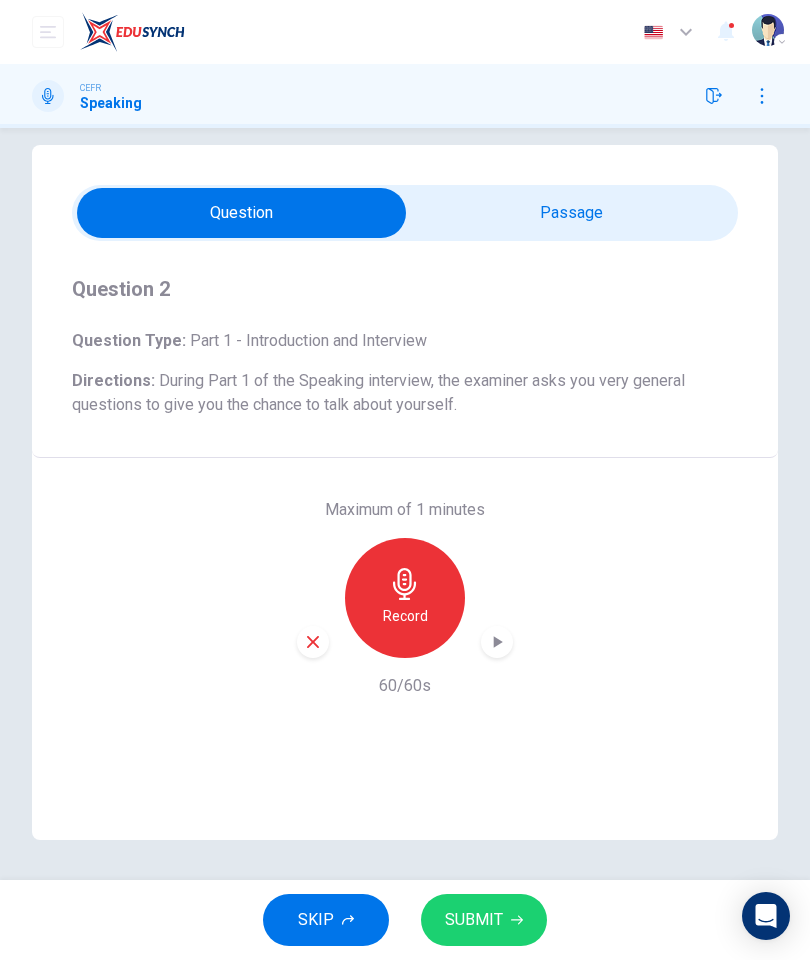 click 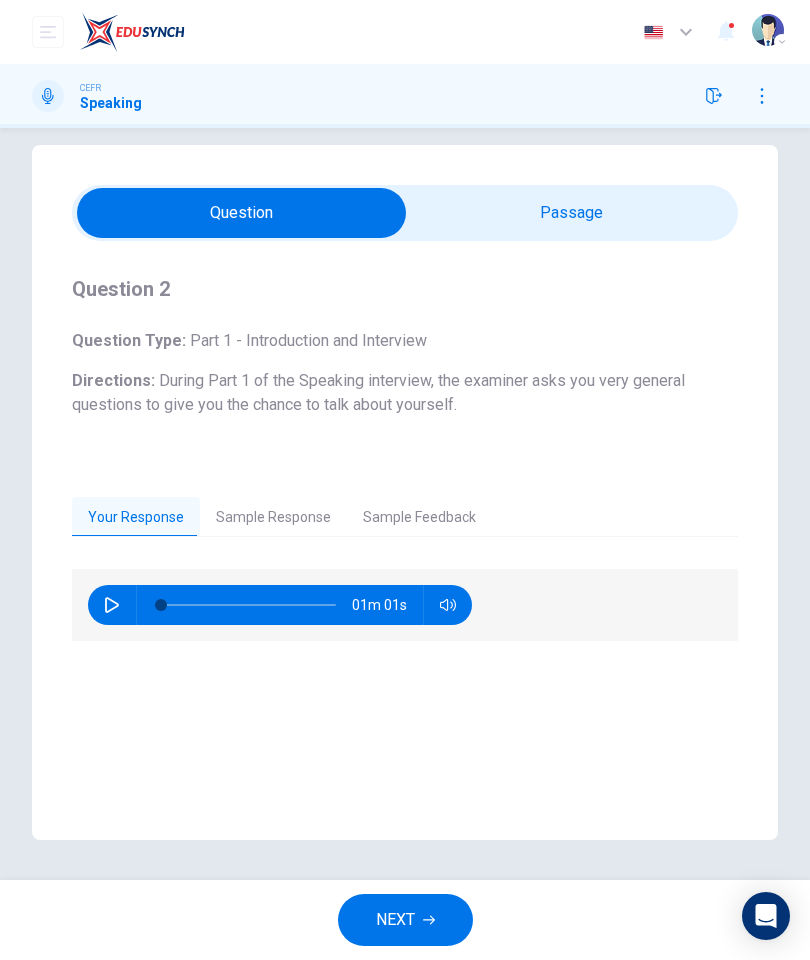 click on "Sample Feedback" at bounding box center [419, 518] 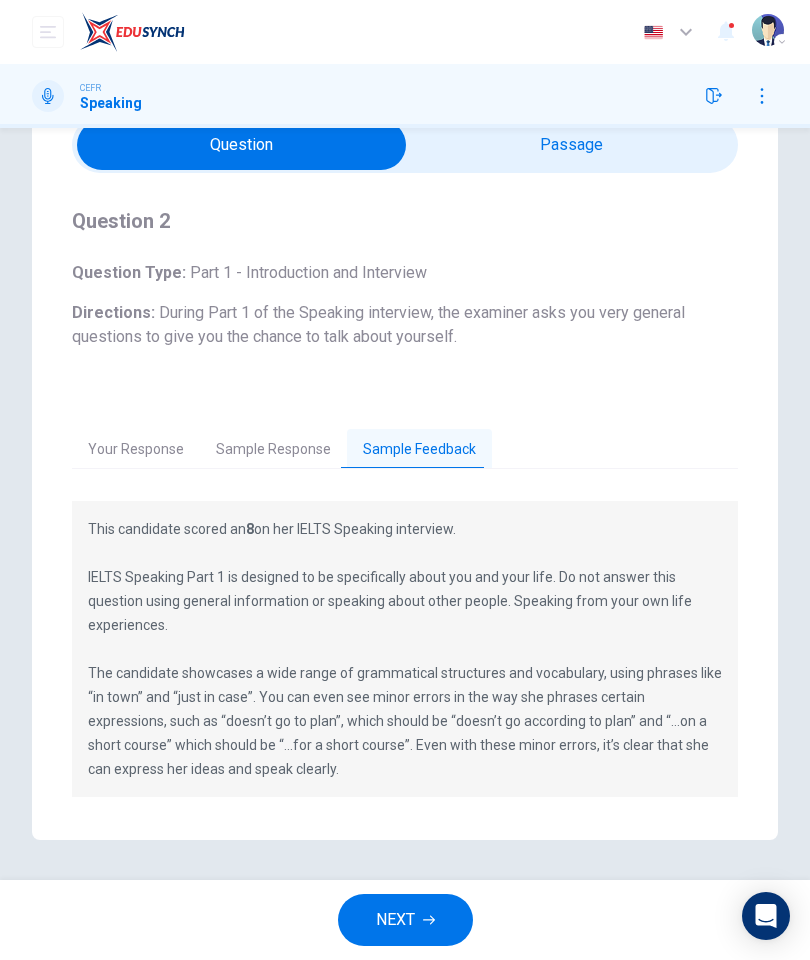 scroll, scrollTop: 90, scrollLeft: 0, axis: vertical 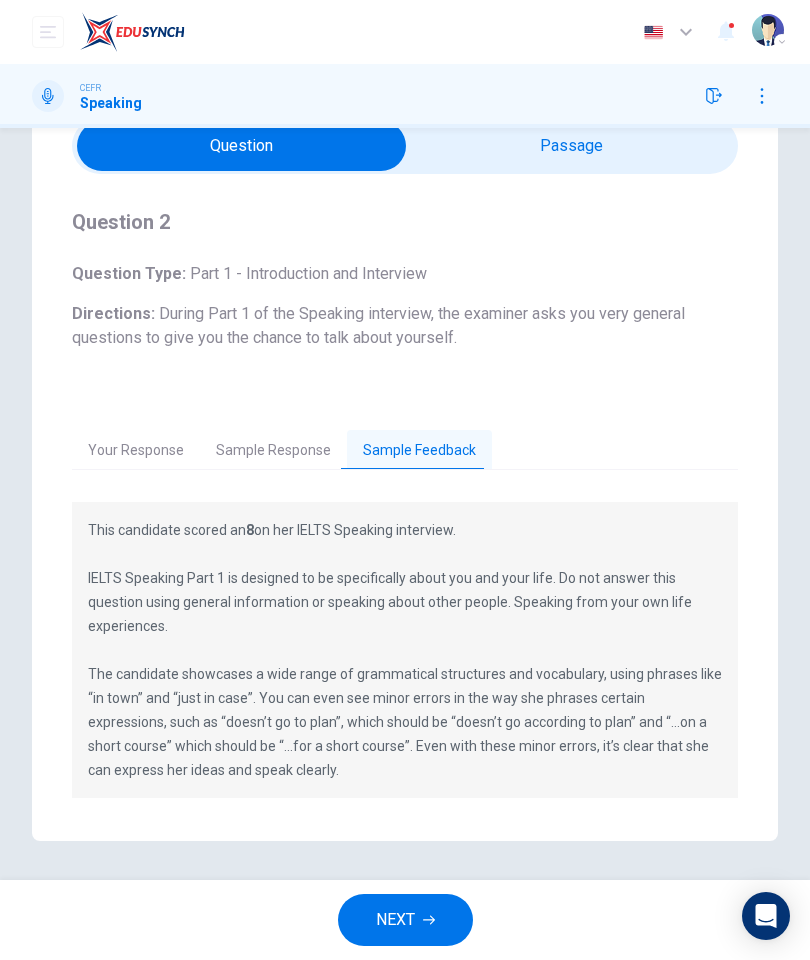 click on "Sample Response" at bounding box center (273, 451) 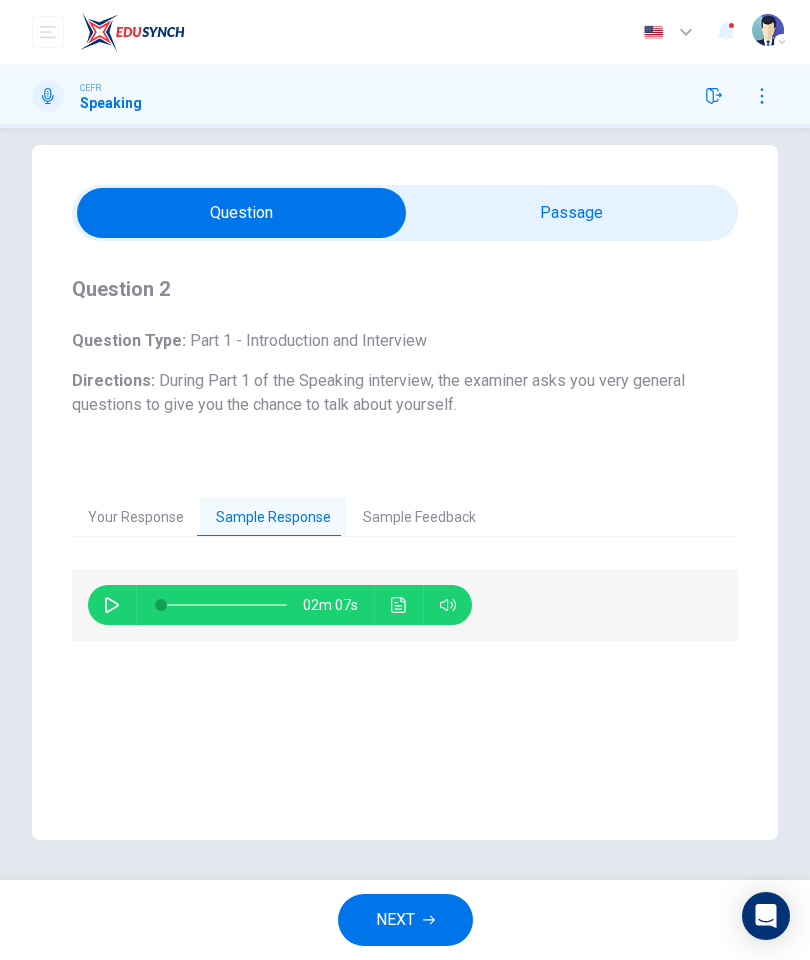 click on "02m 07s" at bounding box center (280, 605) 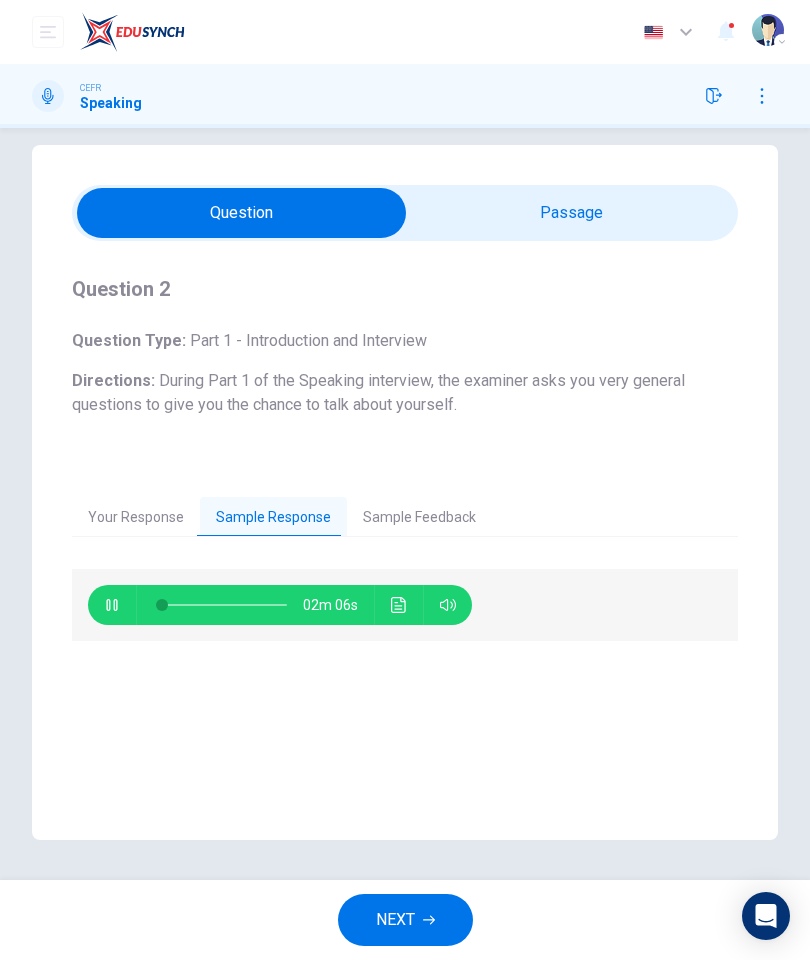 click at bounding box center [399, 605] 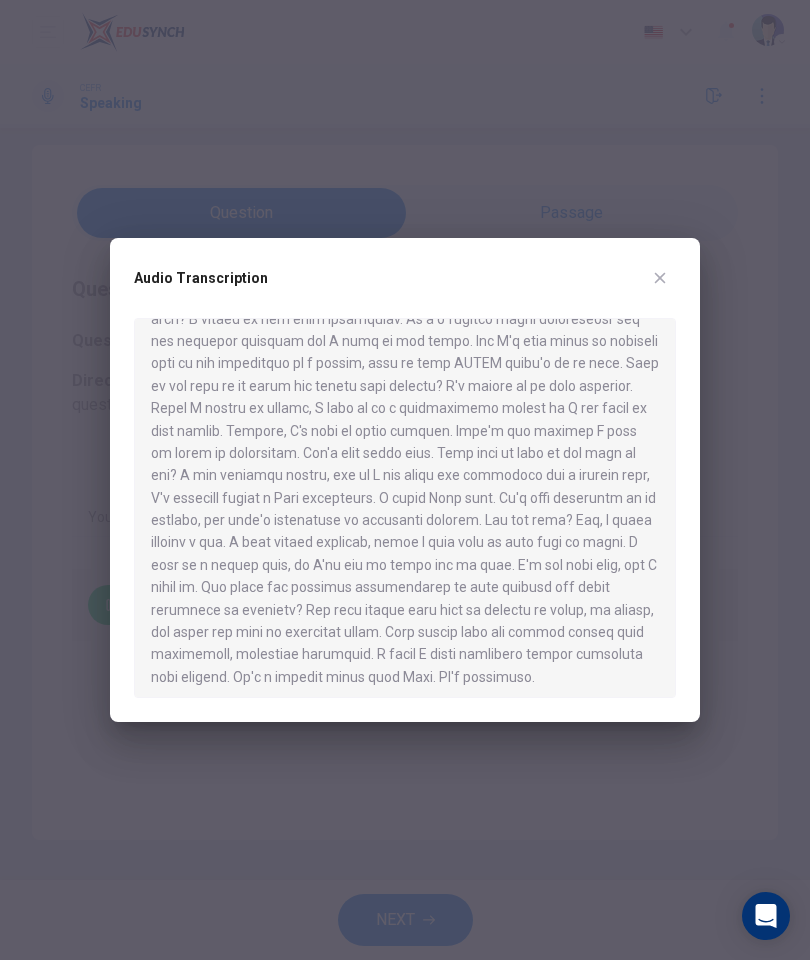 scroll, scrollTop: 116, scrollLeft: 0, axis: vertical 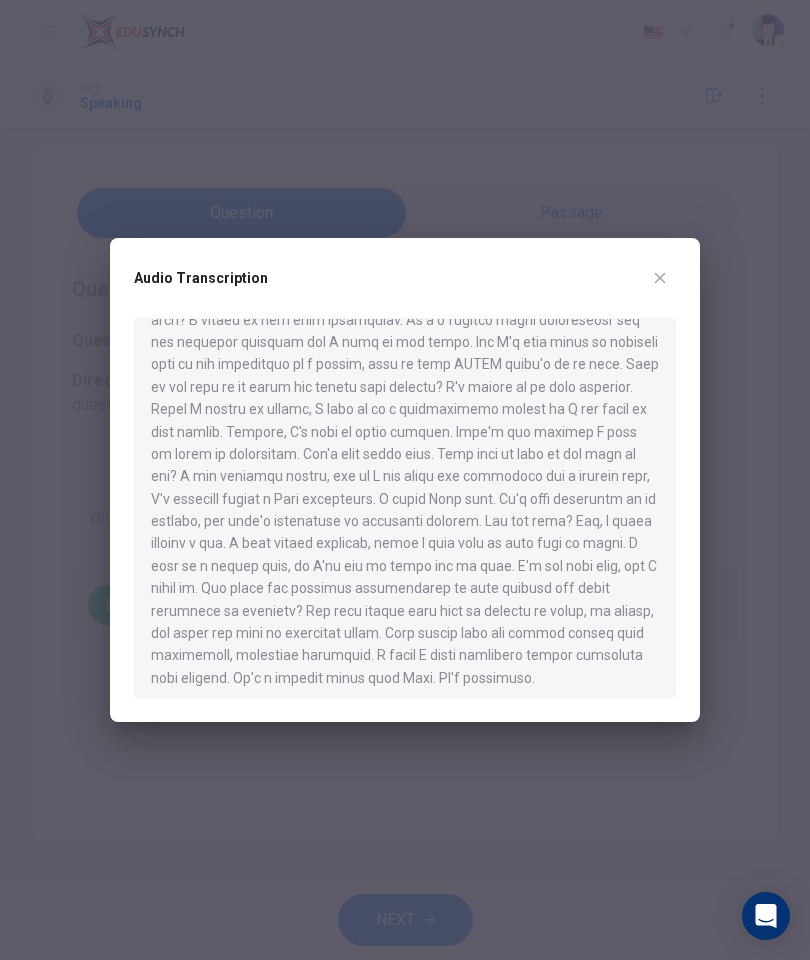 type on "*" 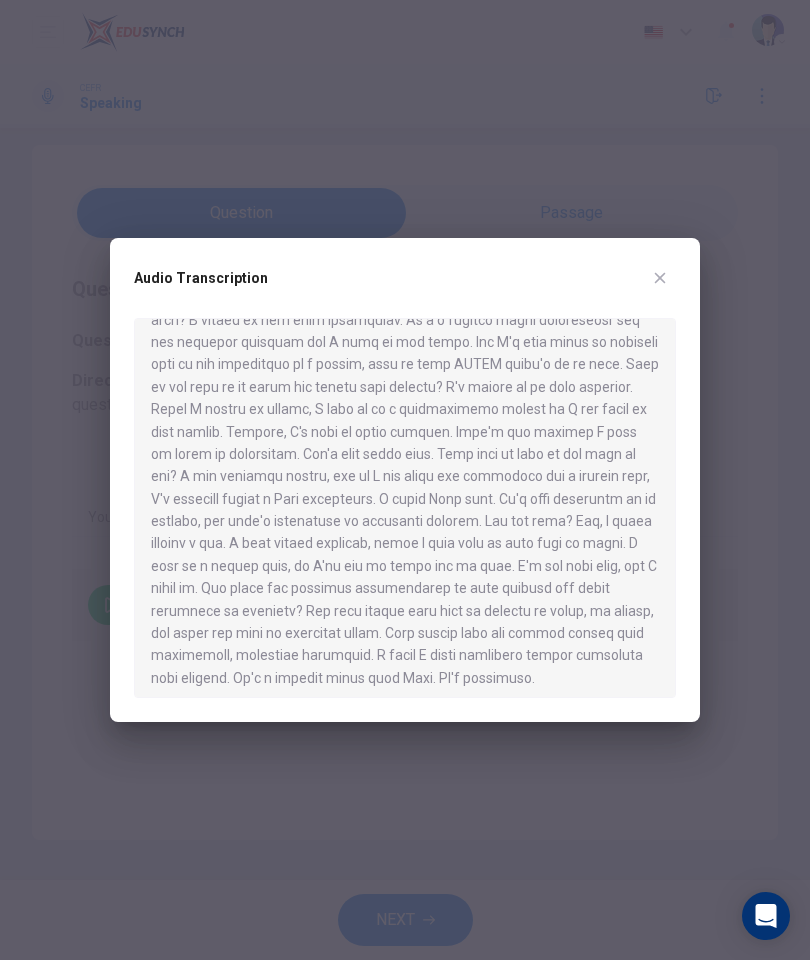 click at bounding box center [660, 278] 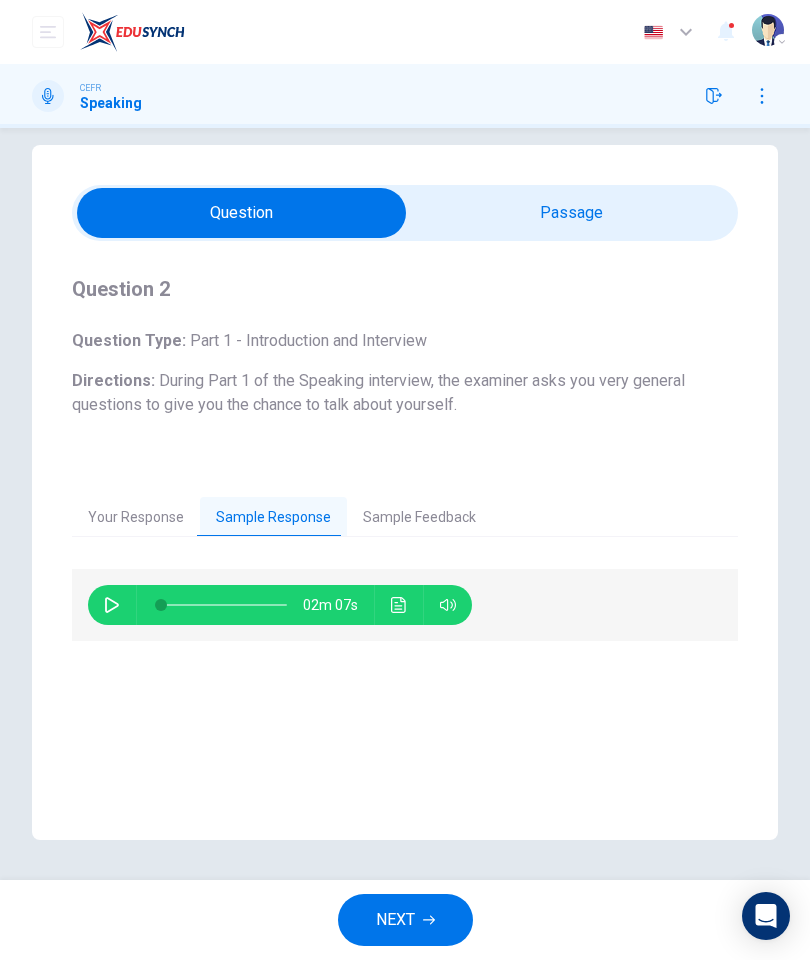 click 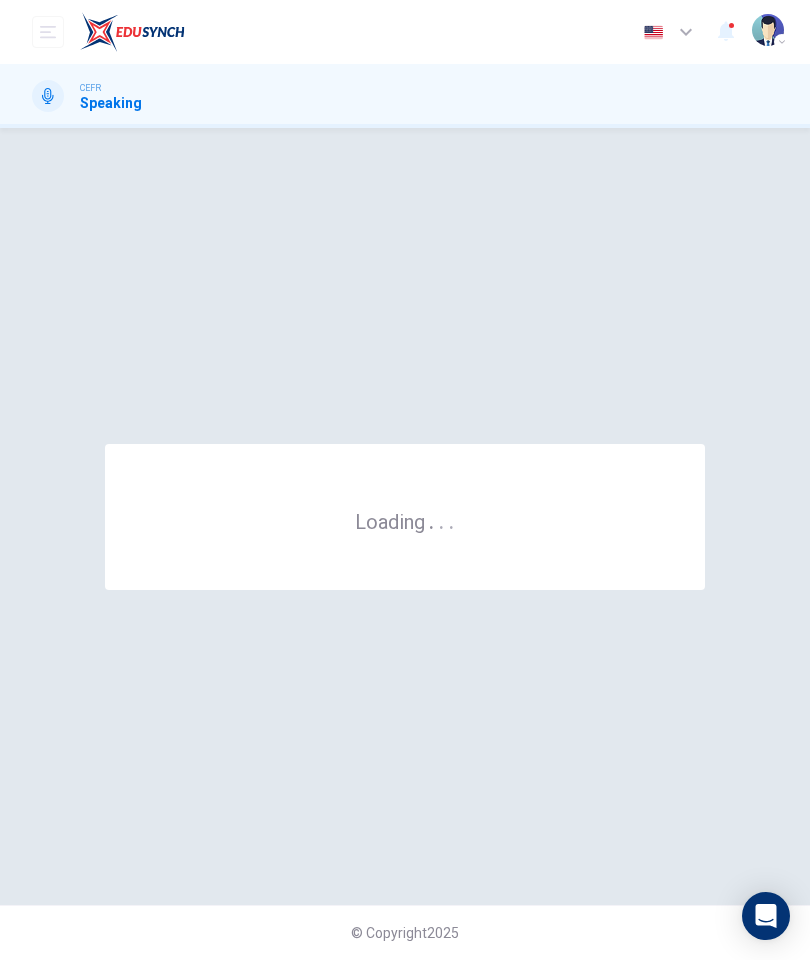 scroll, scrollTop: 0, scrollLeft: 0, axis: both 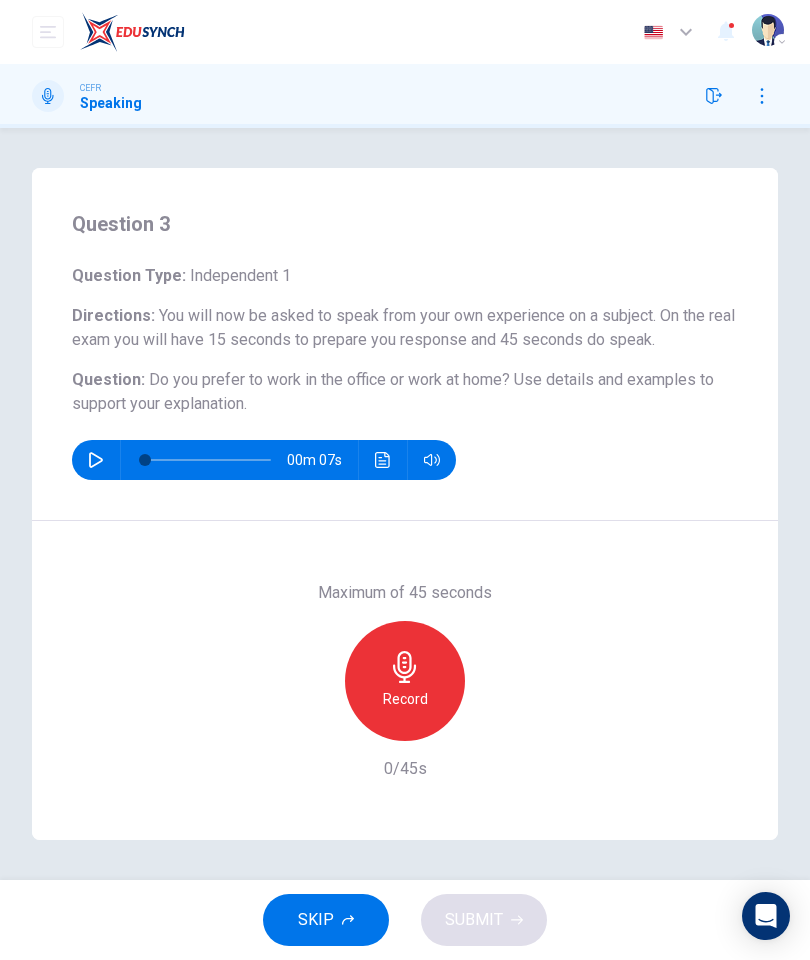 click 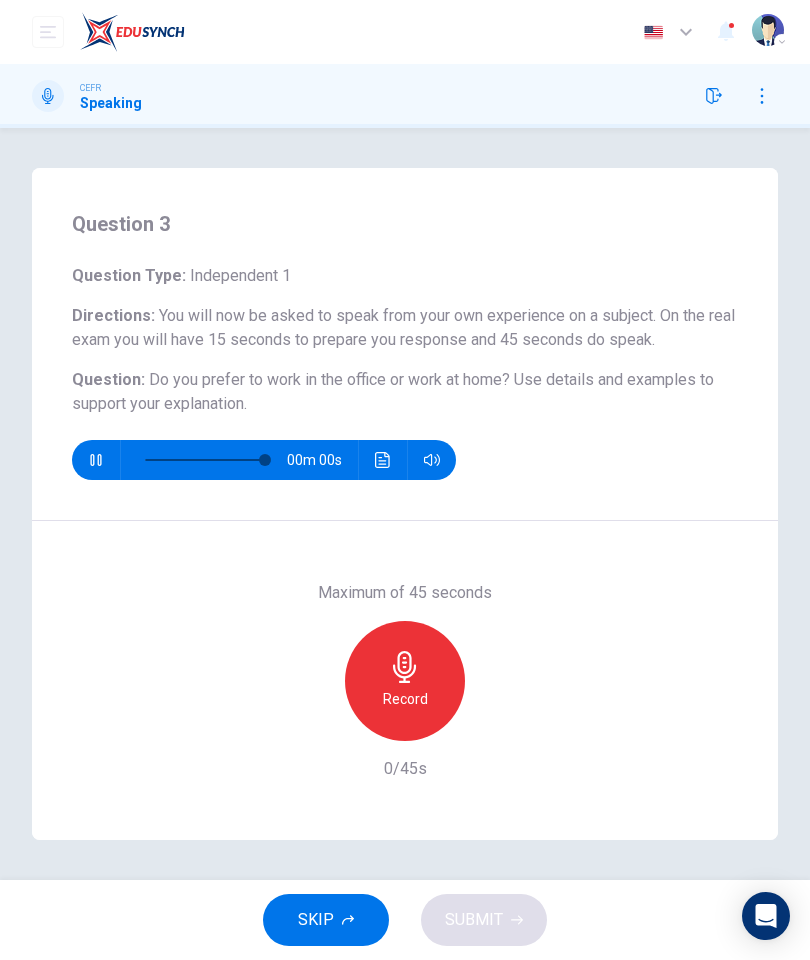 type on "*" 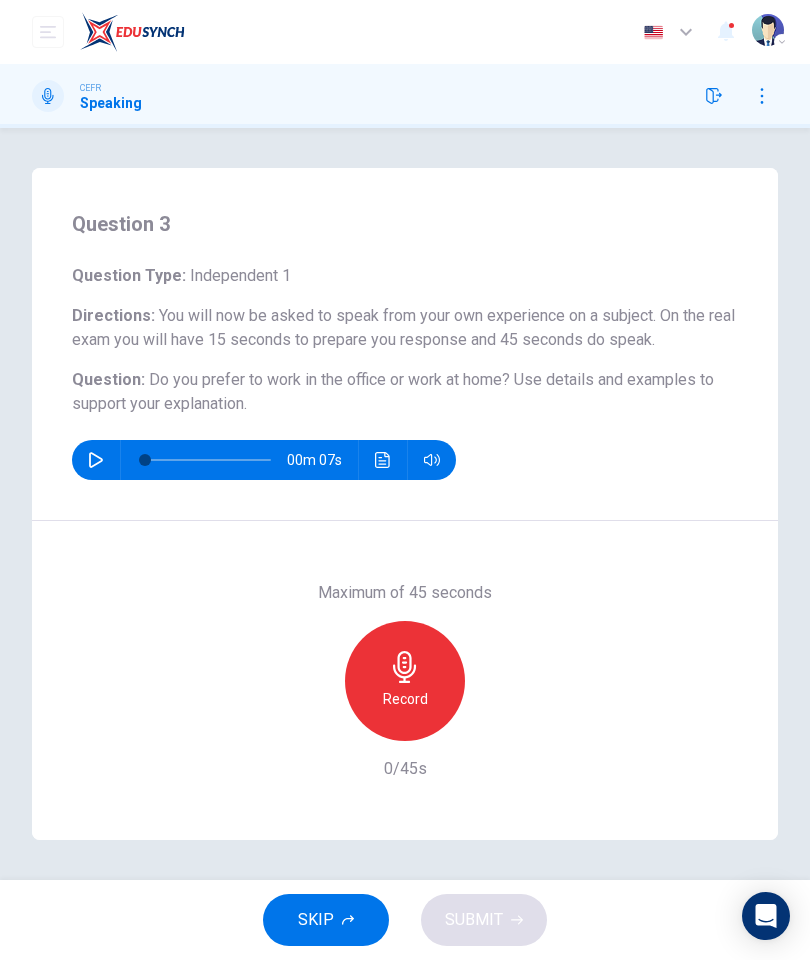 click on "Record" at bounding box center (405, 699) 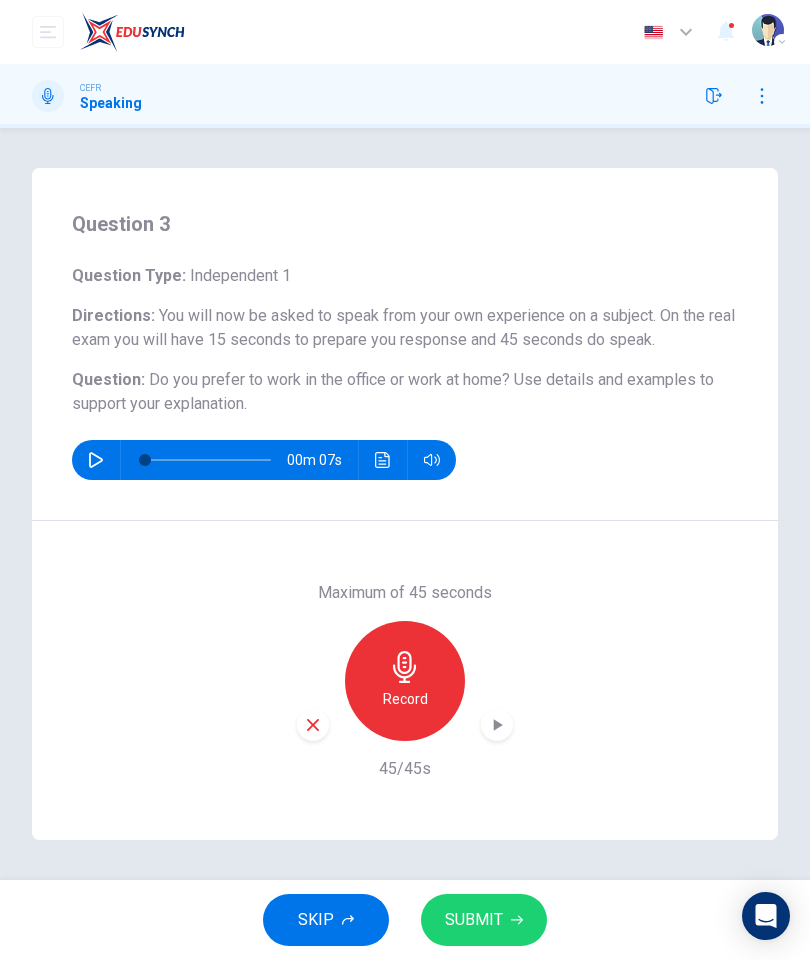 click at bounding box center (497, 725) 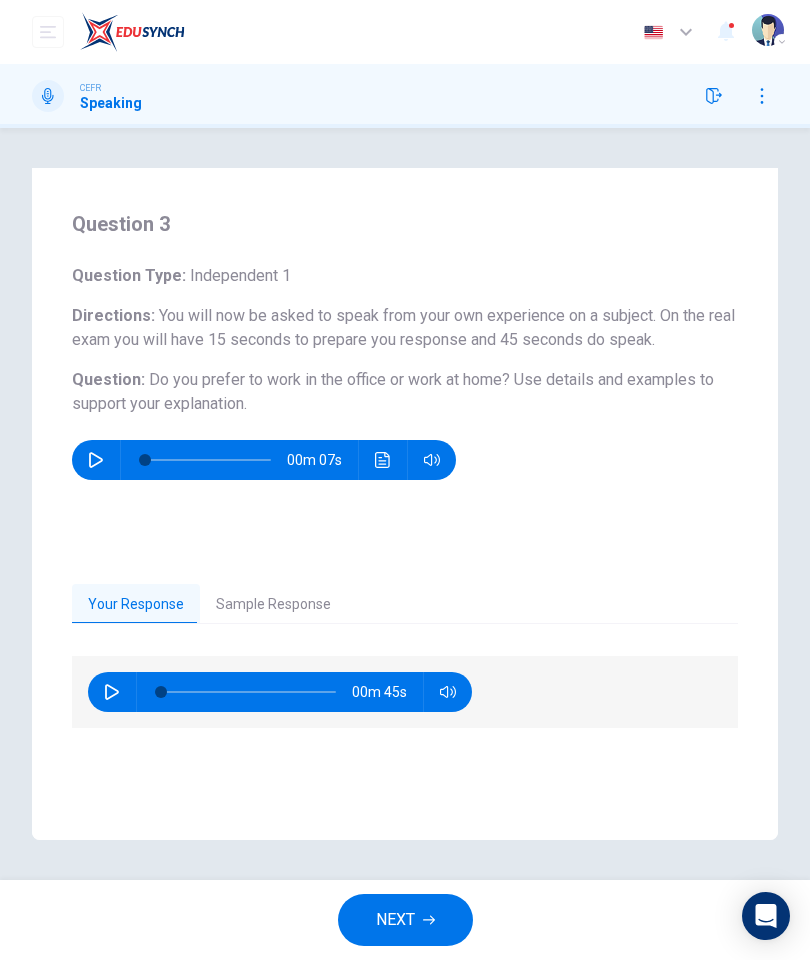 click on "Sample Response" at bounding box center (273, 605) 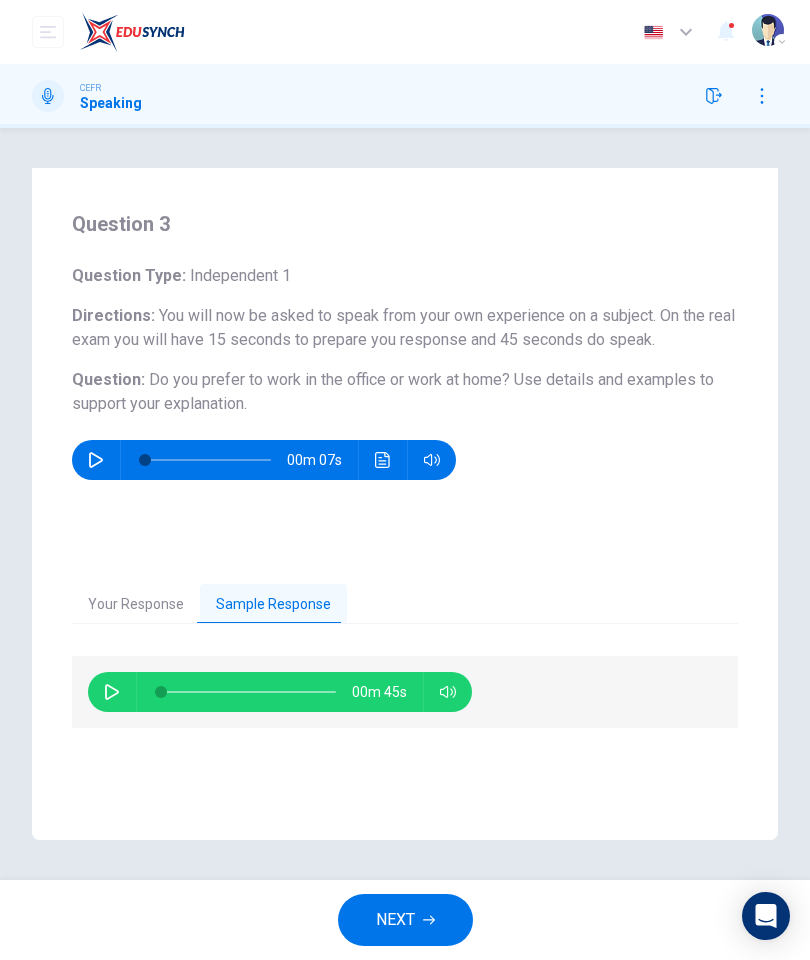 click at bounding box center [112, 692] 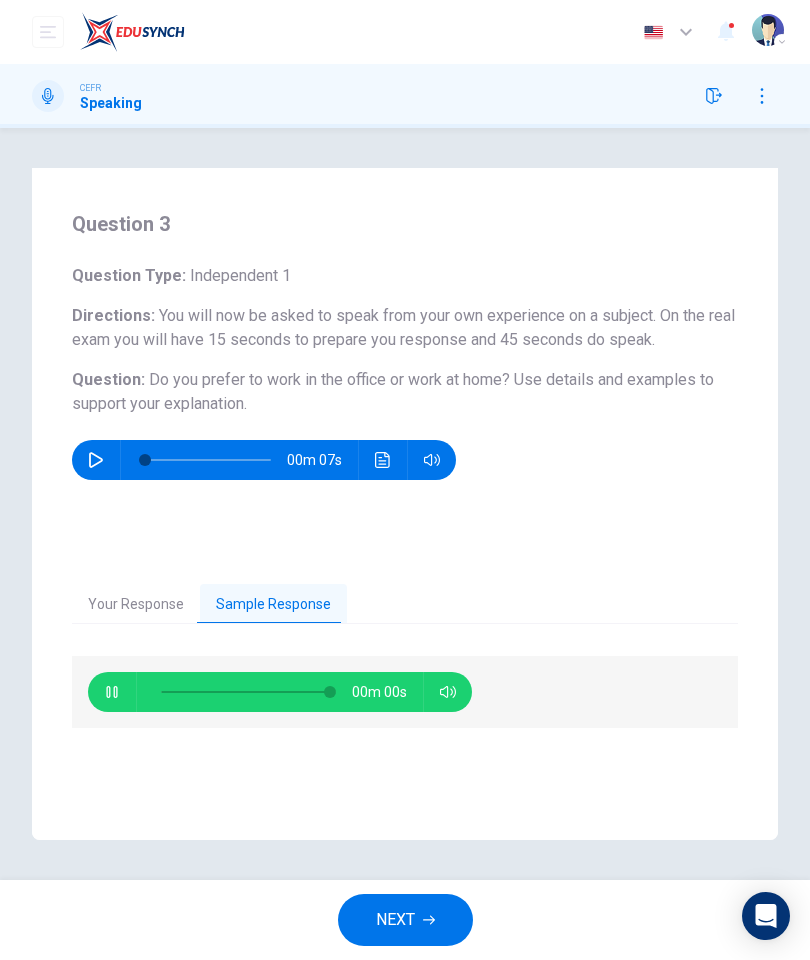click 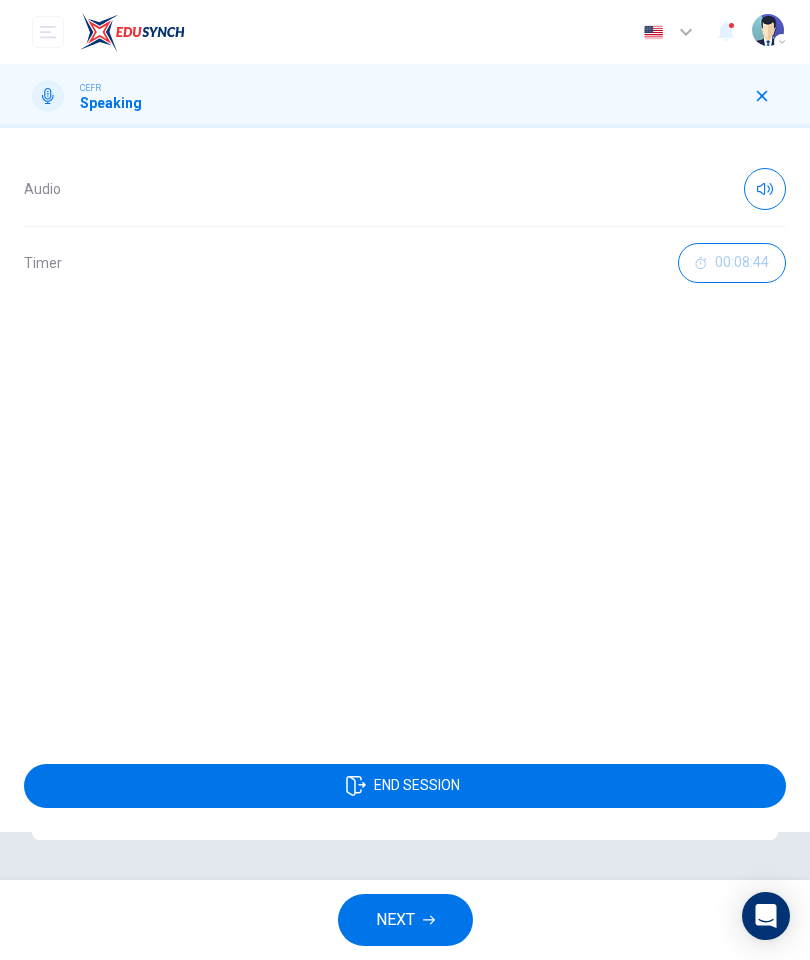type on "*" 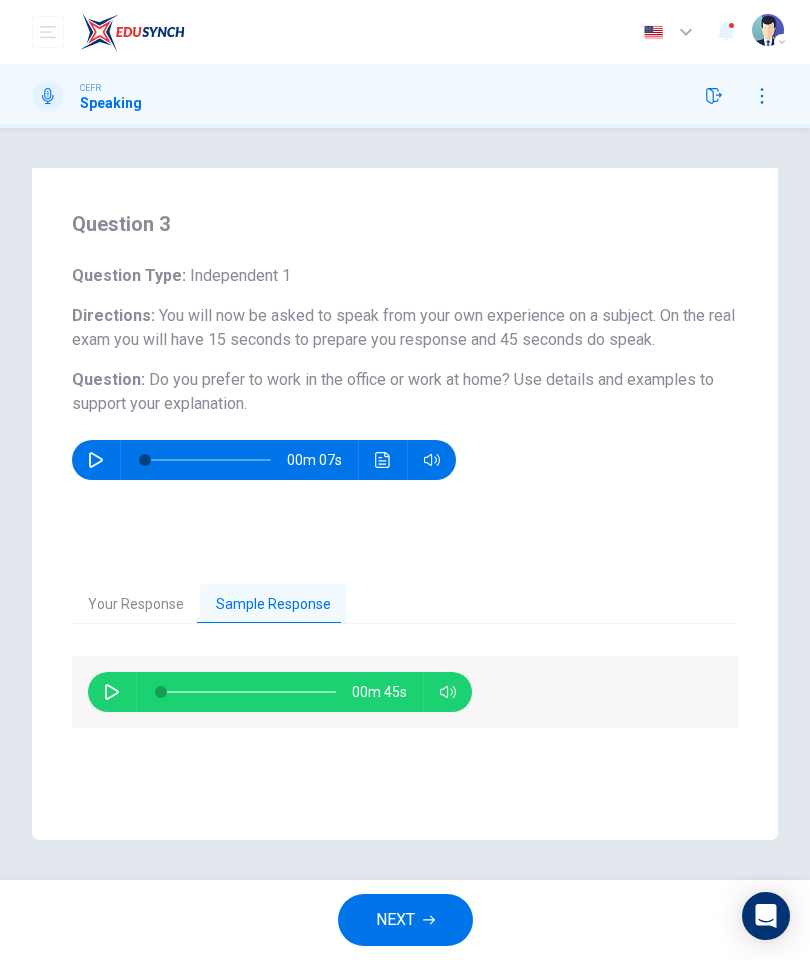 click 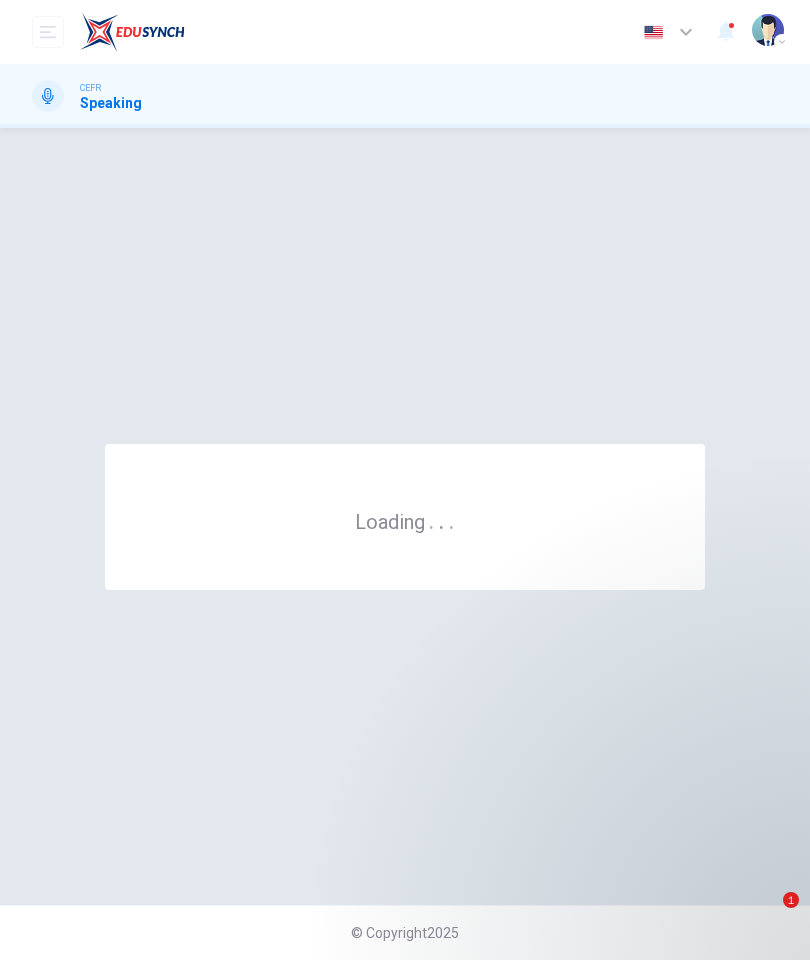scroll, scrollTop: 0, scrollLeft: 0, axis: both 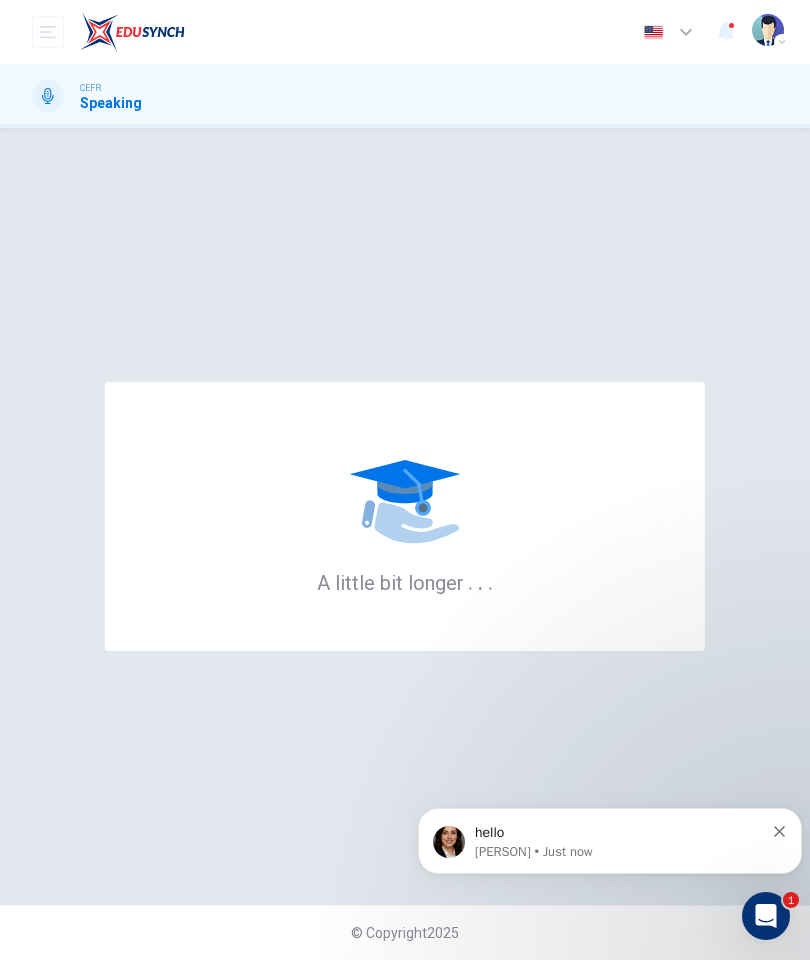 click on "Katherine • Just now" at bounding box center (619, 852) 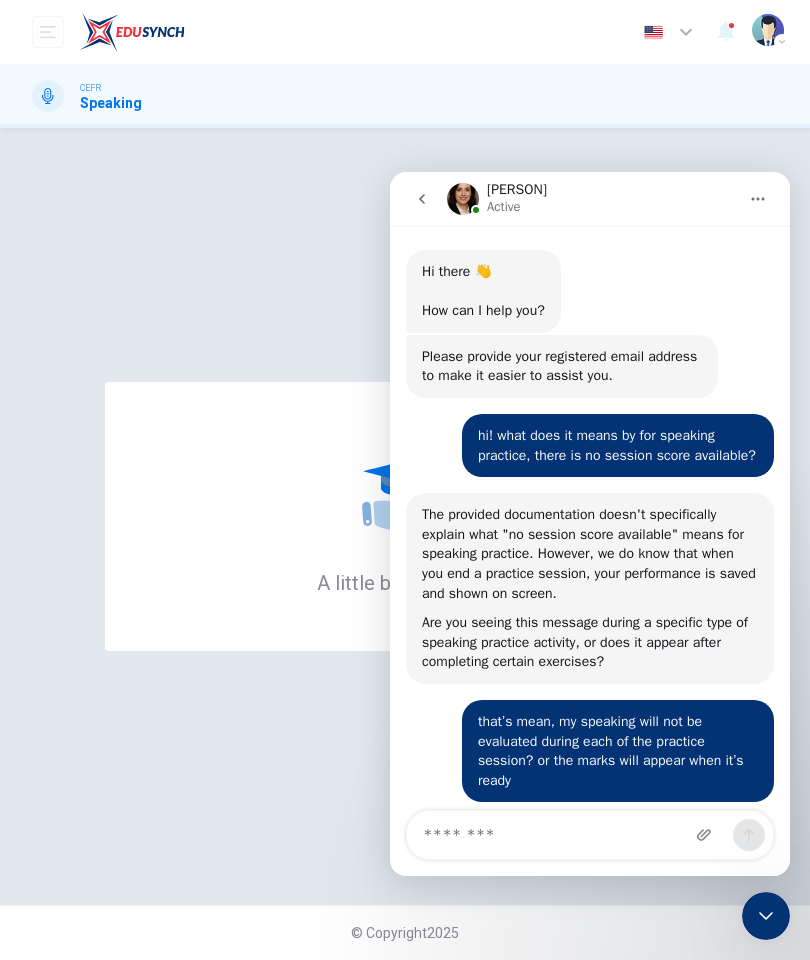 scroll, scrollTop: 3, scrollLeft: 0, axis: vertical 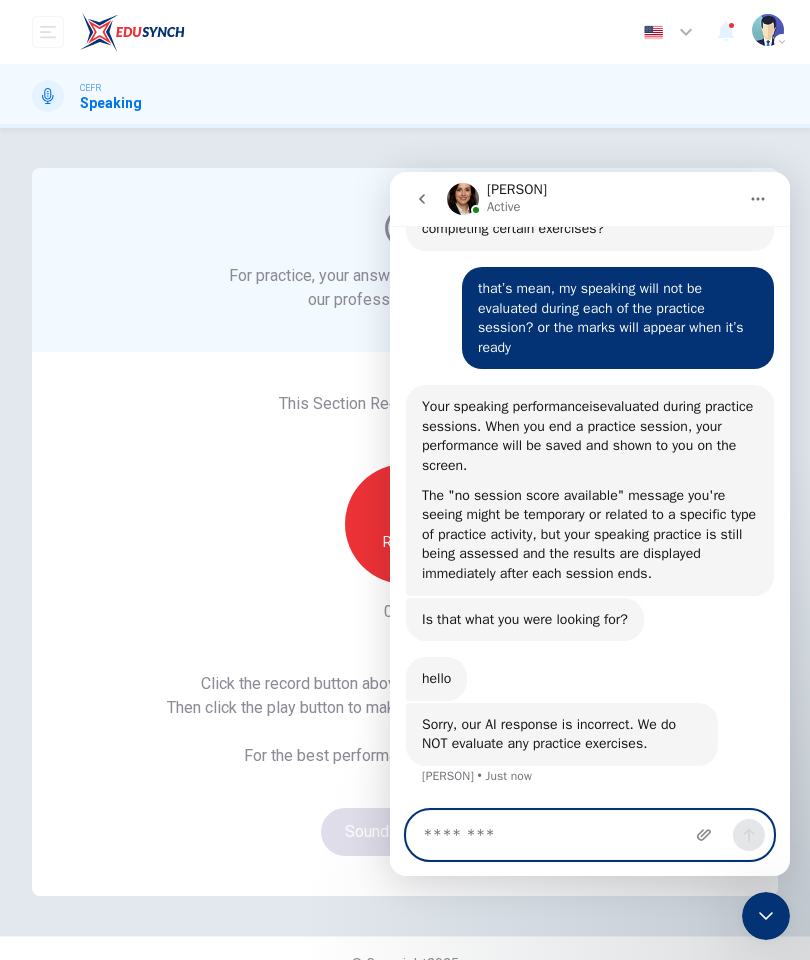 click at bounding box center [590, 835] 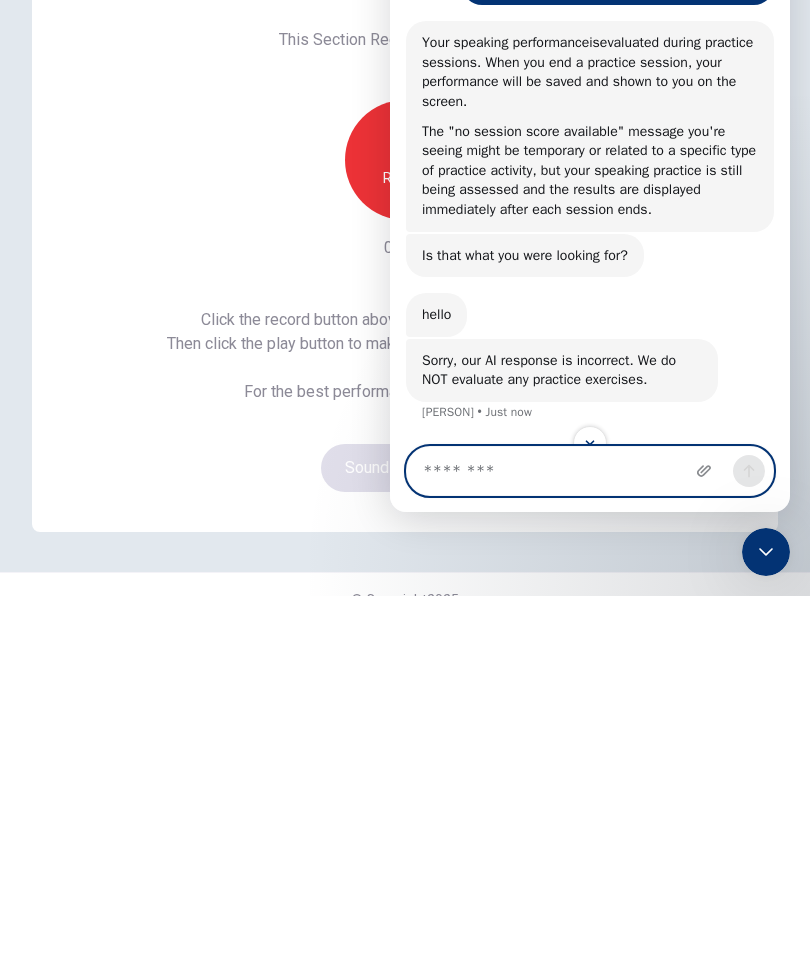 scroll, scrollTop: 430, scrollLeft: 0, axis: vertical 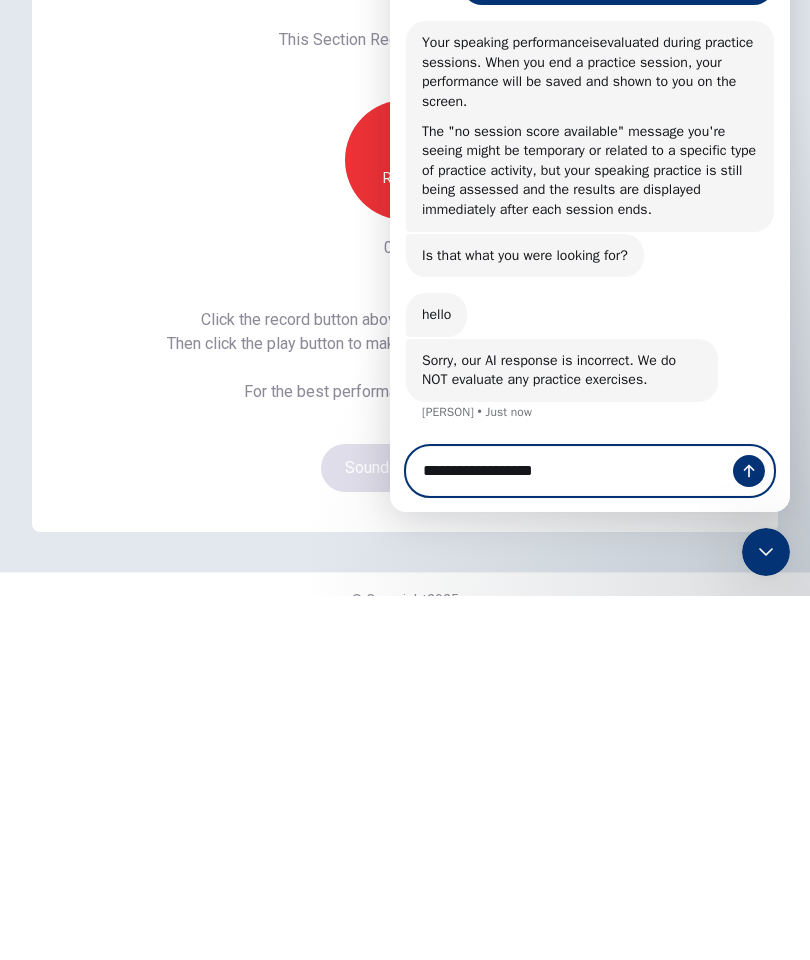 type on "**********" 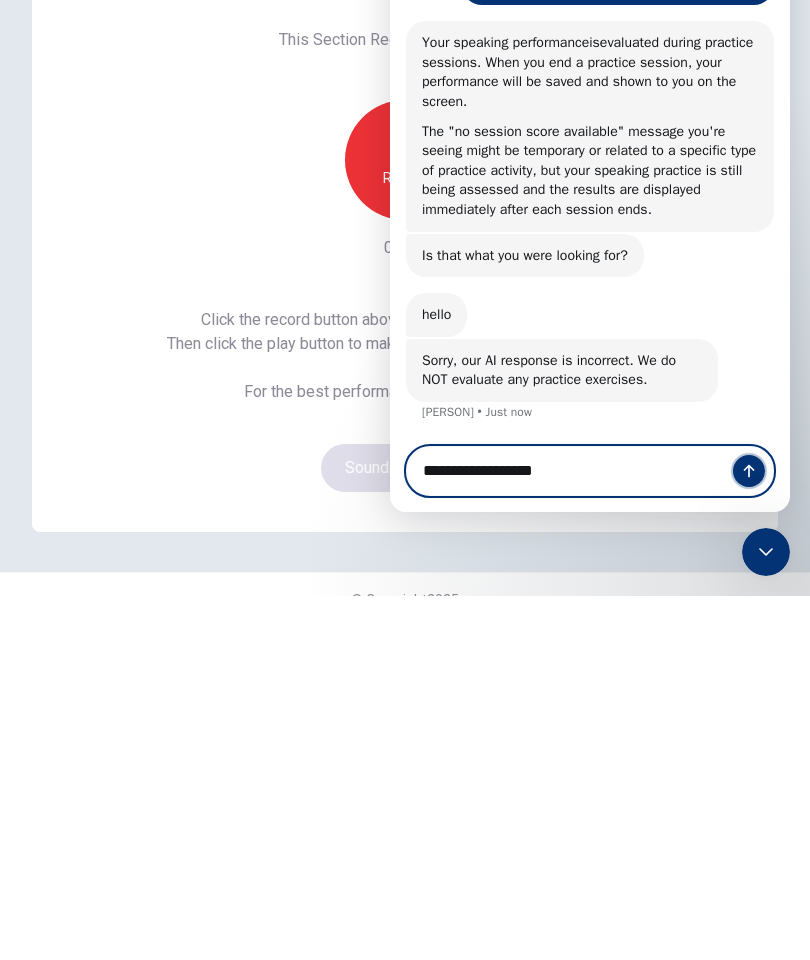 click 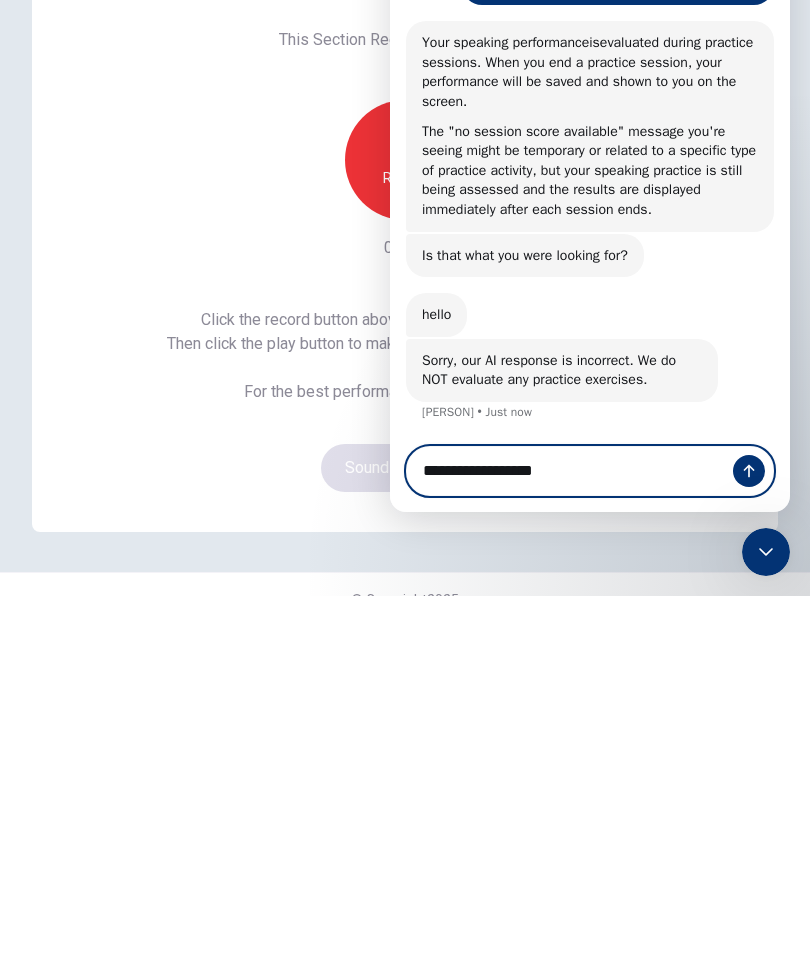 type 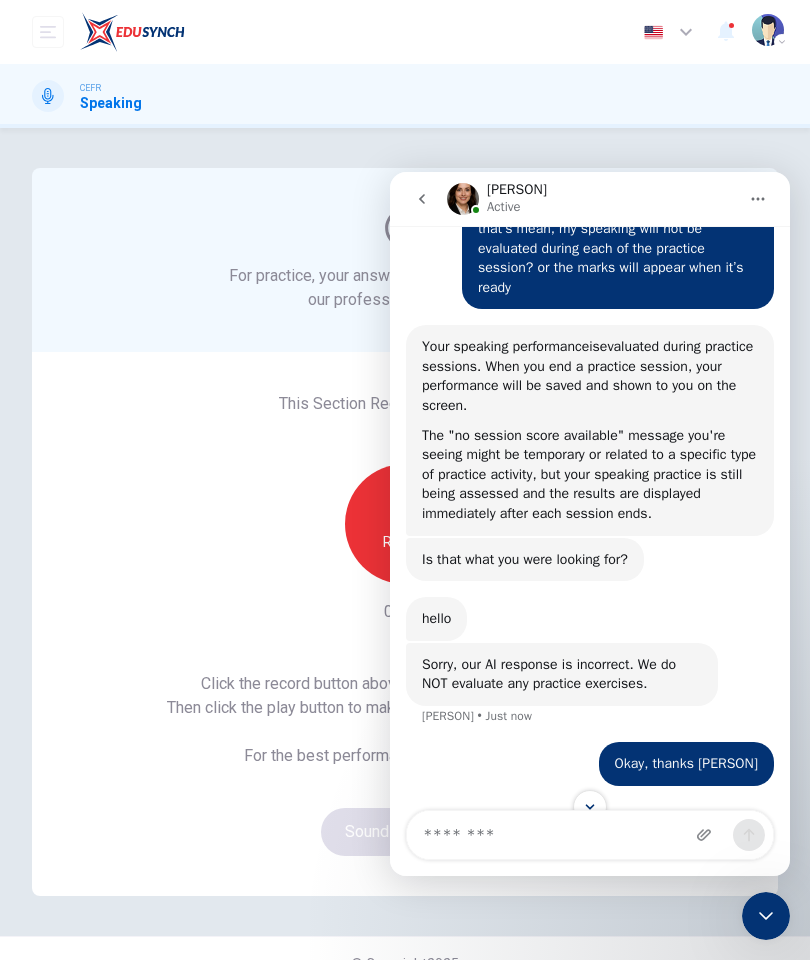 scroll, scrollTop: 489, scrollLeft: 0, axis: vertical 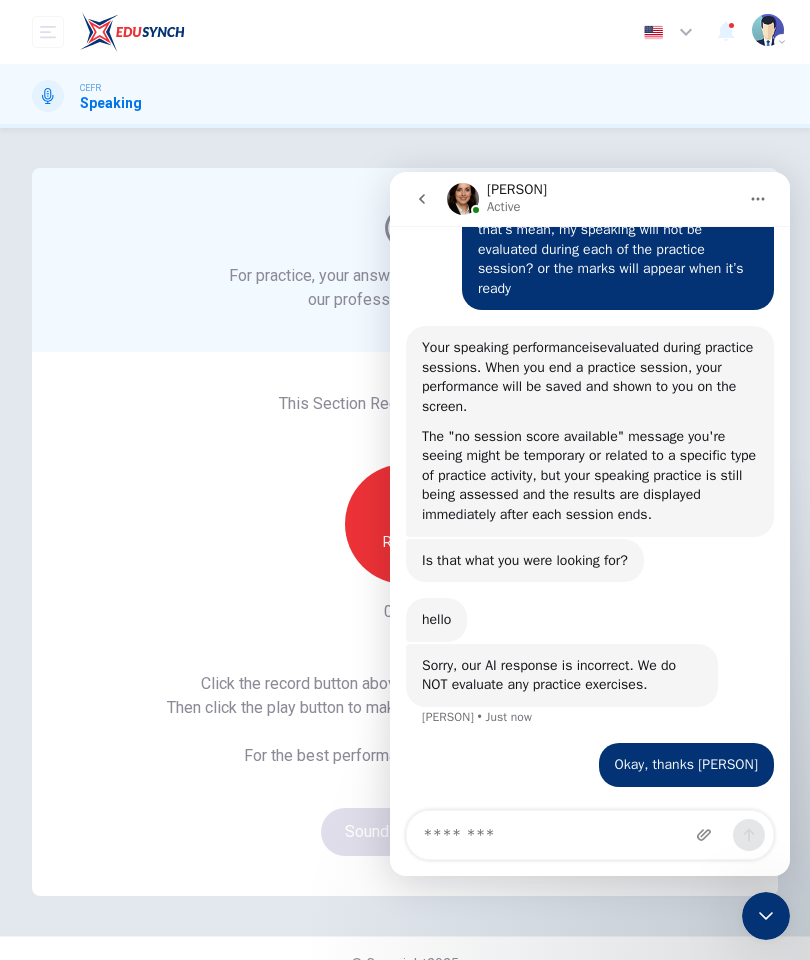 click at bounding box center [758, 199] 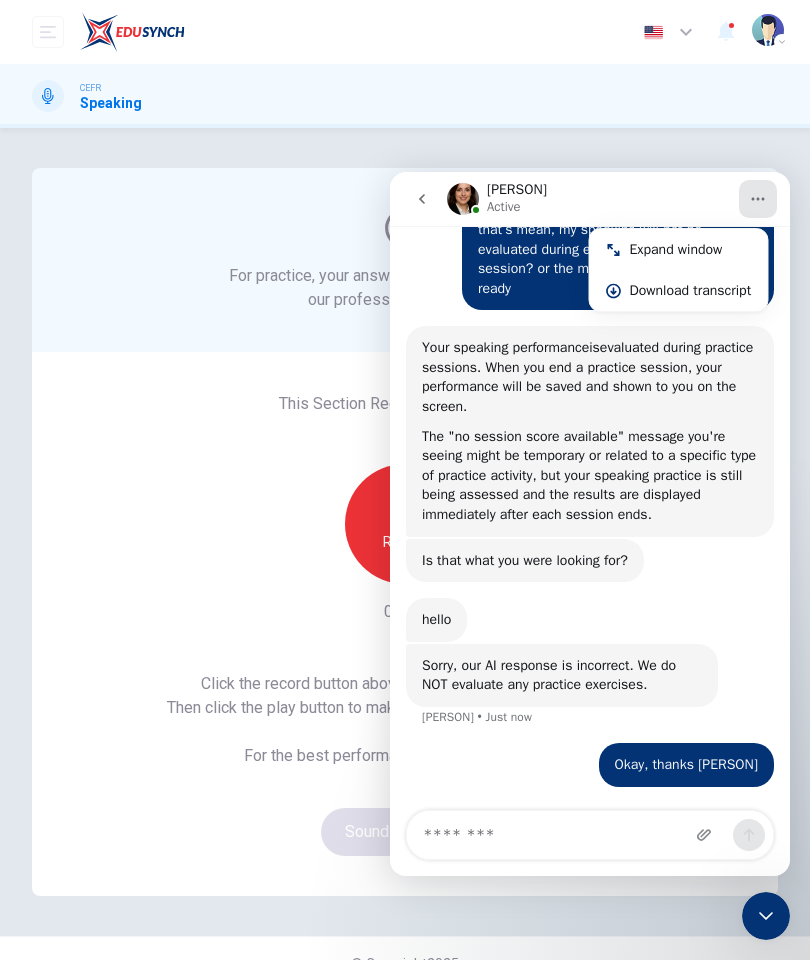 click at bounding box center (758, 199) 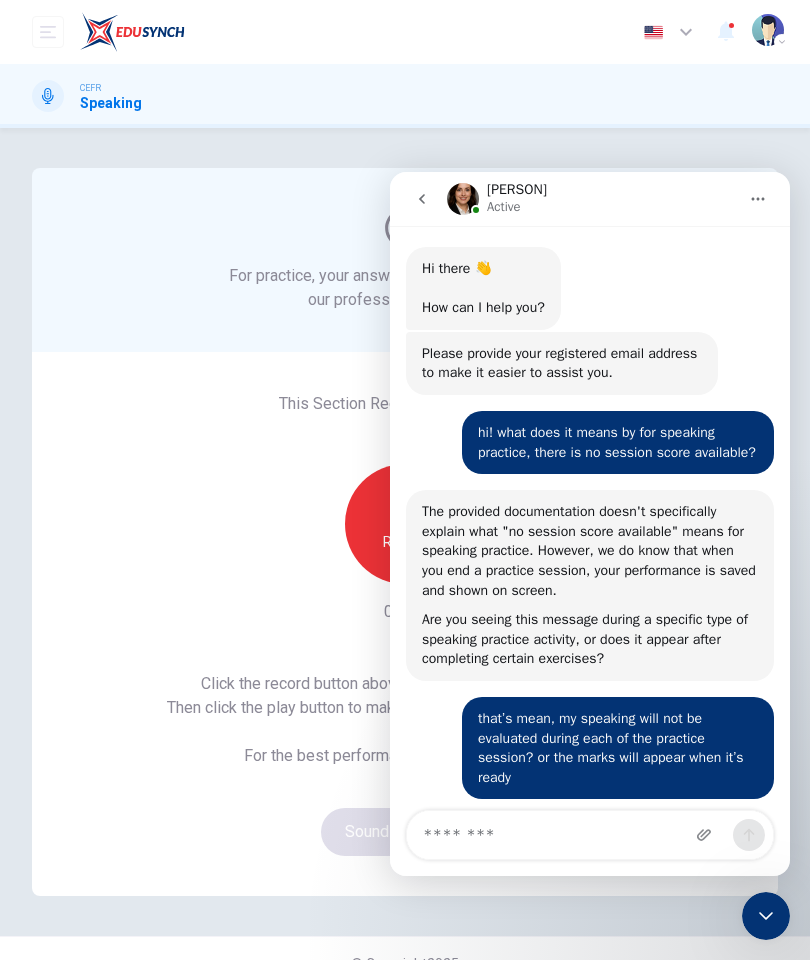 scroll, scrollTop: 0, scrollLeft: 0, axis: both 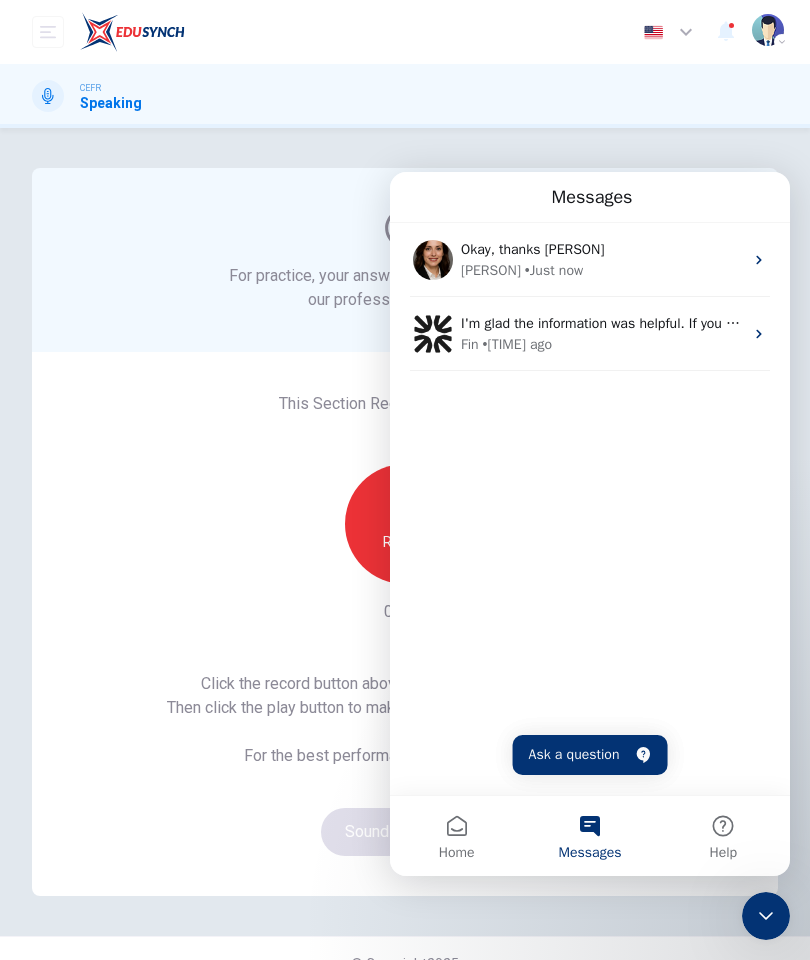 click on "Okay, thanks [FIRST]" at bounding box center [602, 249] 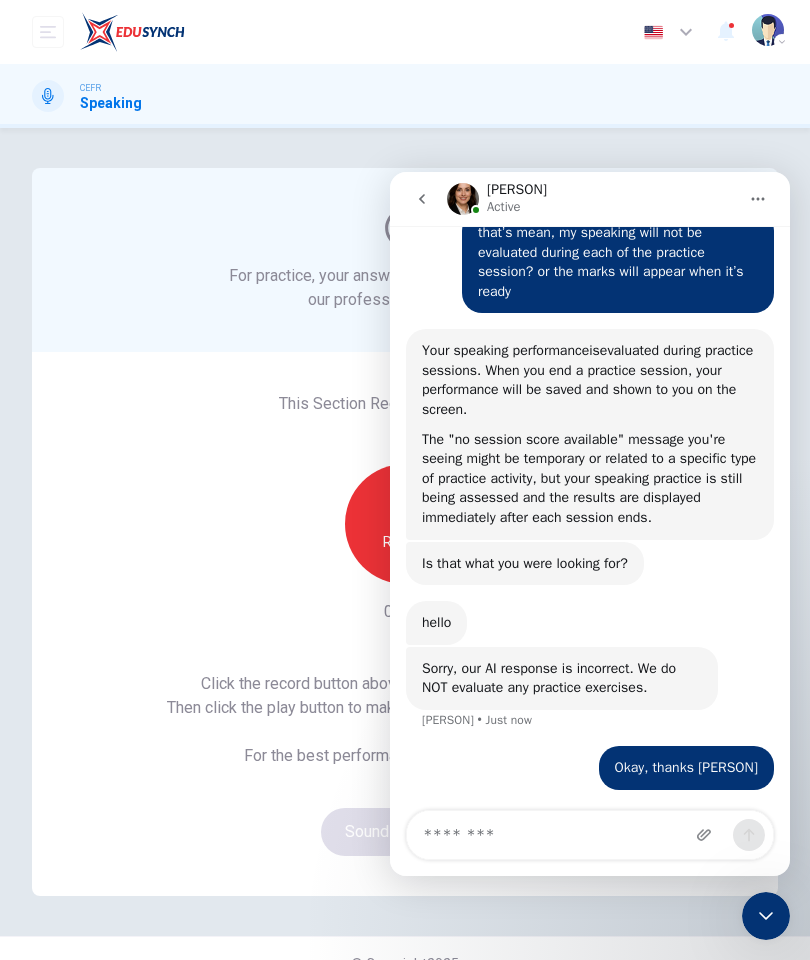 scroll, scrollTop: 489, scrollLeft: 0, axis: vertical 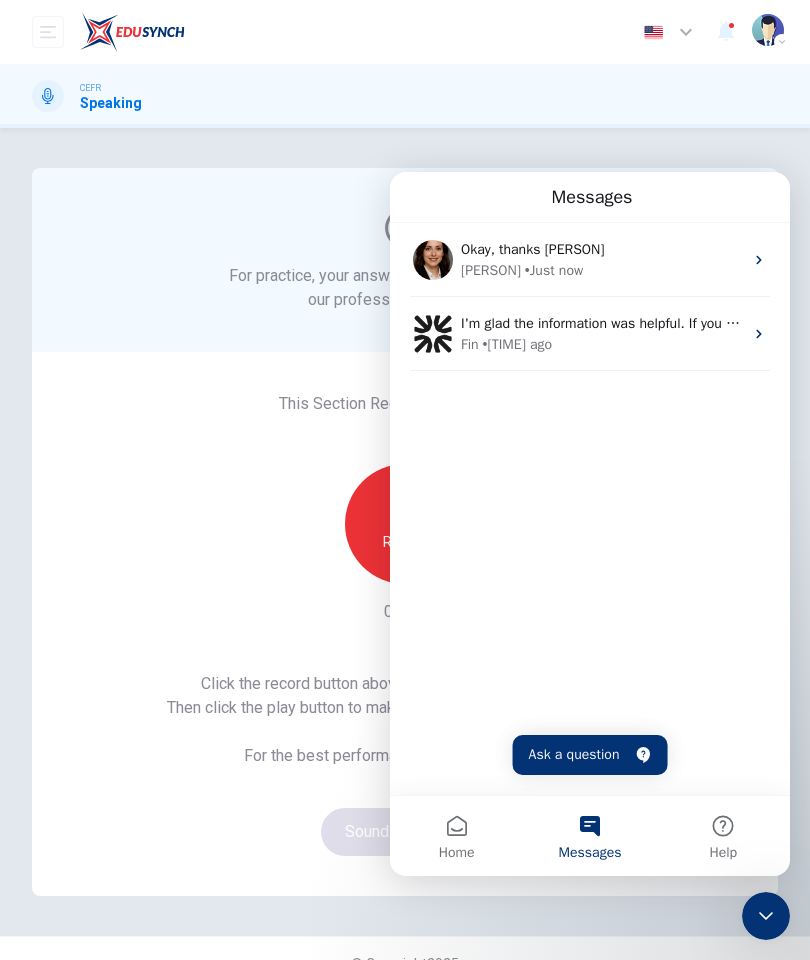 click on "For practice, your answers will not be submitted to our professional evaluators. This Section Requires a Microphone Record 0/10s Click the record button above to make sure you can record.     Then click the play button to make sure you can hear yourself clearly. For the best performance, use   Google Chrome Sounds good! © Copyright  2025" at bounding box center (405, 544) 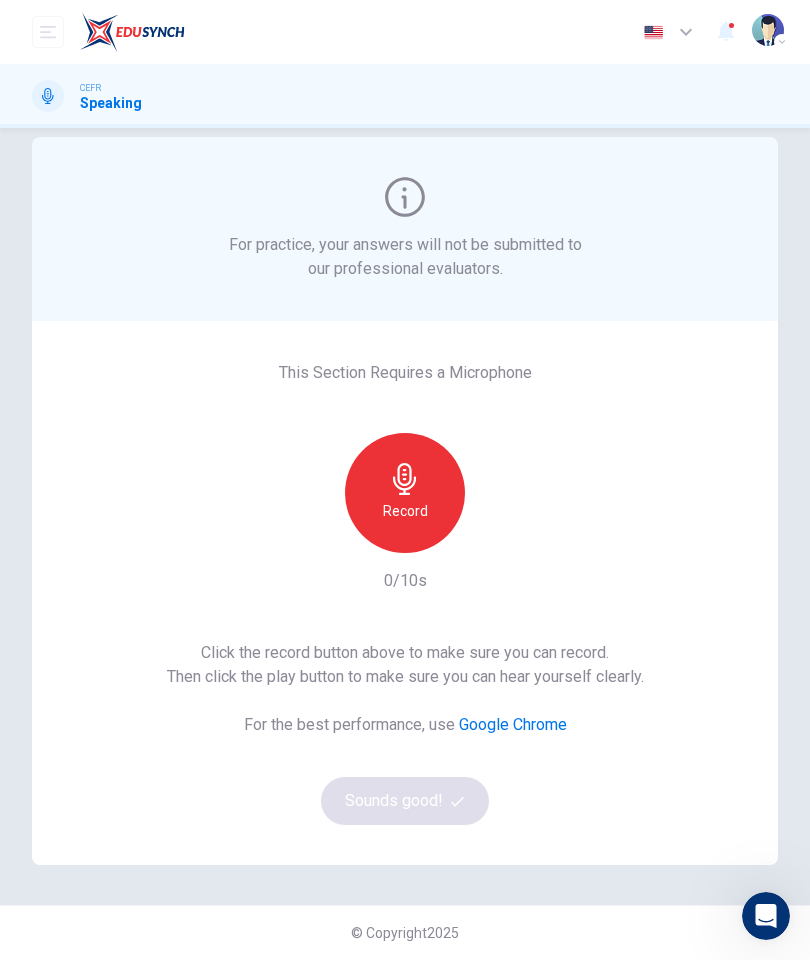 scroll, scrollTop: 31, scrollLeft: 0, axis: vertical 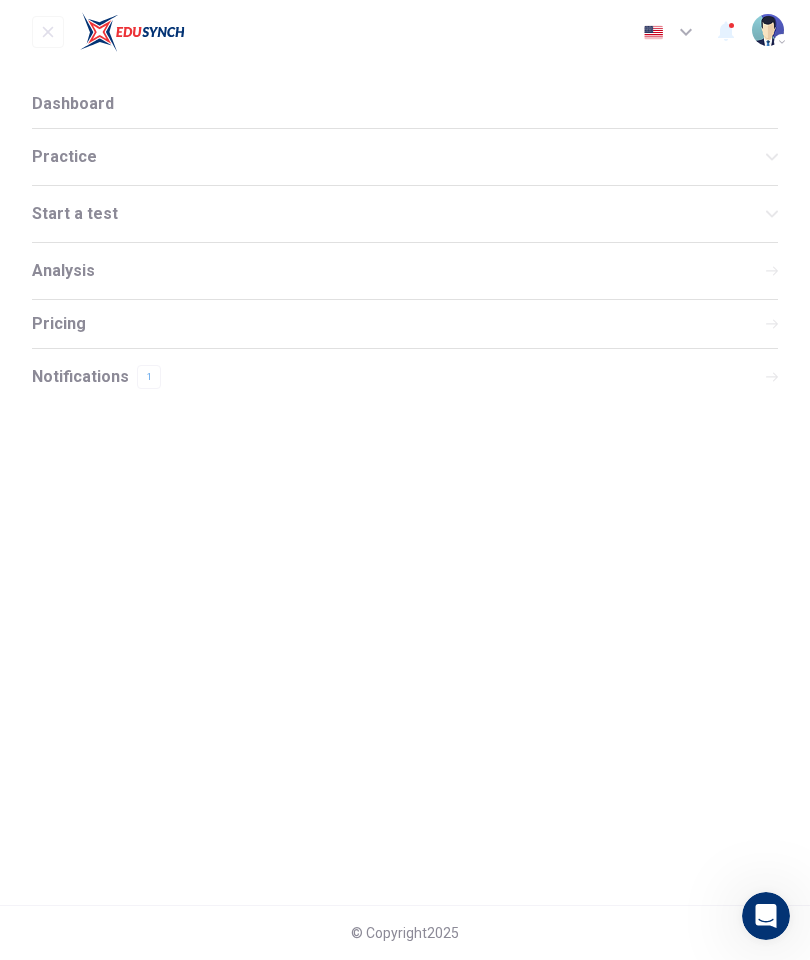 click on "Practice" at bounding box center (405, 157) 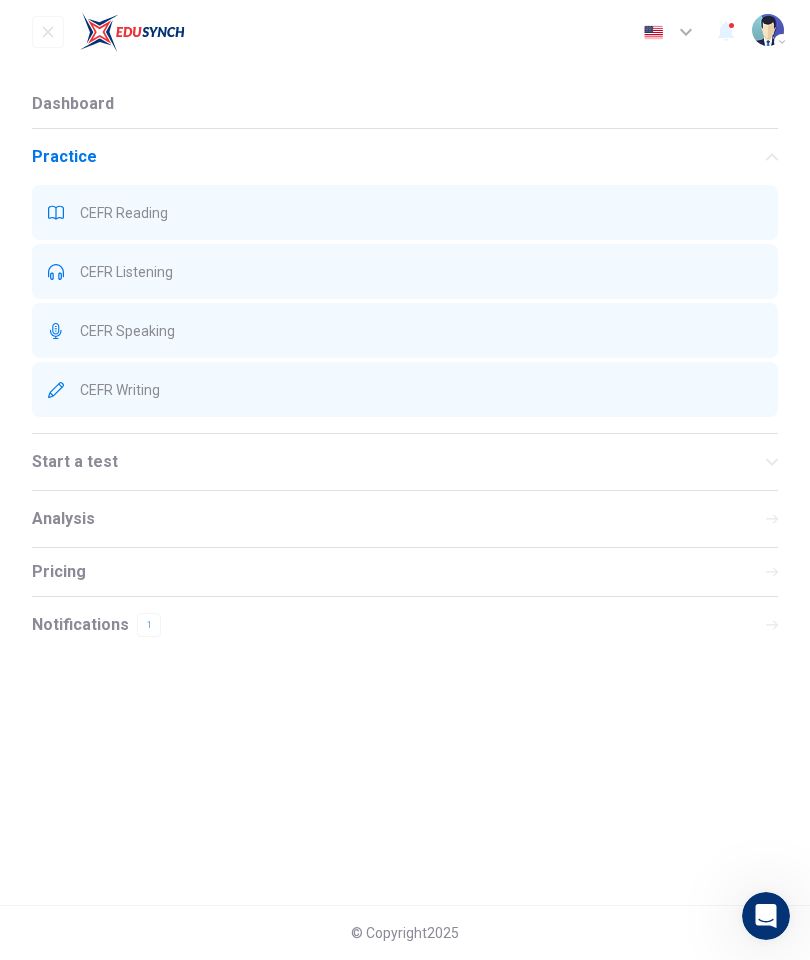 click on "CEFR Writing" at bounding box center [421, 390] 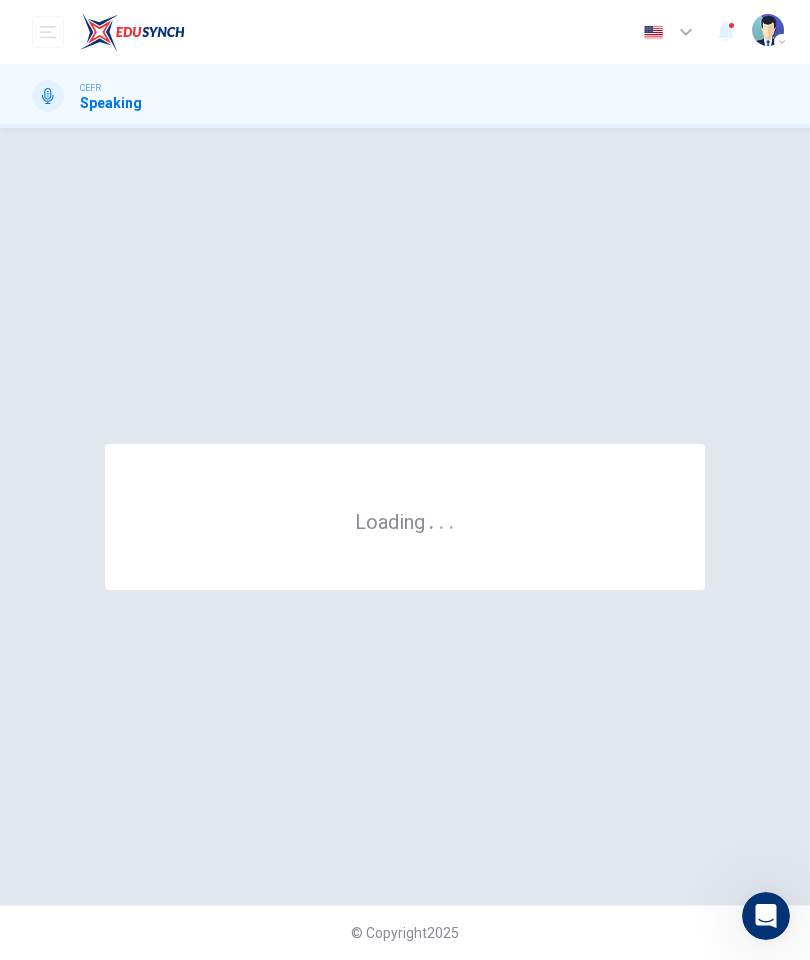 scroll, scrollTop: 0, scrollLeft: 0, axis: both 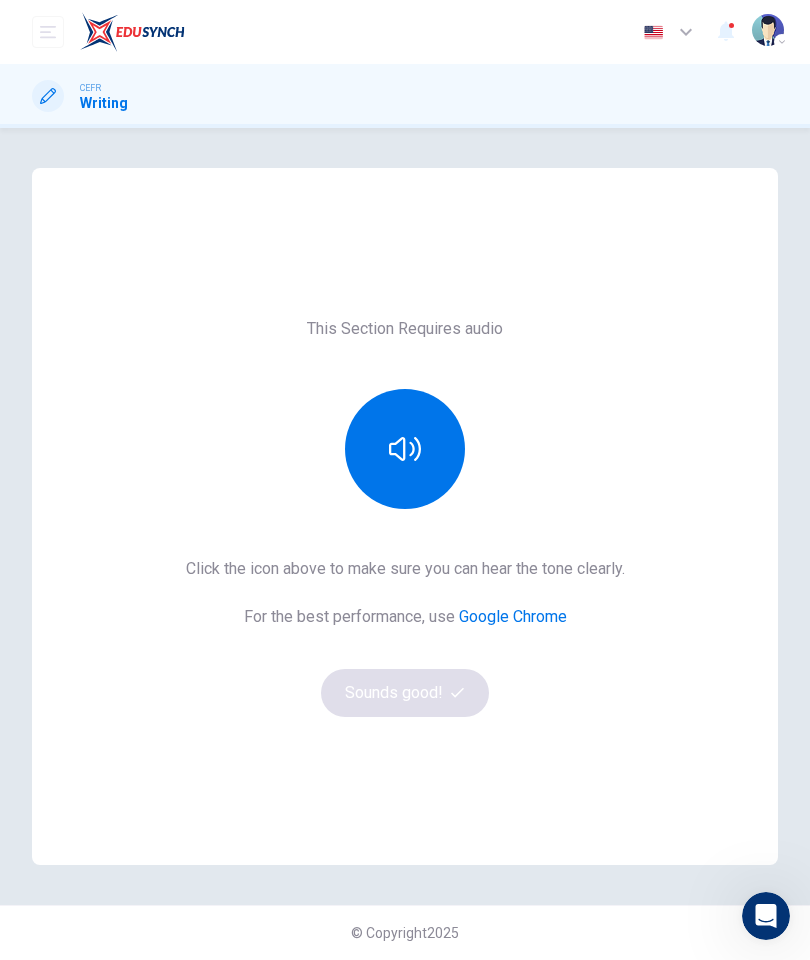 click 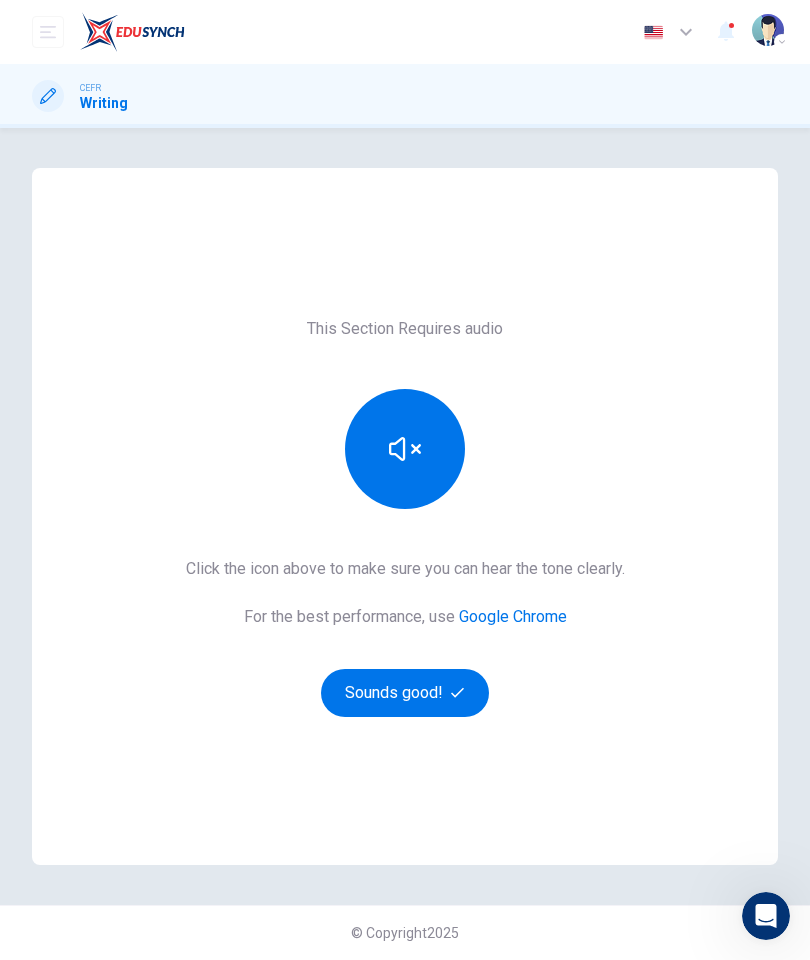 click on "Sounds good!" at bounding box center [405, 693] 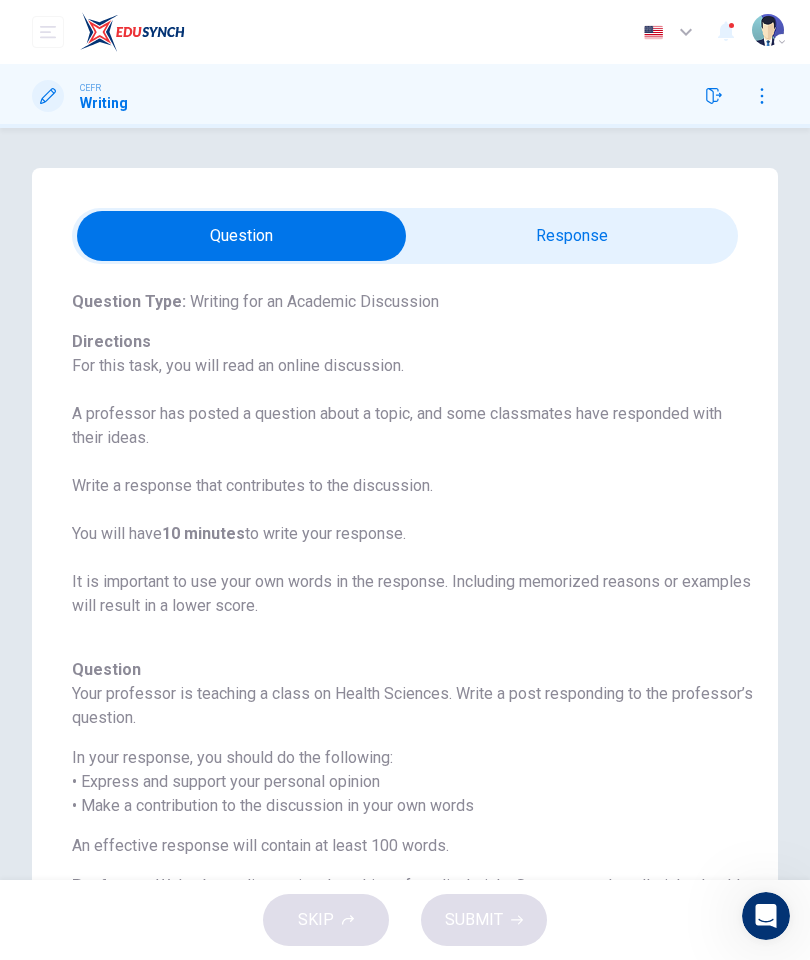 scroll, scrollTop: 70, scrollLeft: 0, axis: vertical 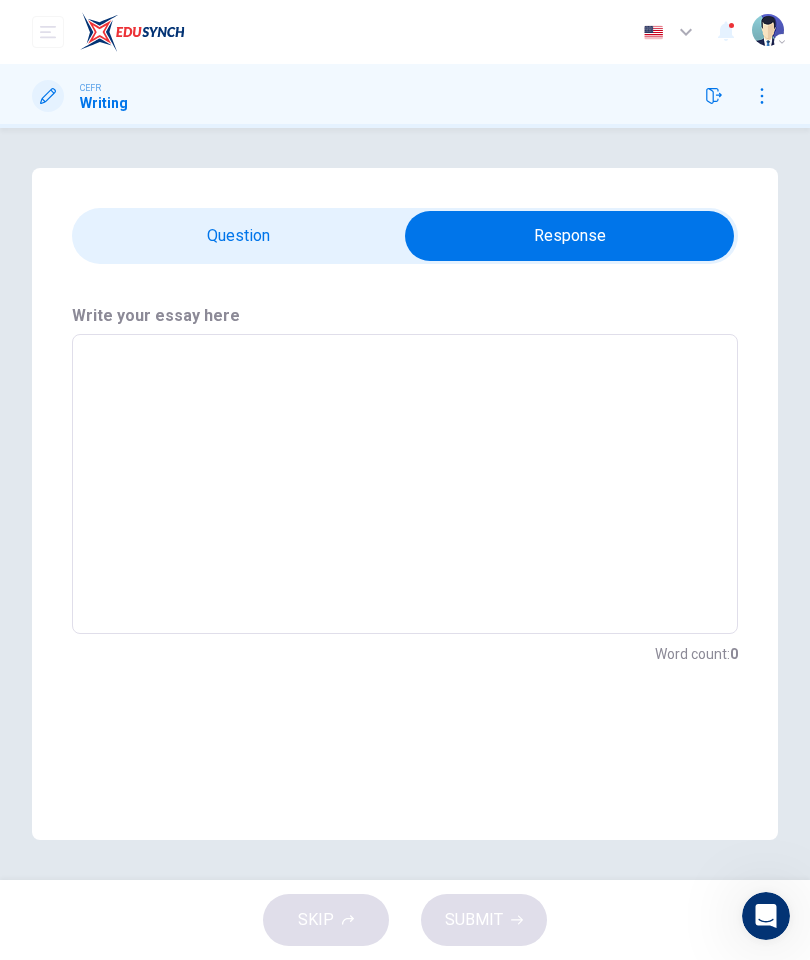 click at bounding box center [405, 484] 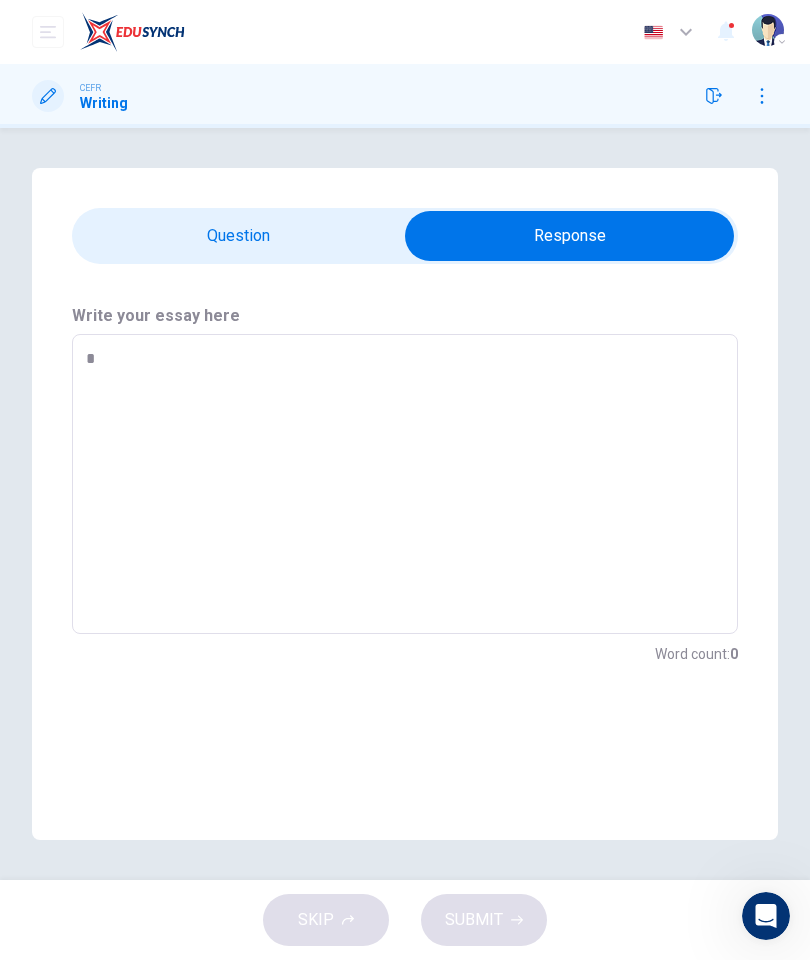 type on "*" 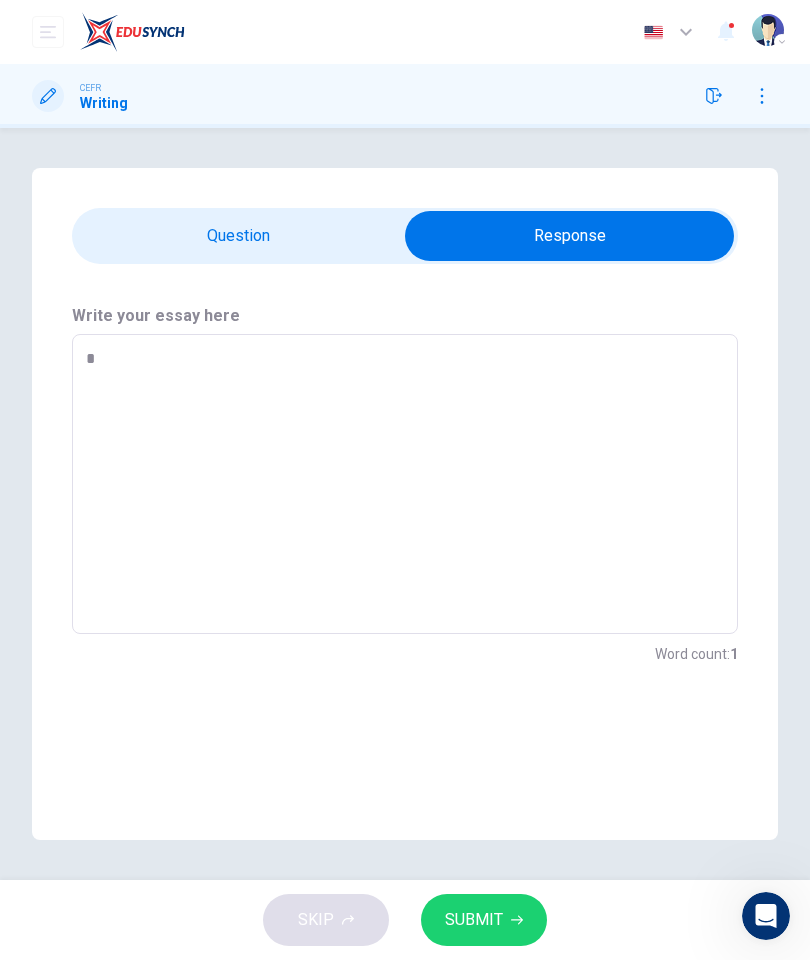 type on "**" 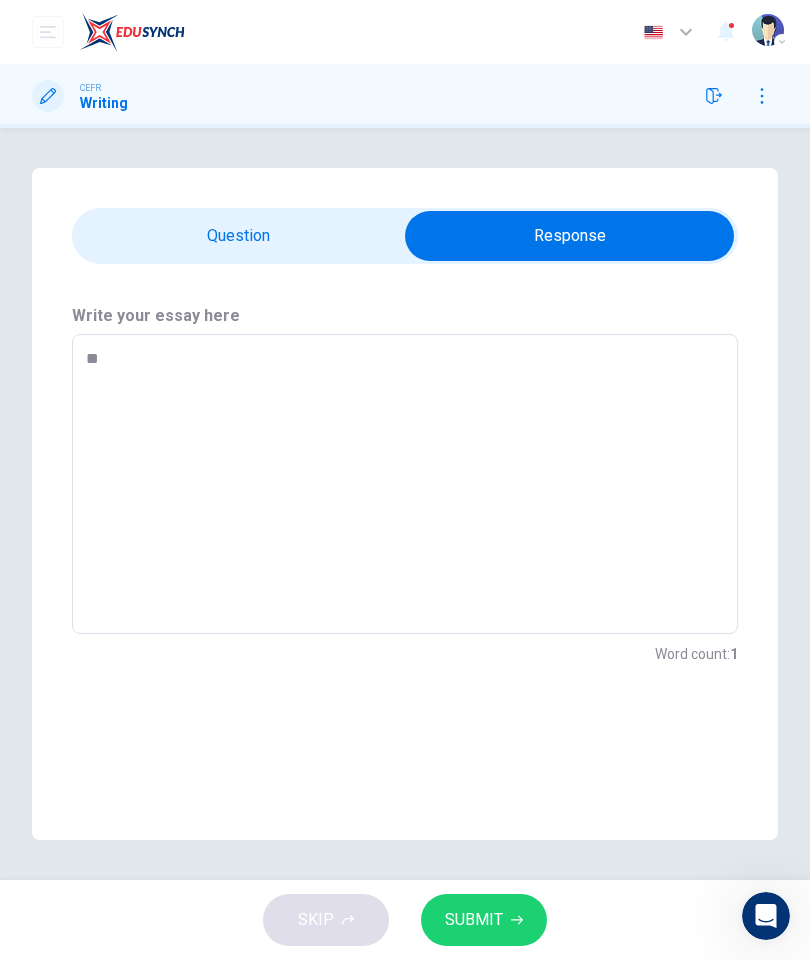 type on "*" 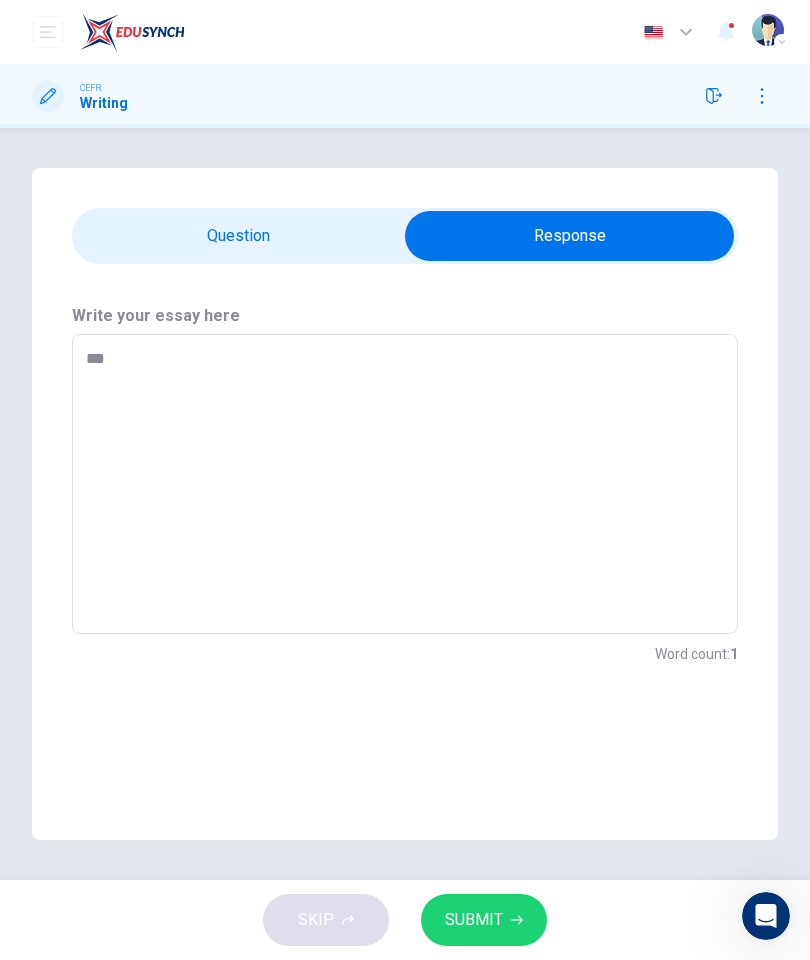 type on "*" 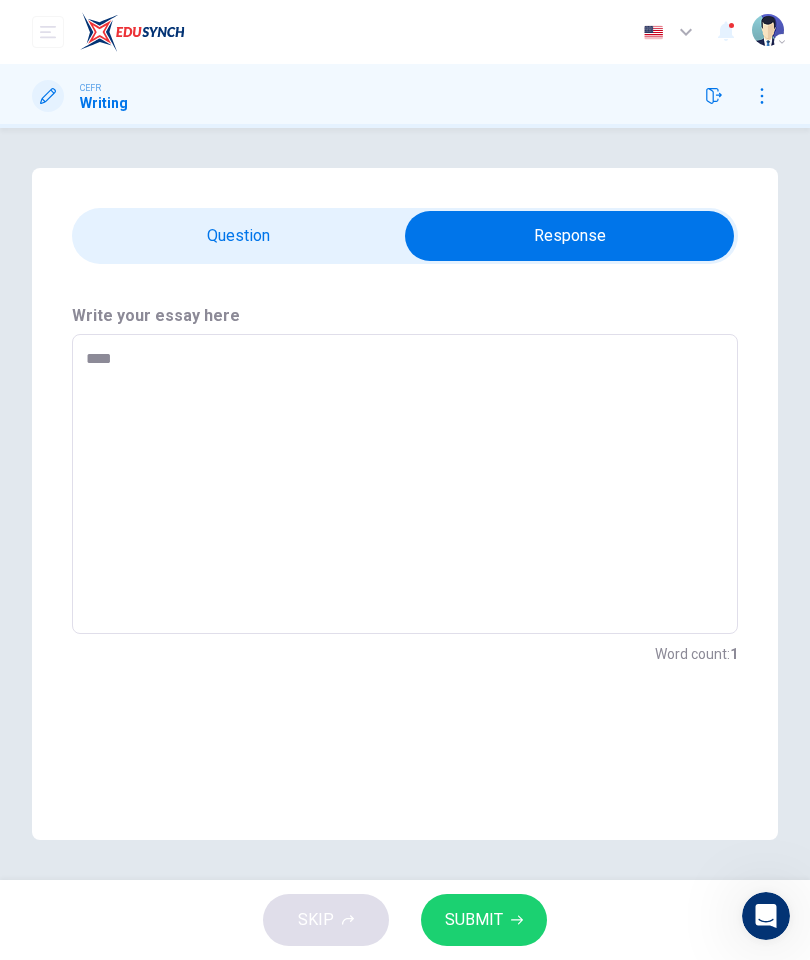 type on "*" 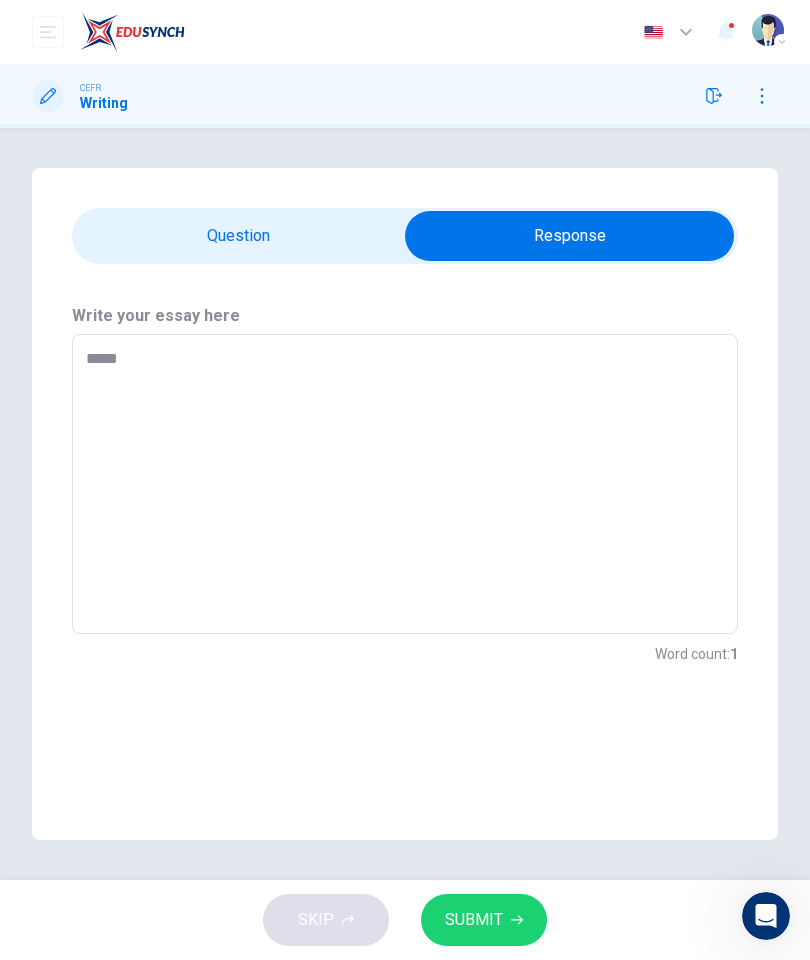 type on "*" 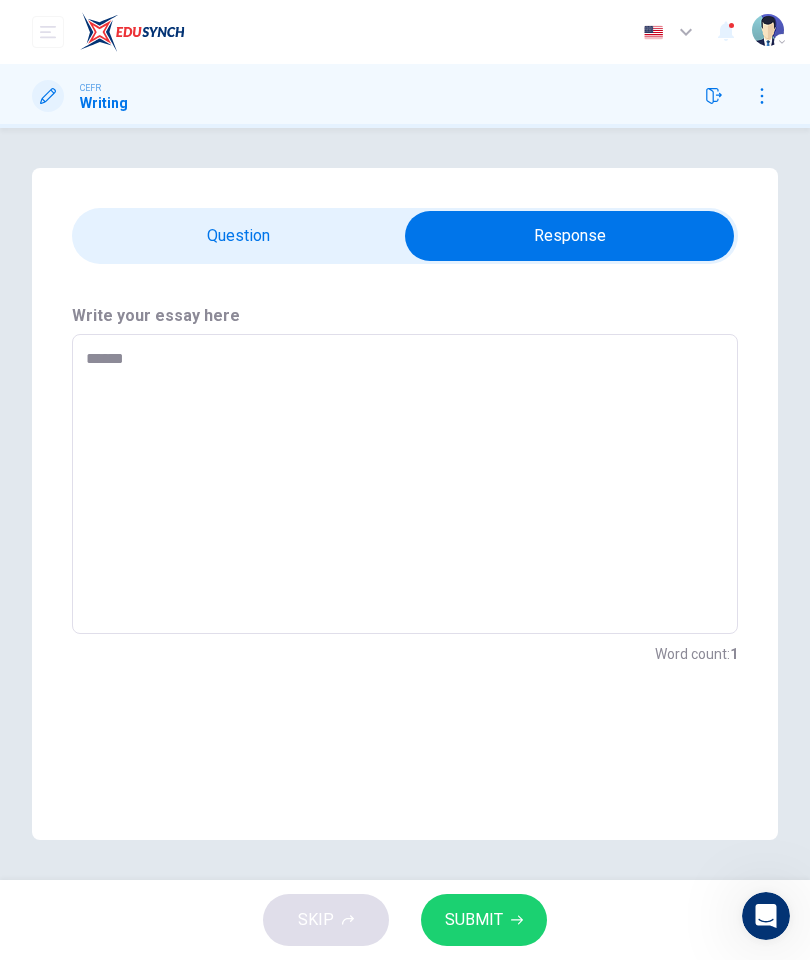 type on "*" 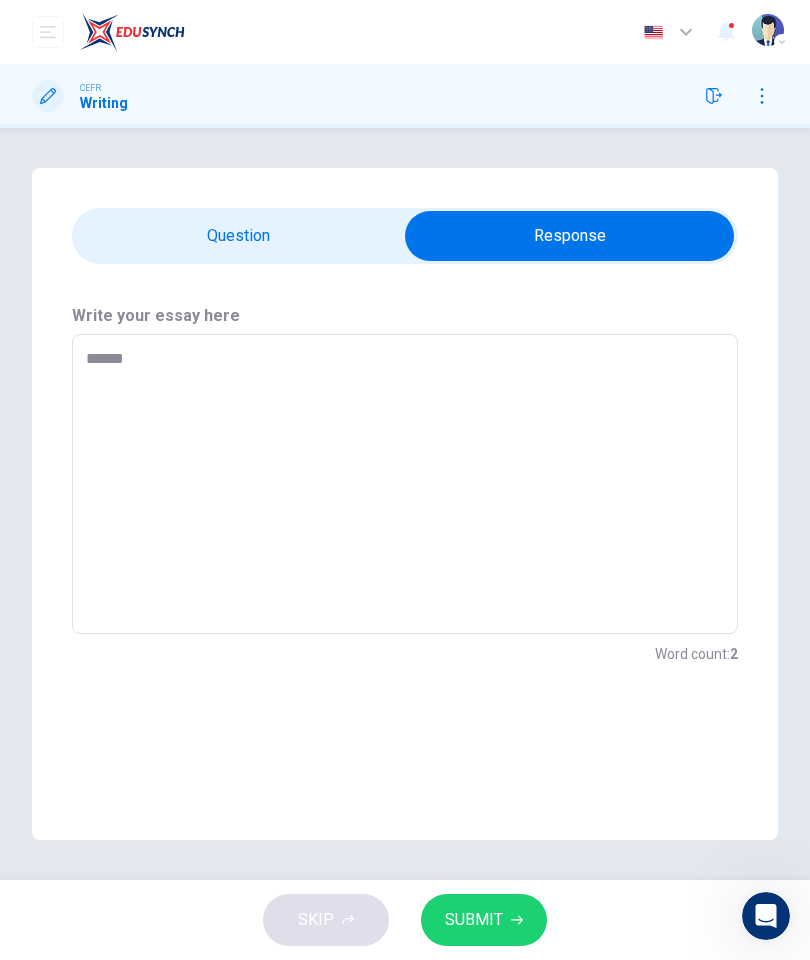 type on "*******" 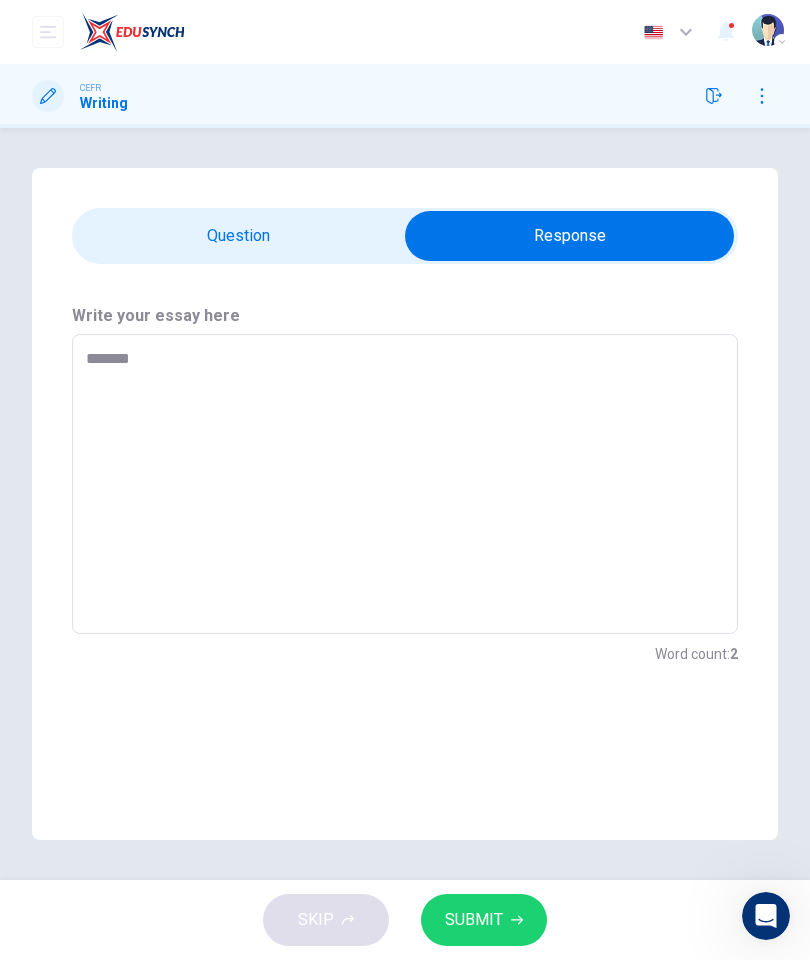 type on "*" 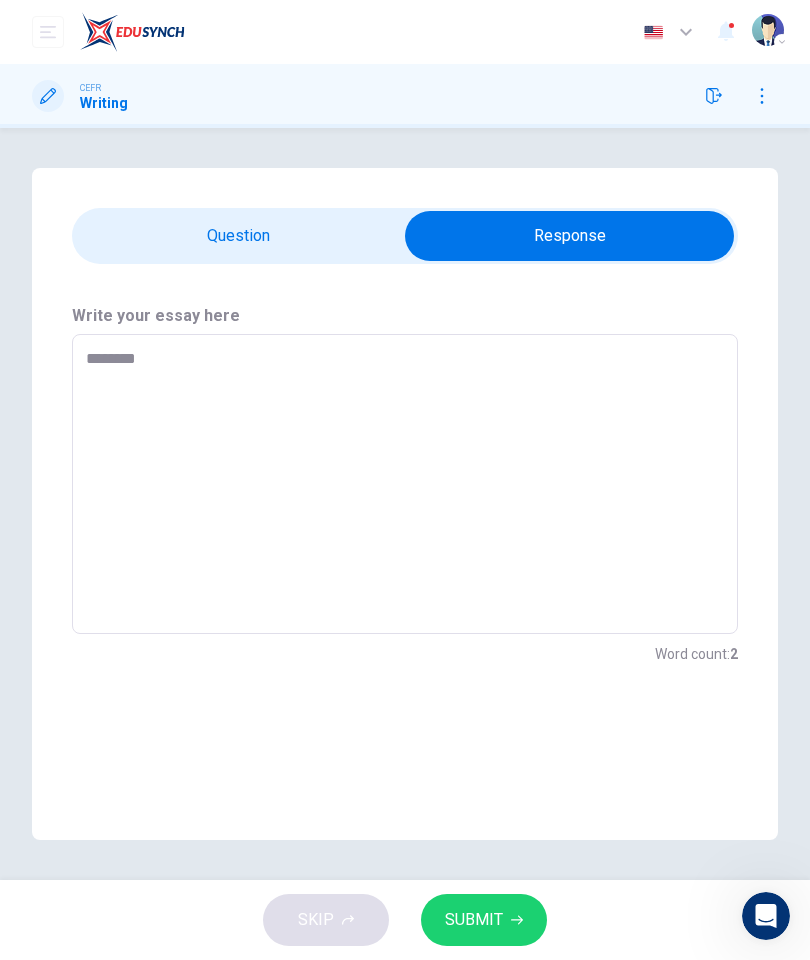 type on "*" 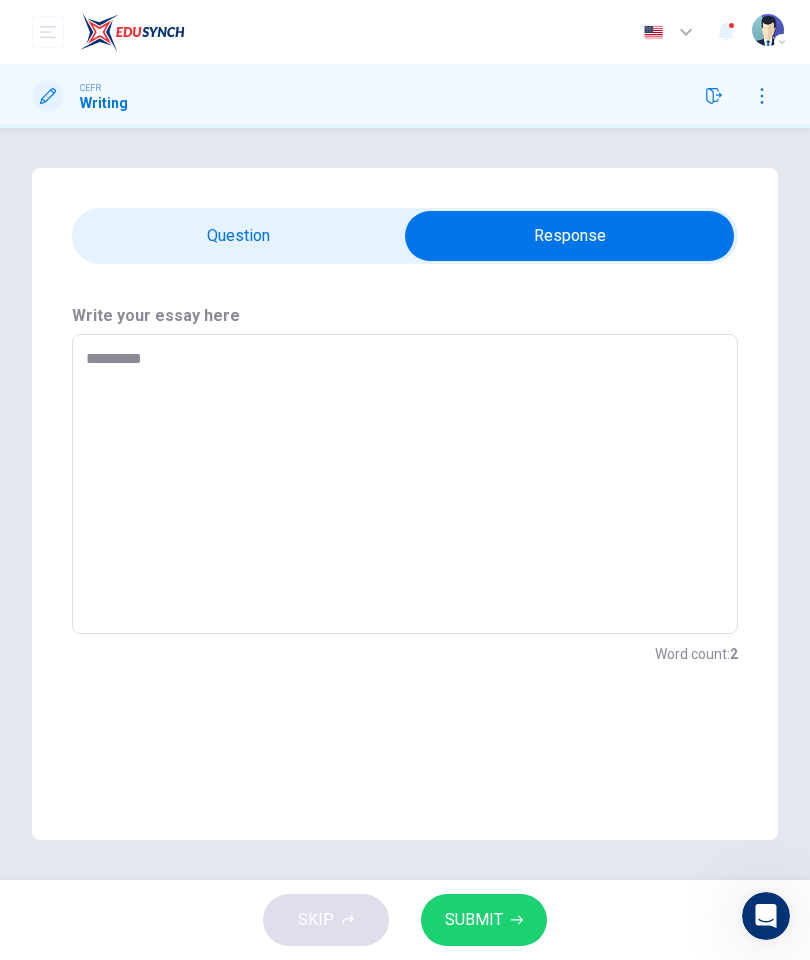 type on "*" 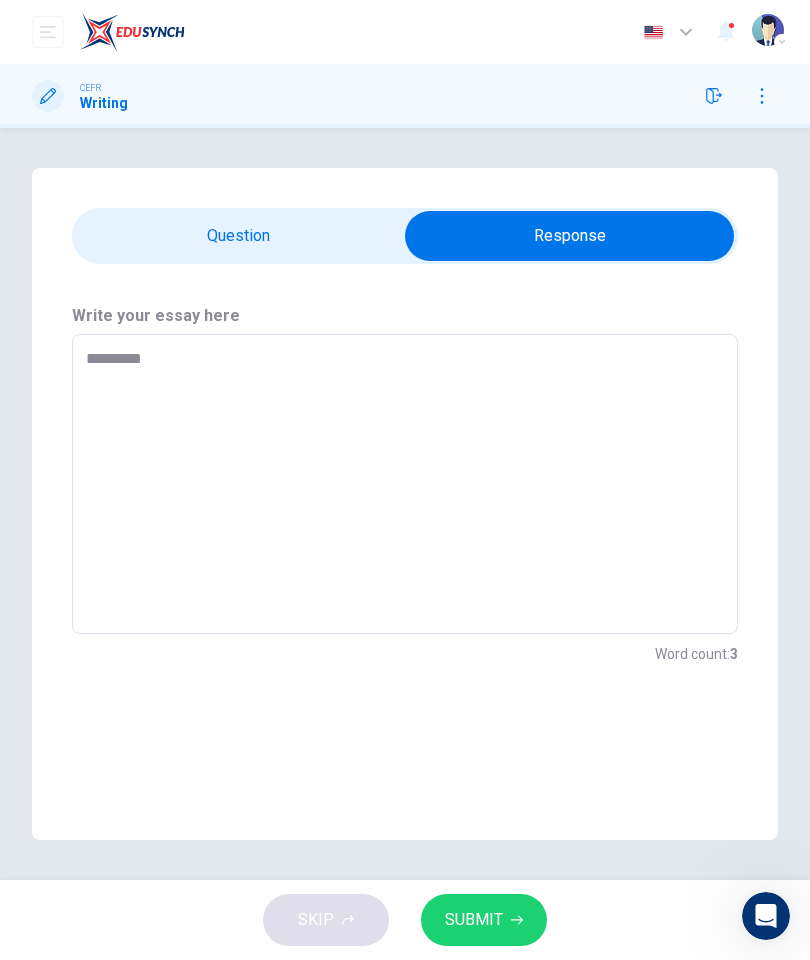 type on "**********" 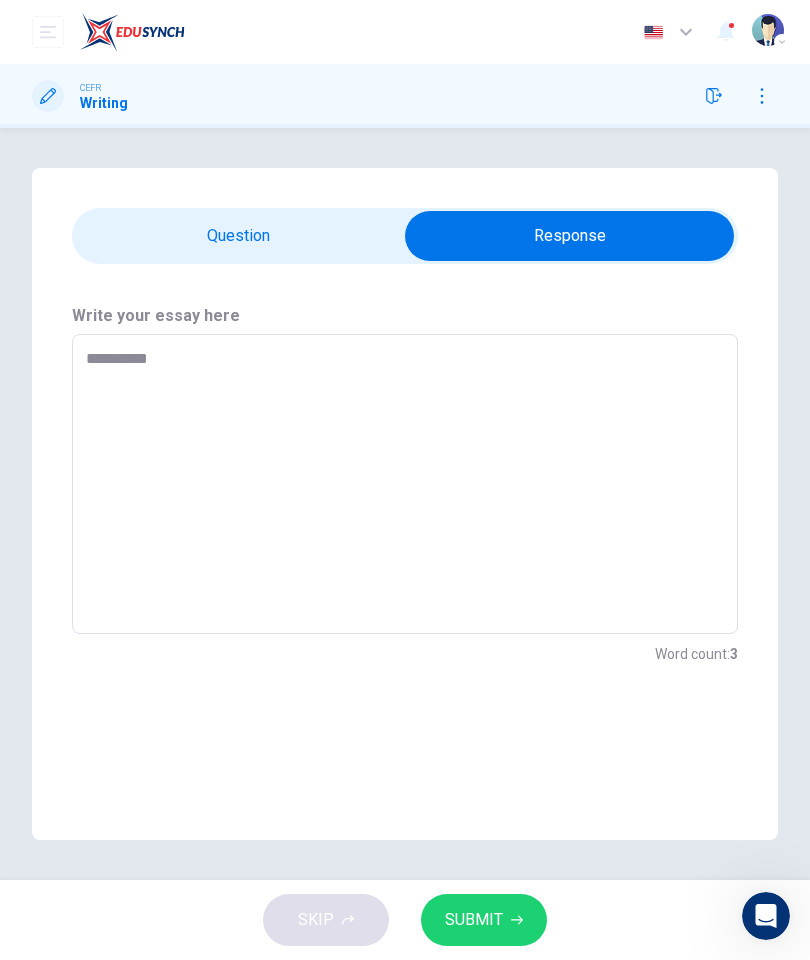 type on "*" 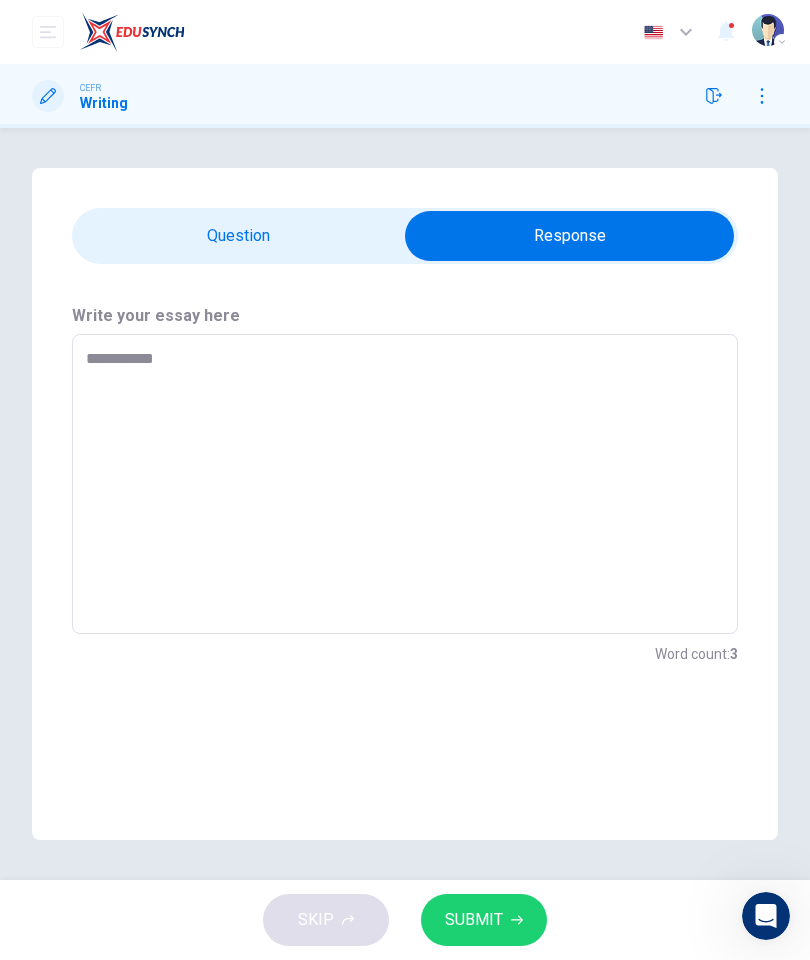 type on "*" 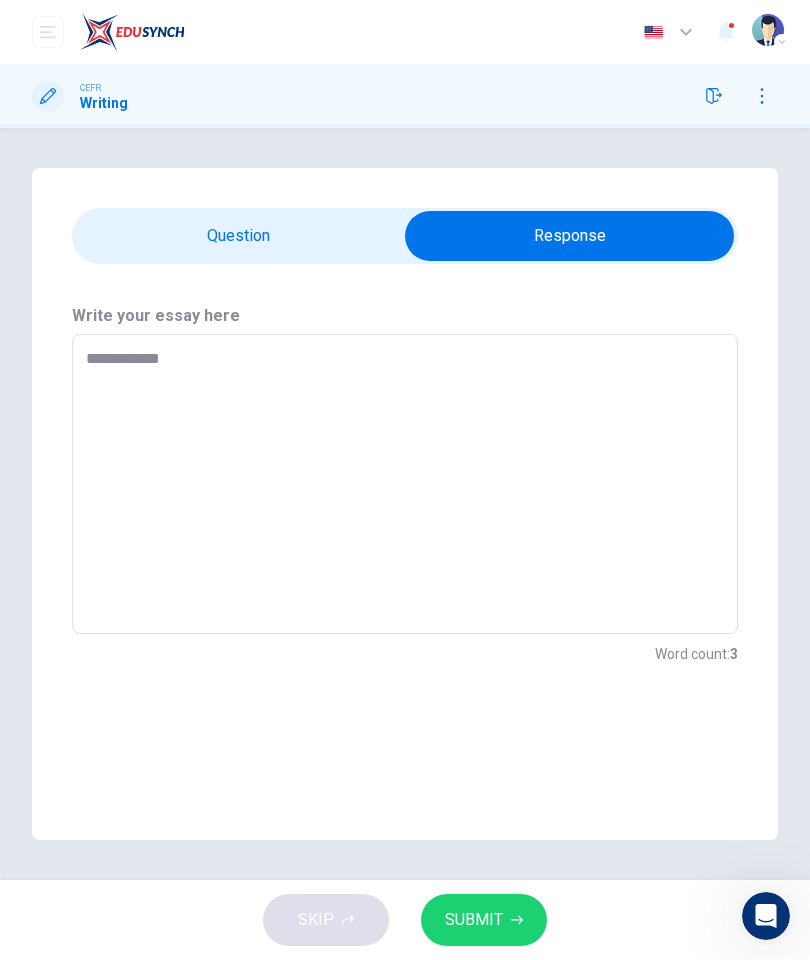 type on "*" 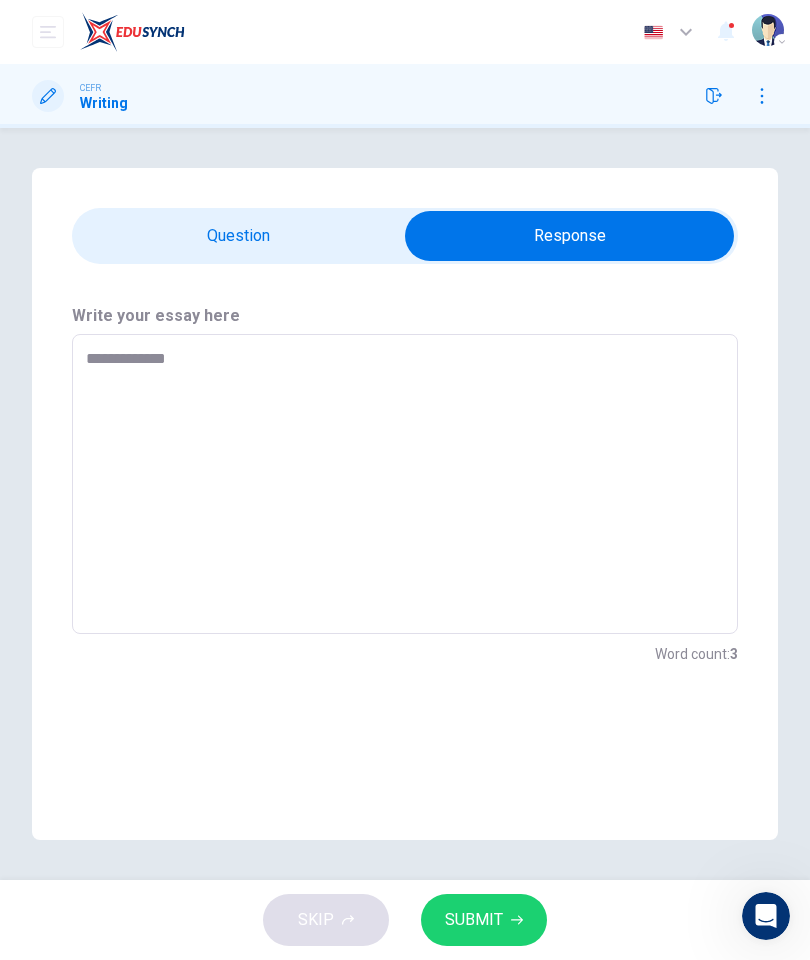type on "*" 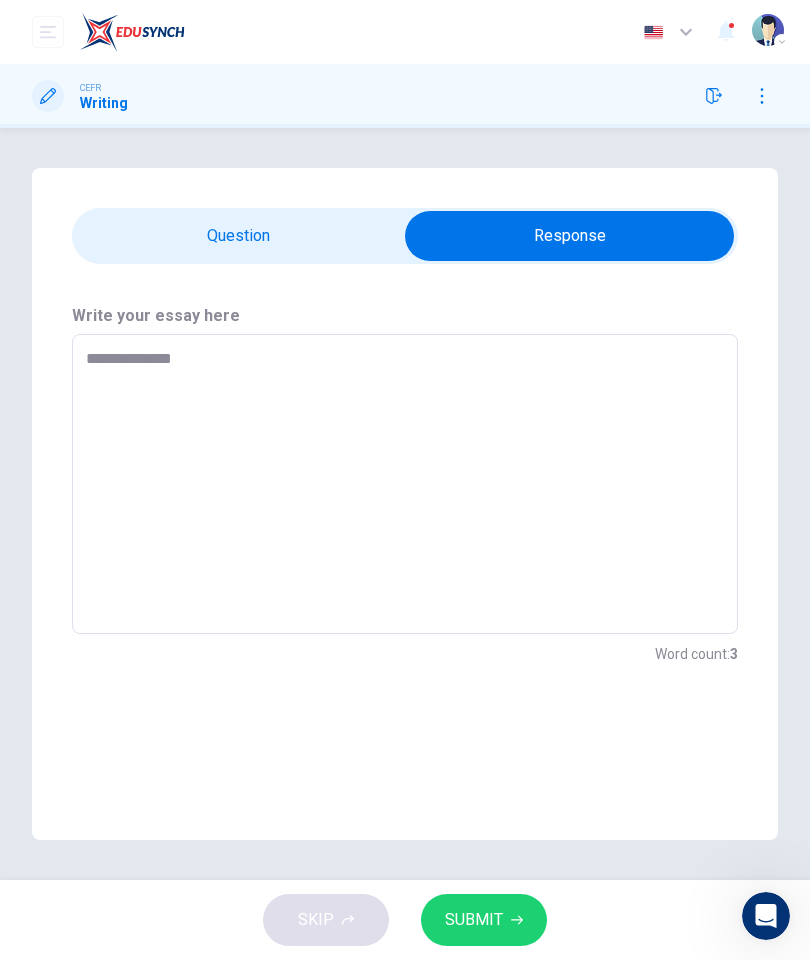 type on "*" 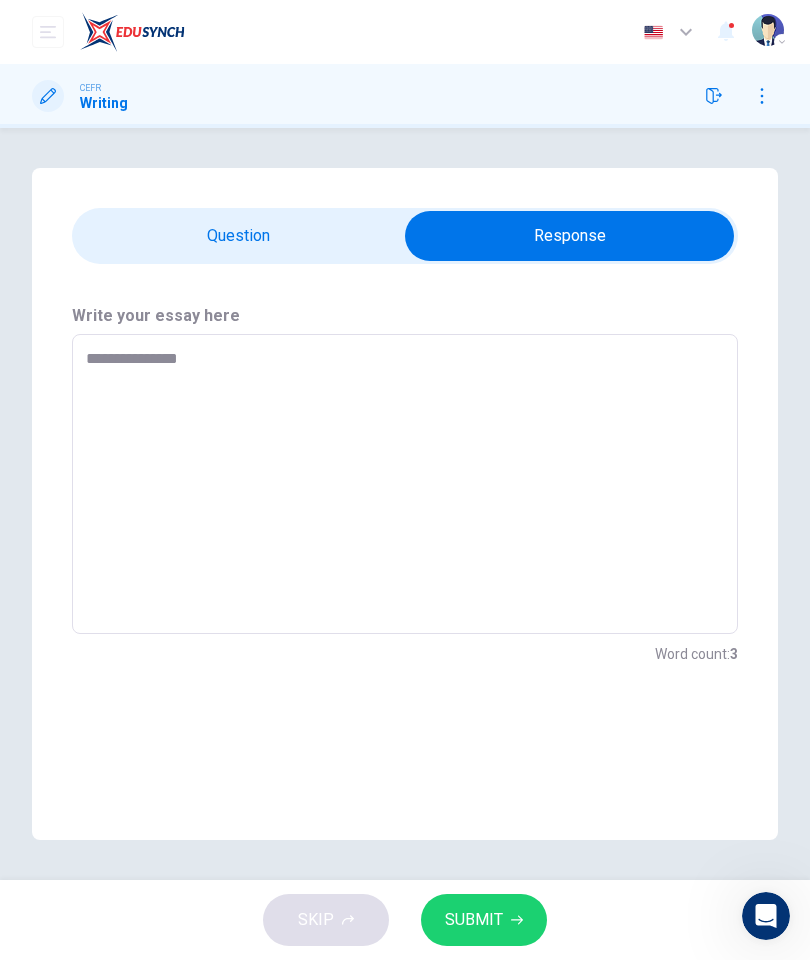 type on "*" 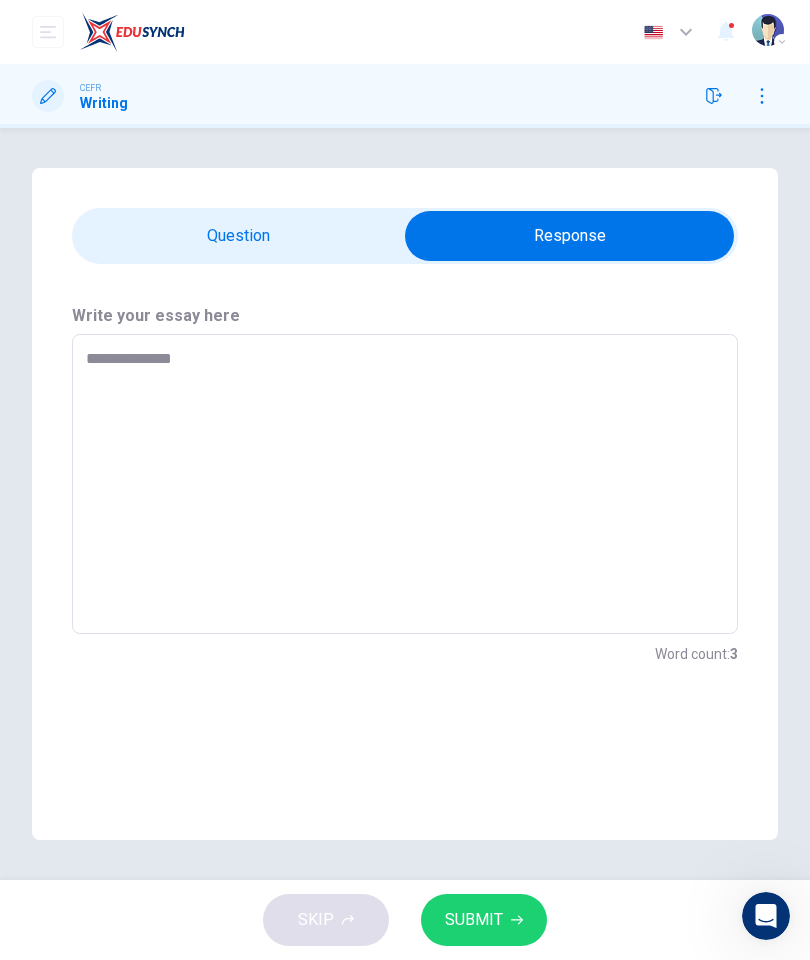 type on "*" 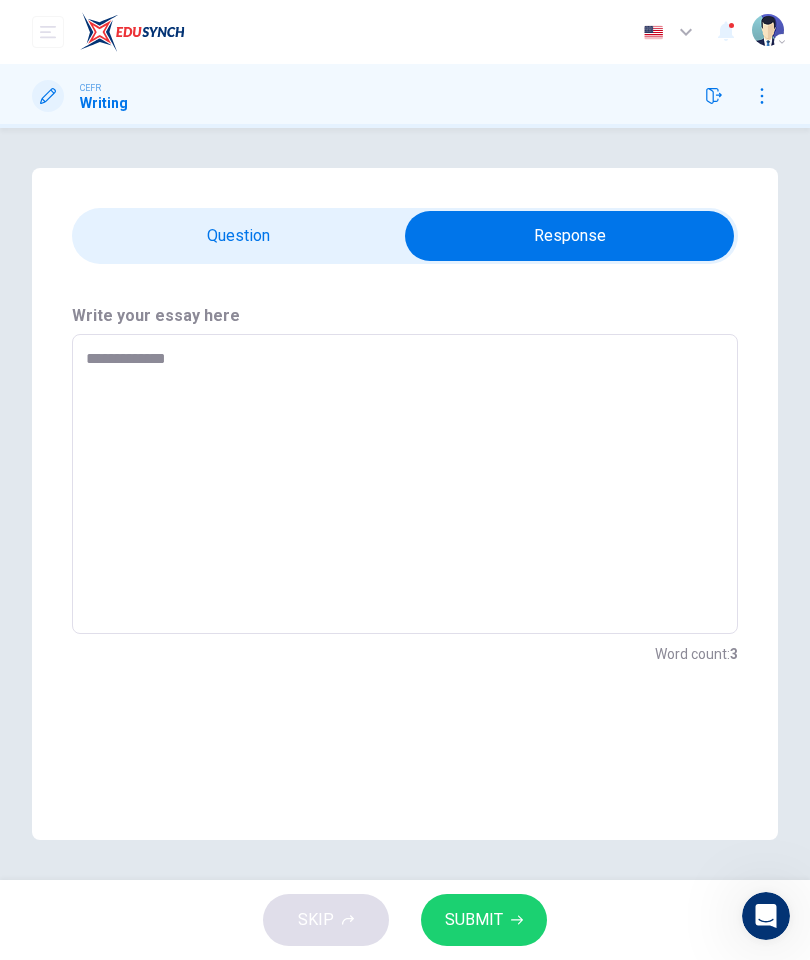 type on "*" 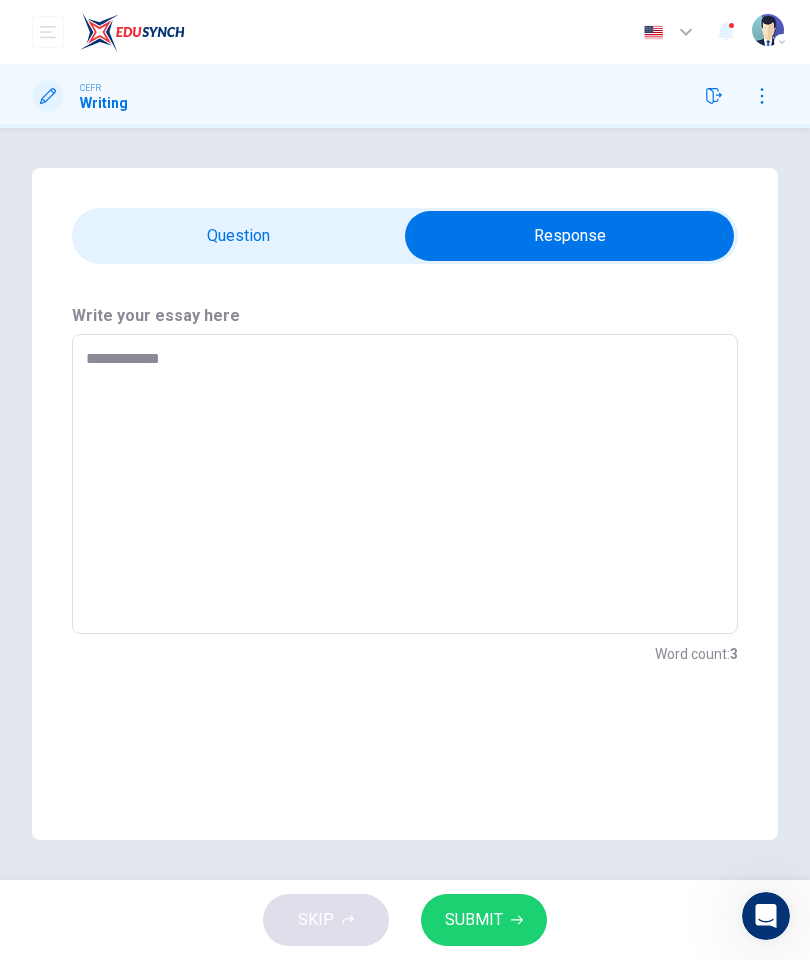 type on "*" 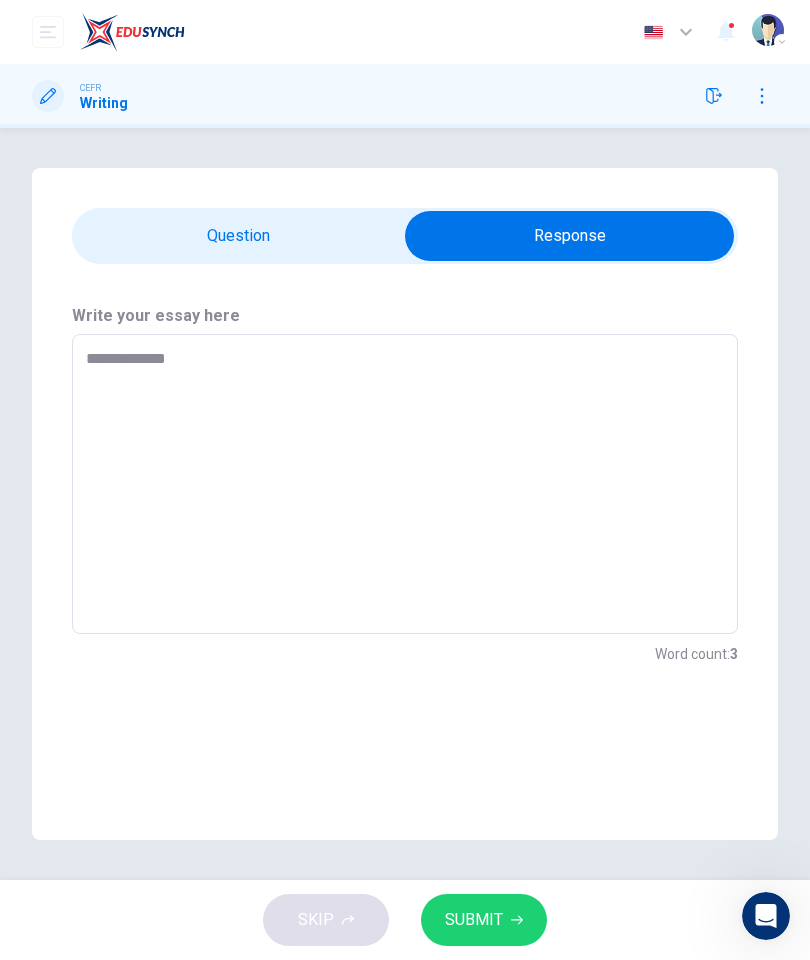 type on "*" 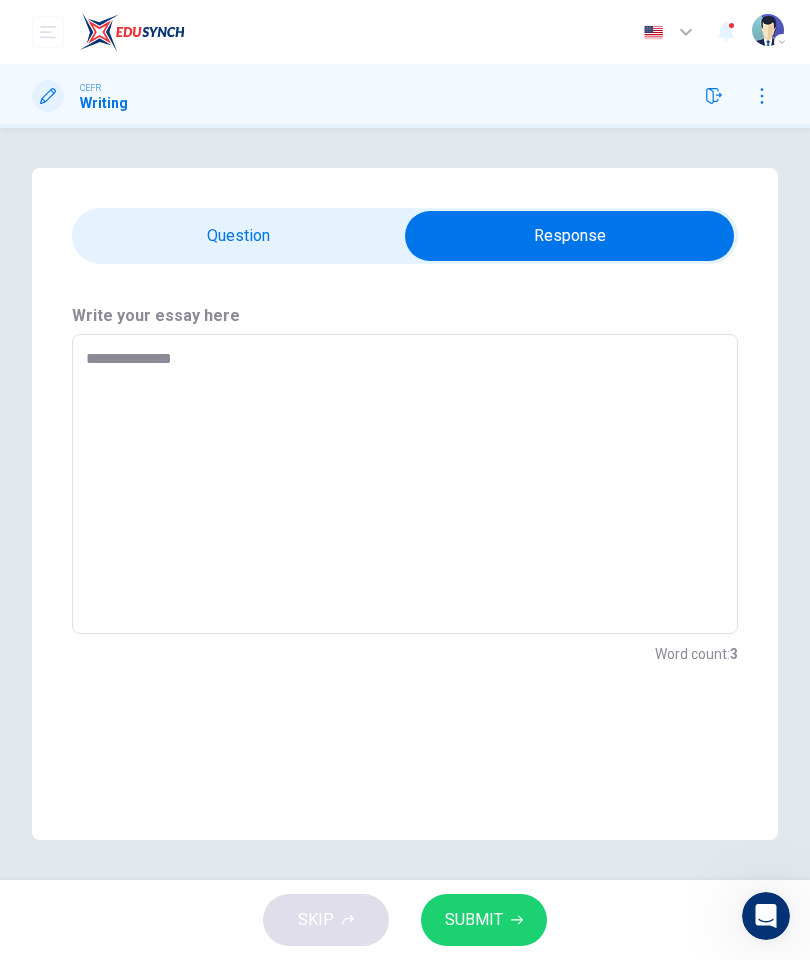 type on "*" 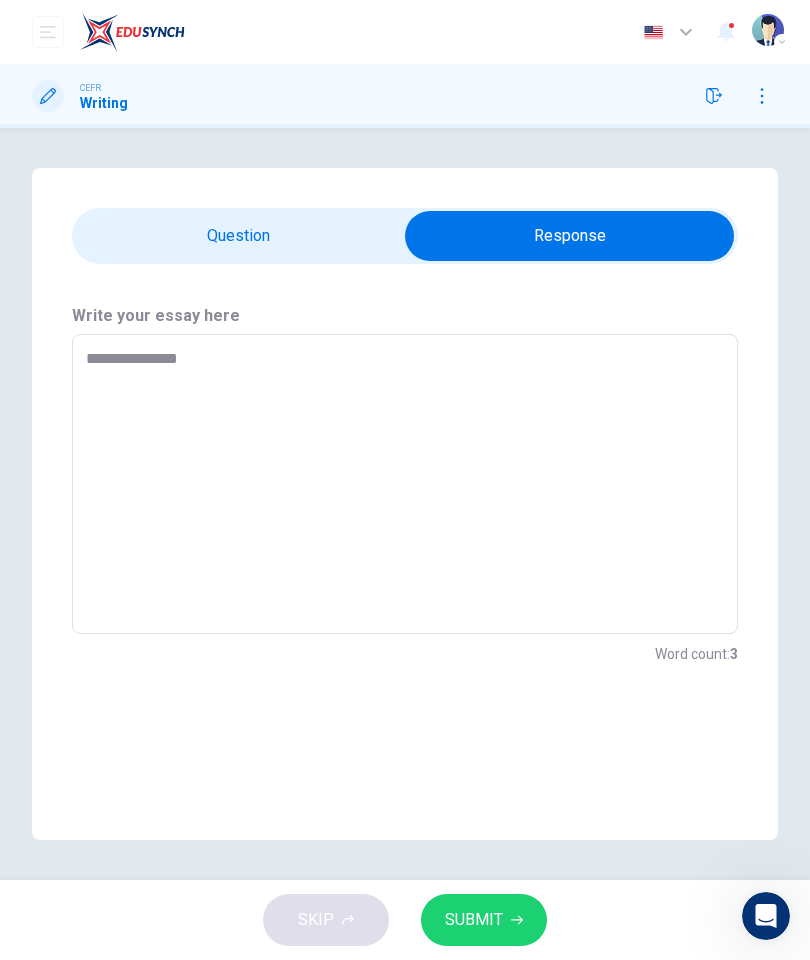 type on "*" 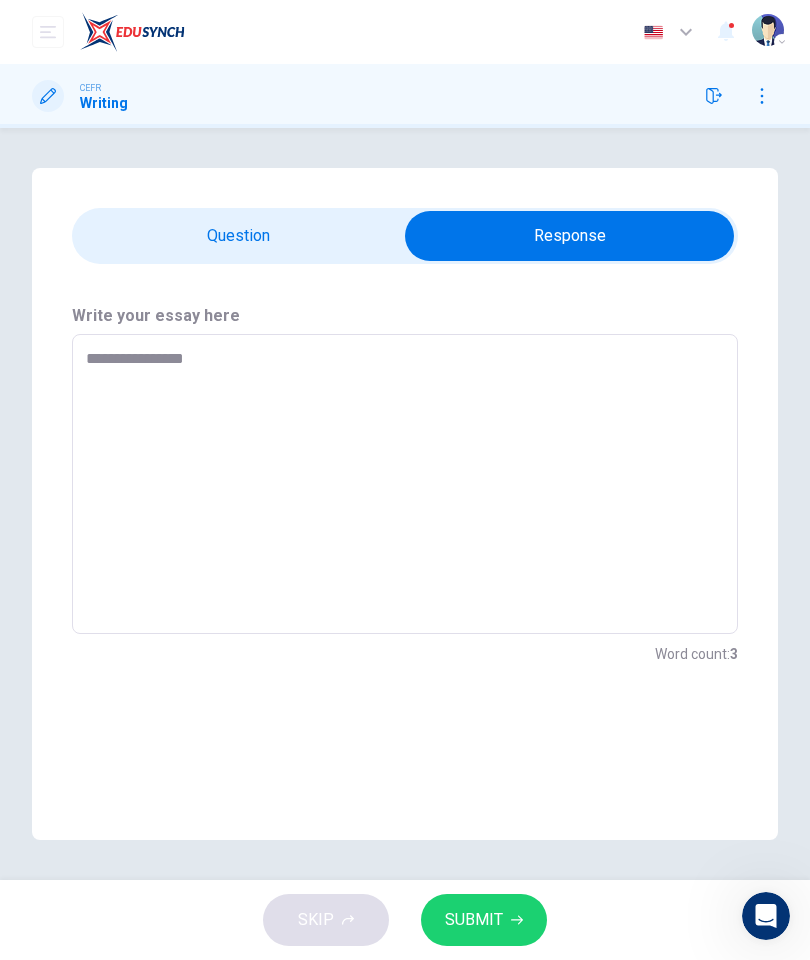 type on "*" 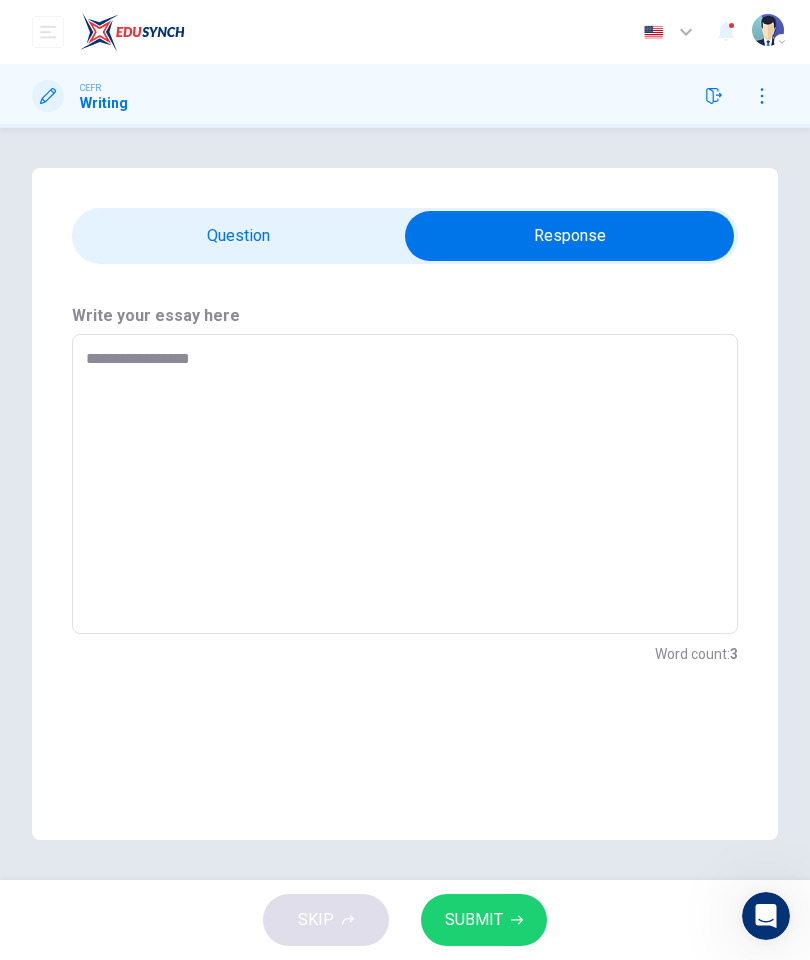 type on "*" 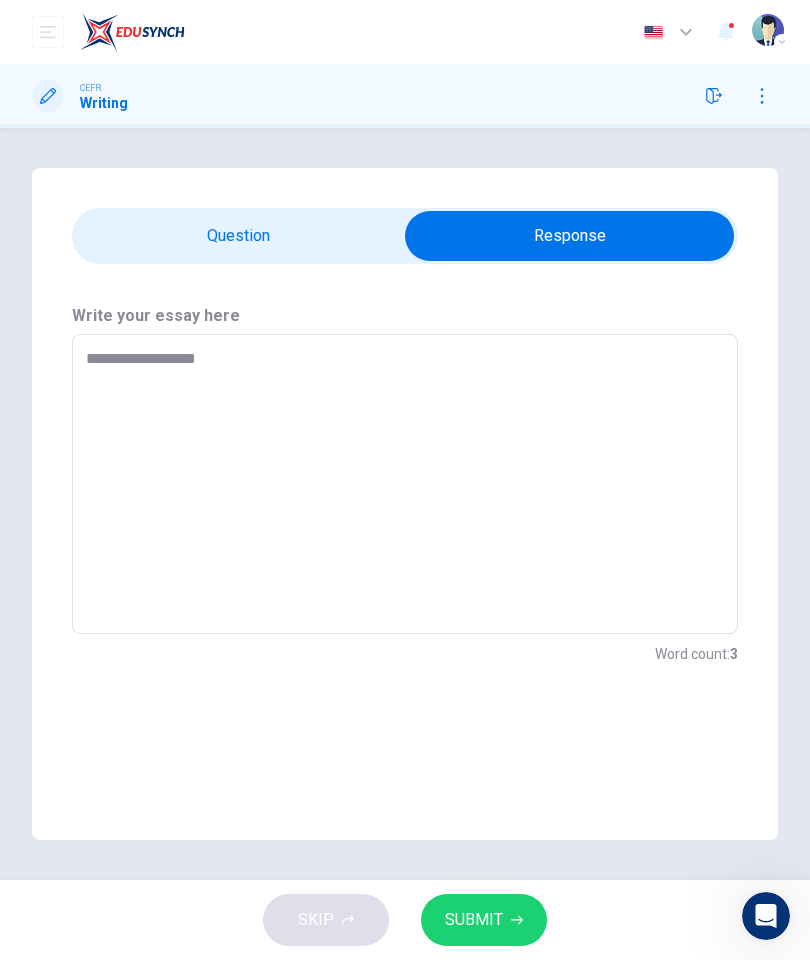 type on "*" 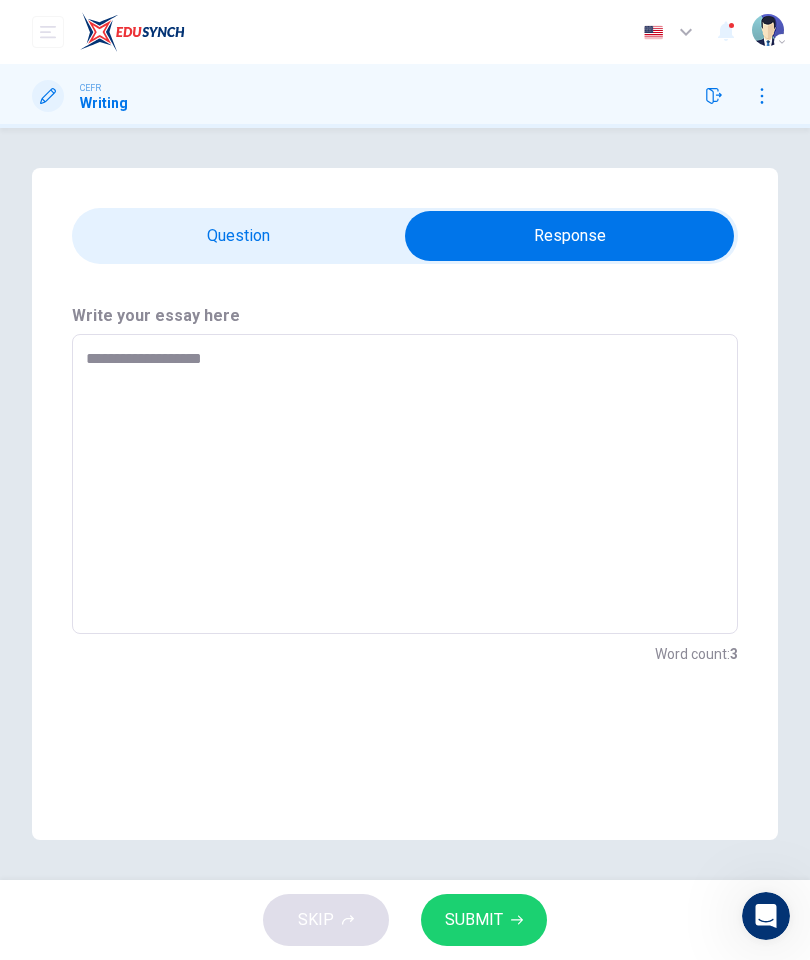 type on "*" 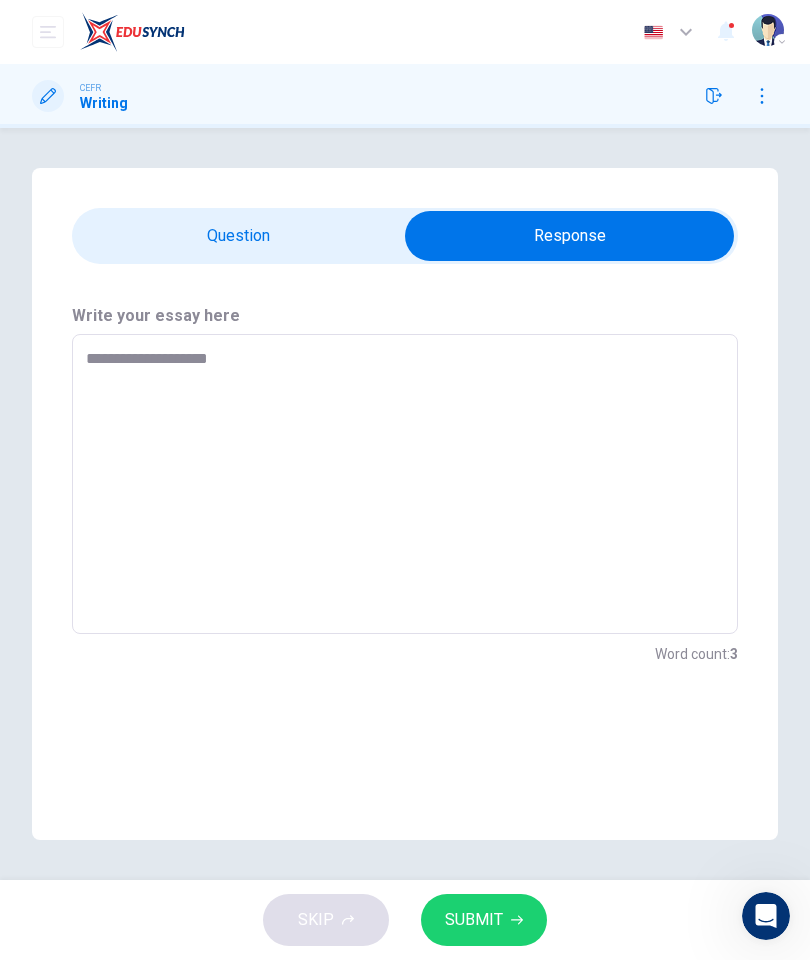 type on "*" 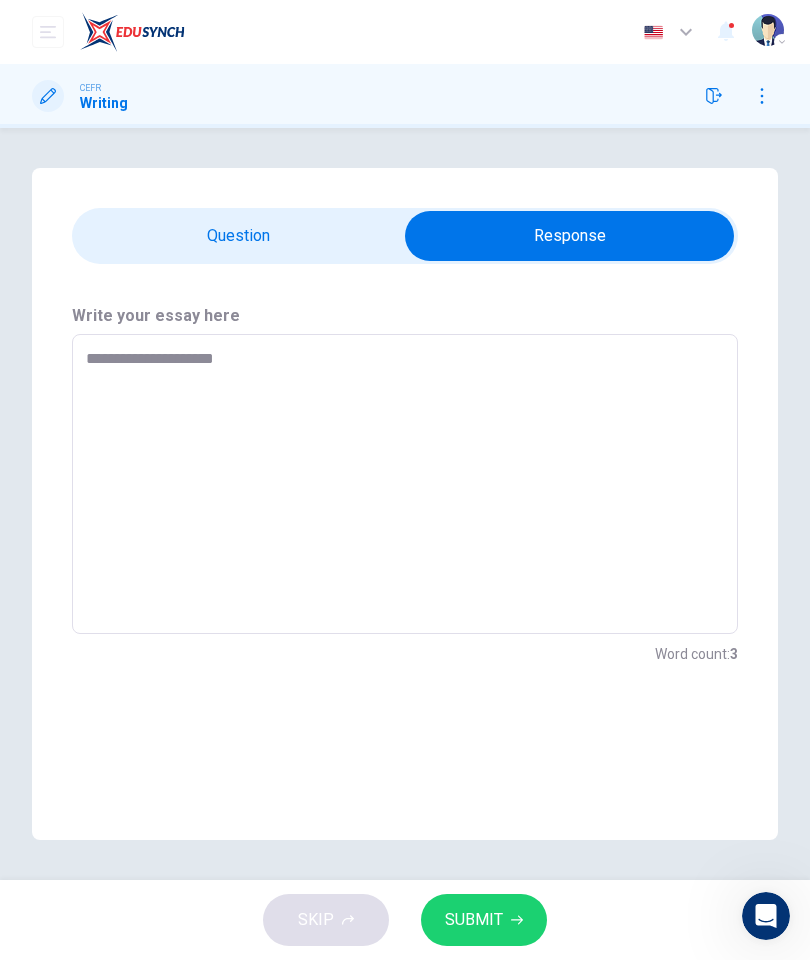 type on "*" 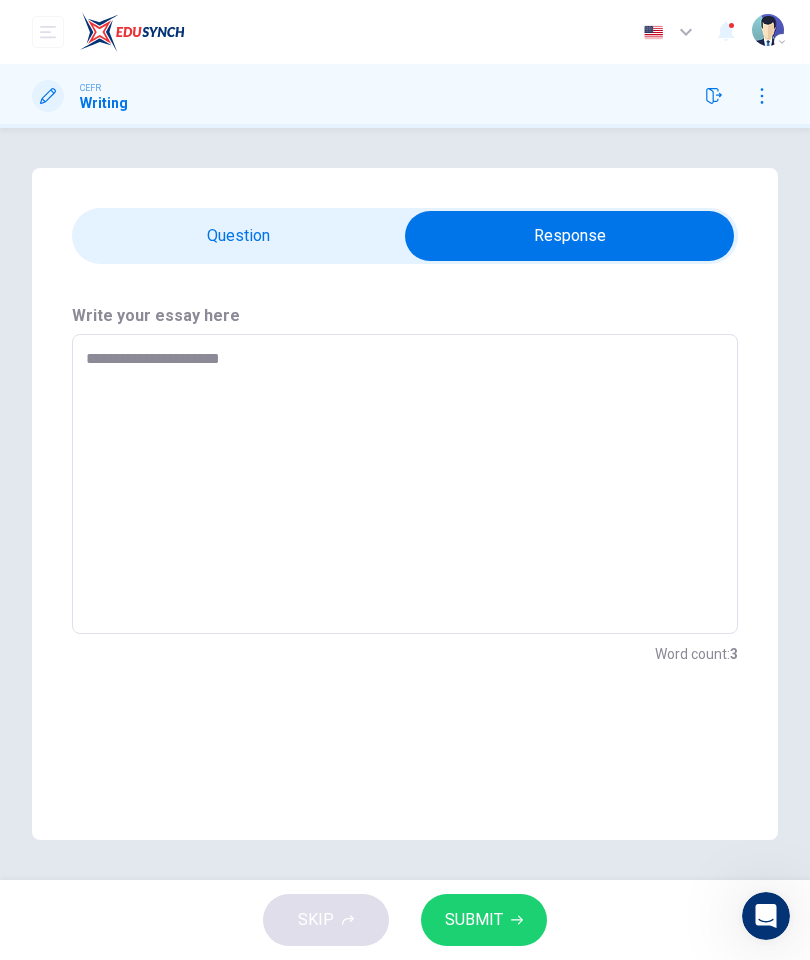 type on "*" 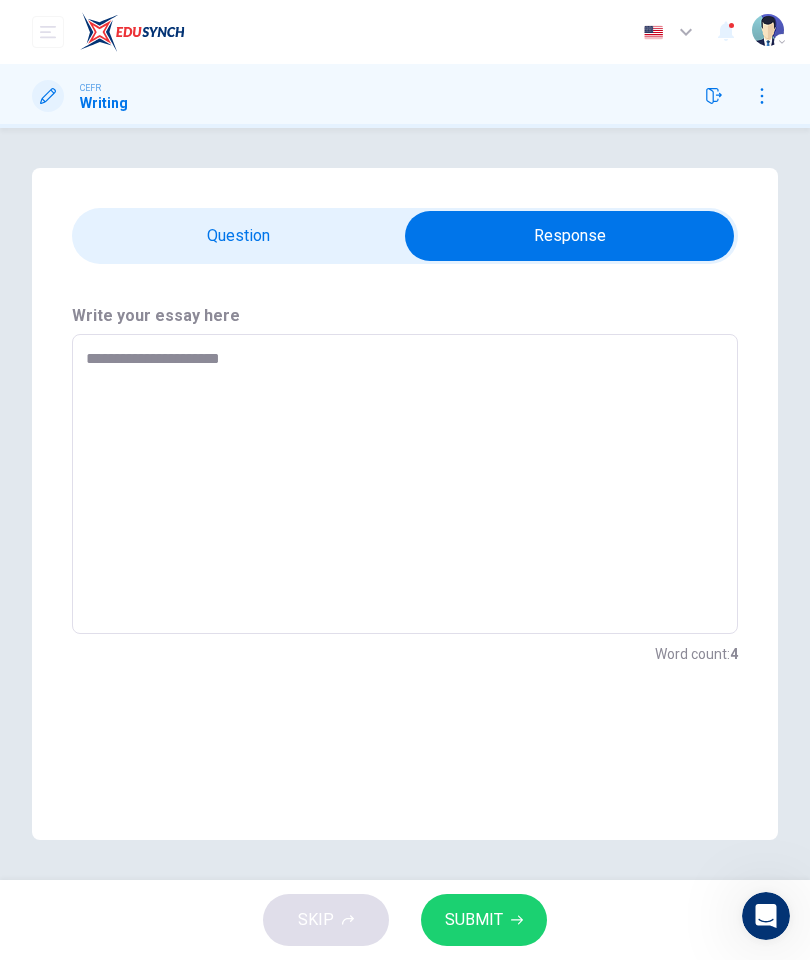 type on "**********" 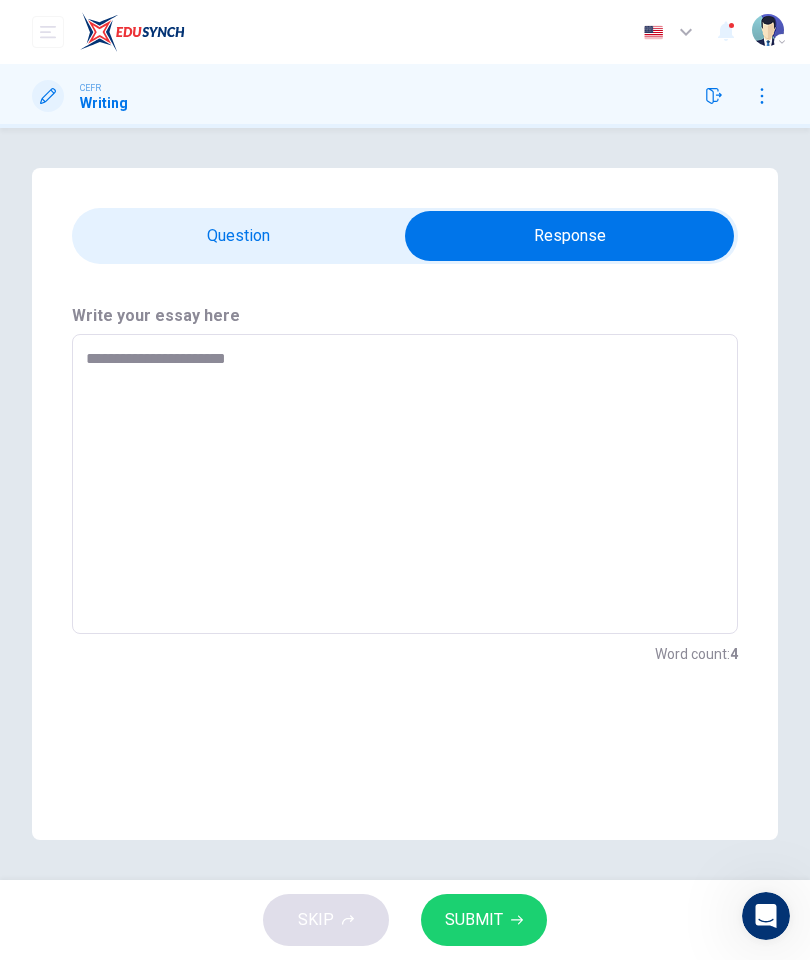type on "*" 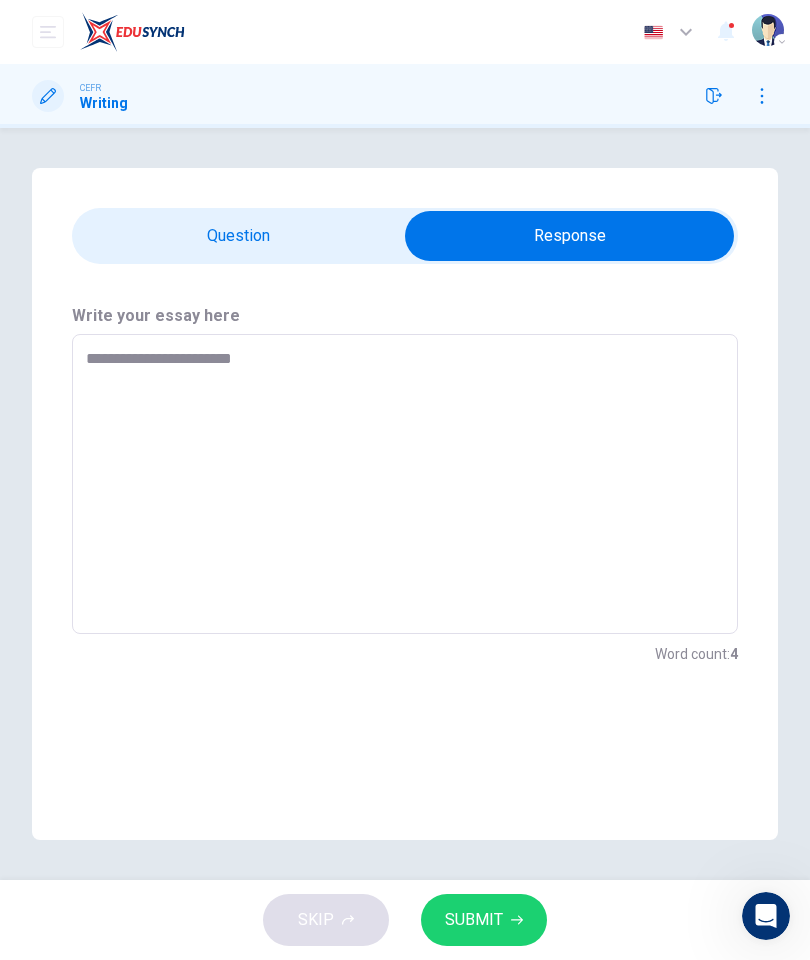 type on "*" 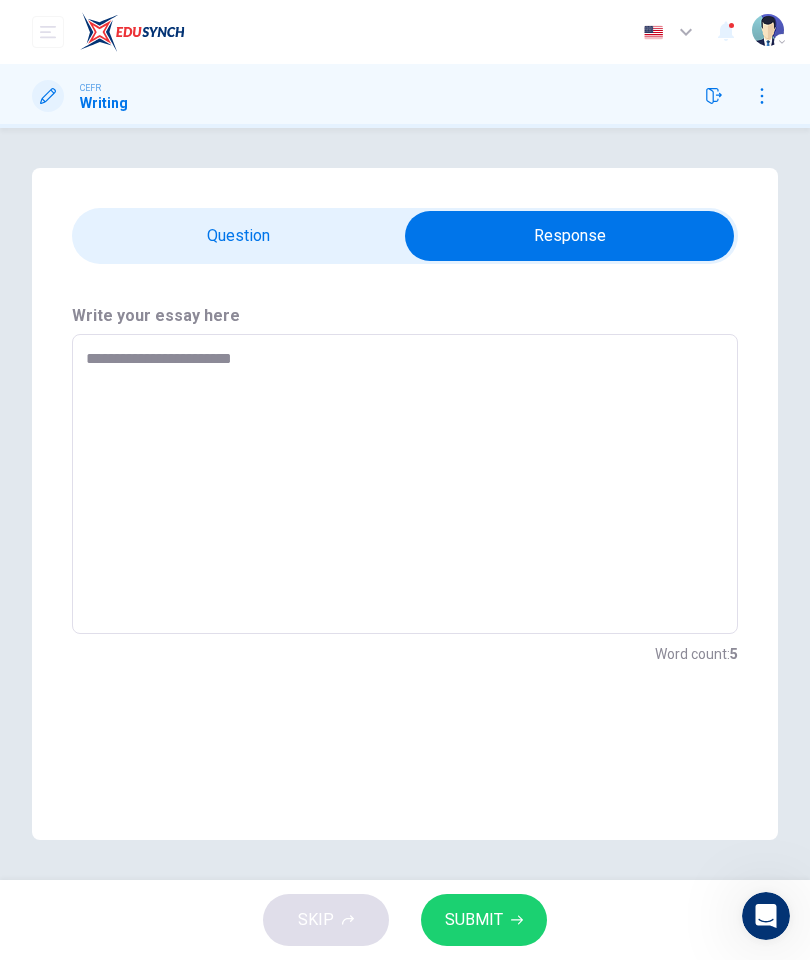 type on "**********" 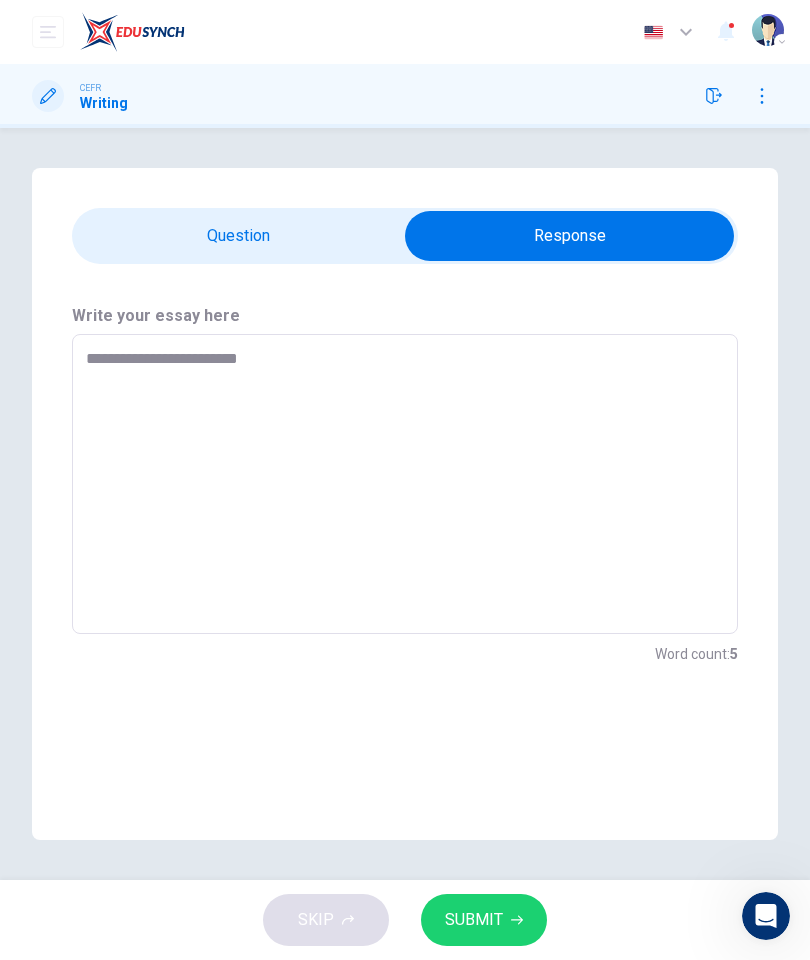 type on "*" 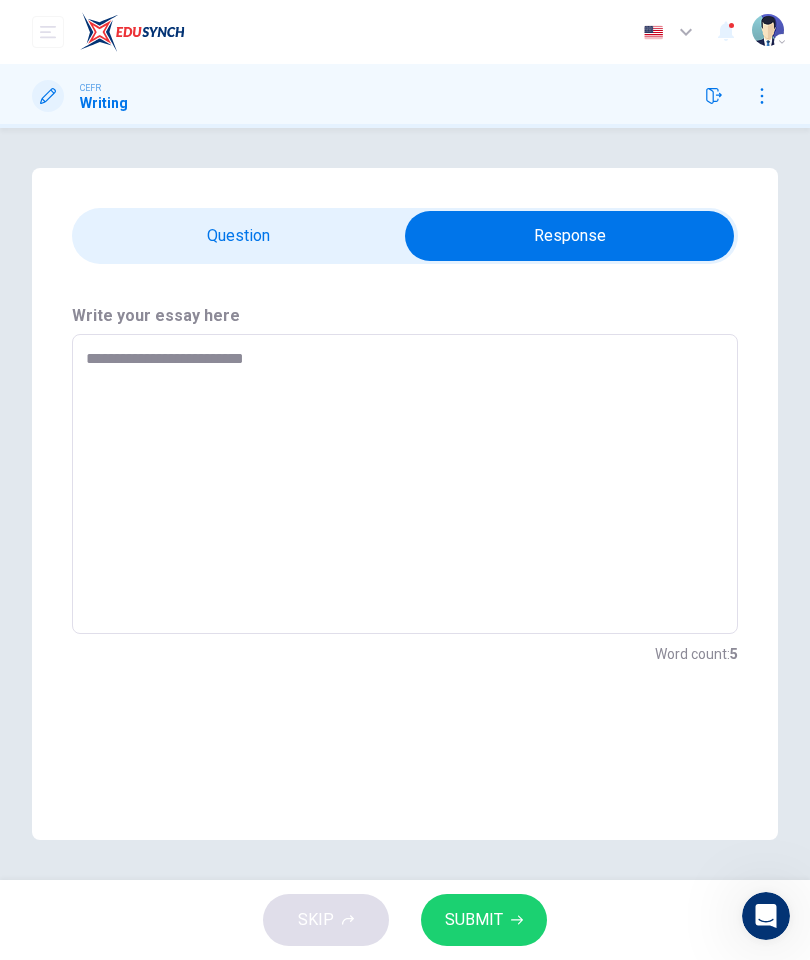 type on "*" 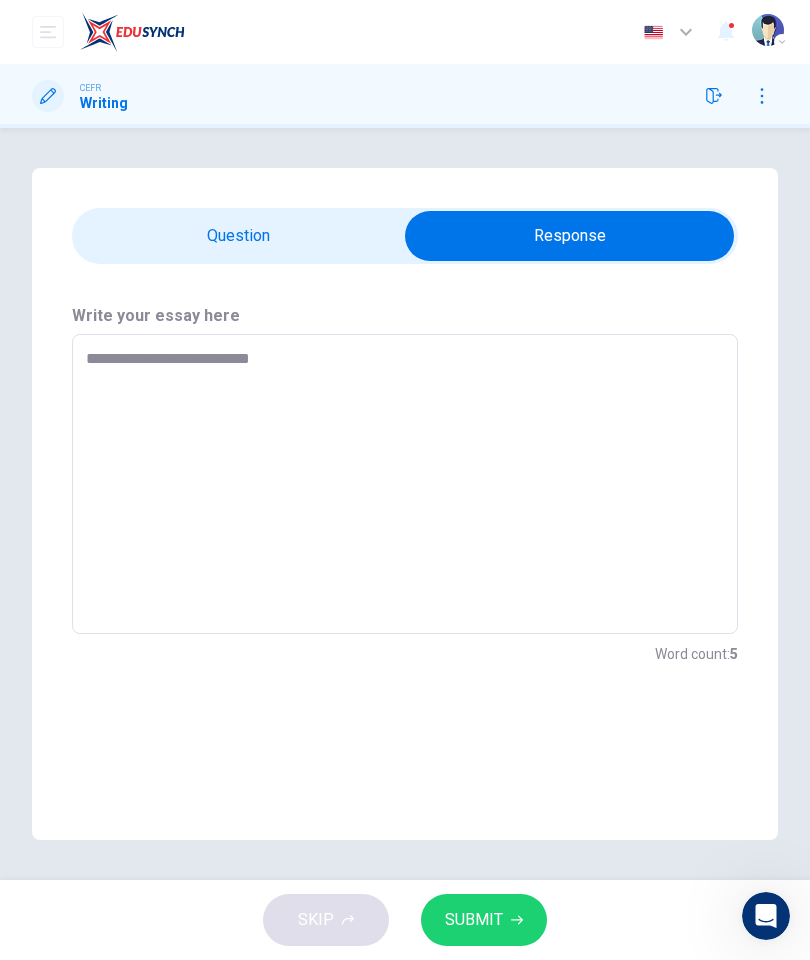 type on "*" 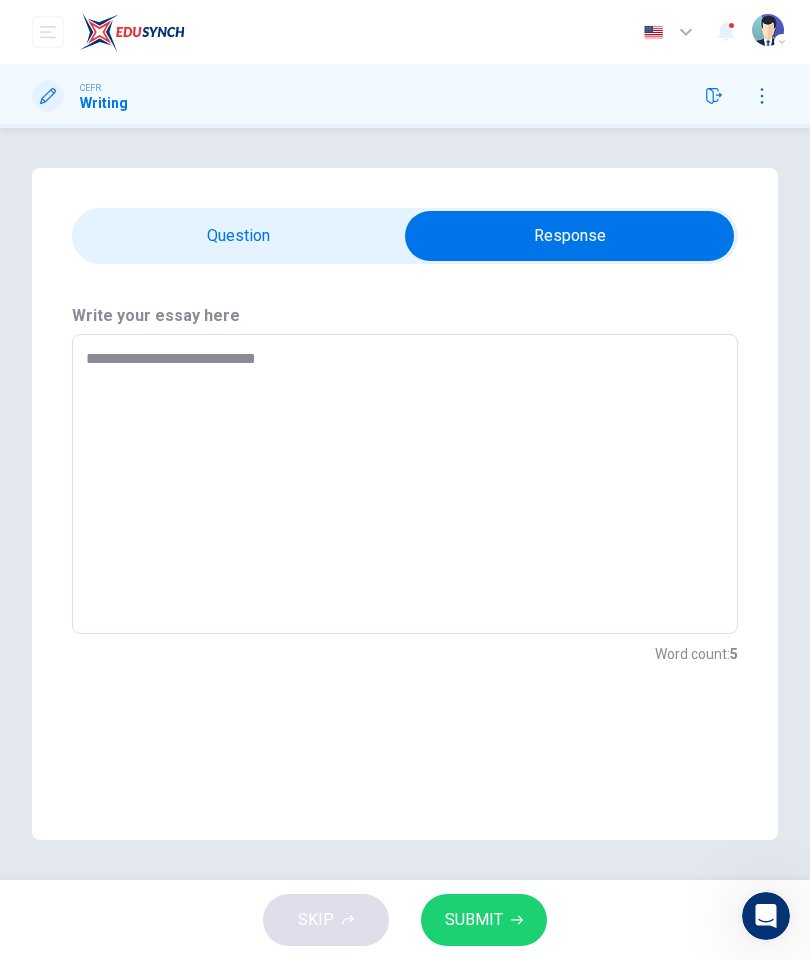 type on "*" 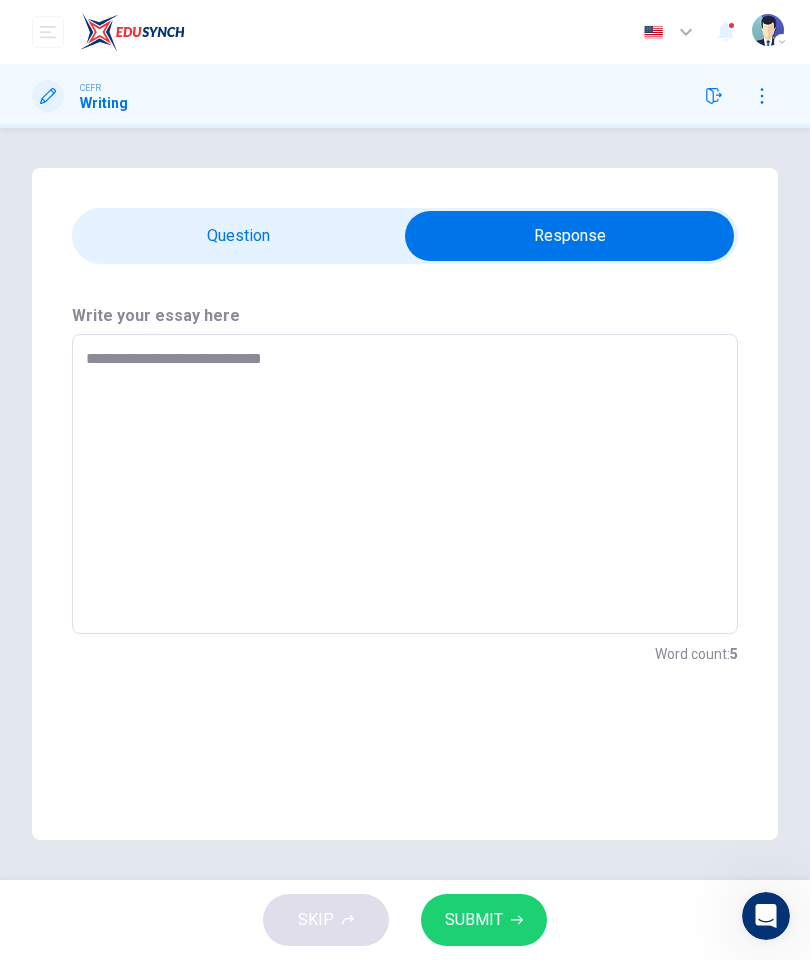 type on "*" 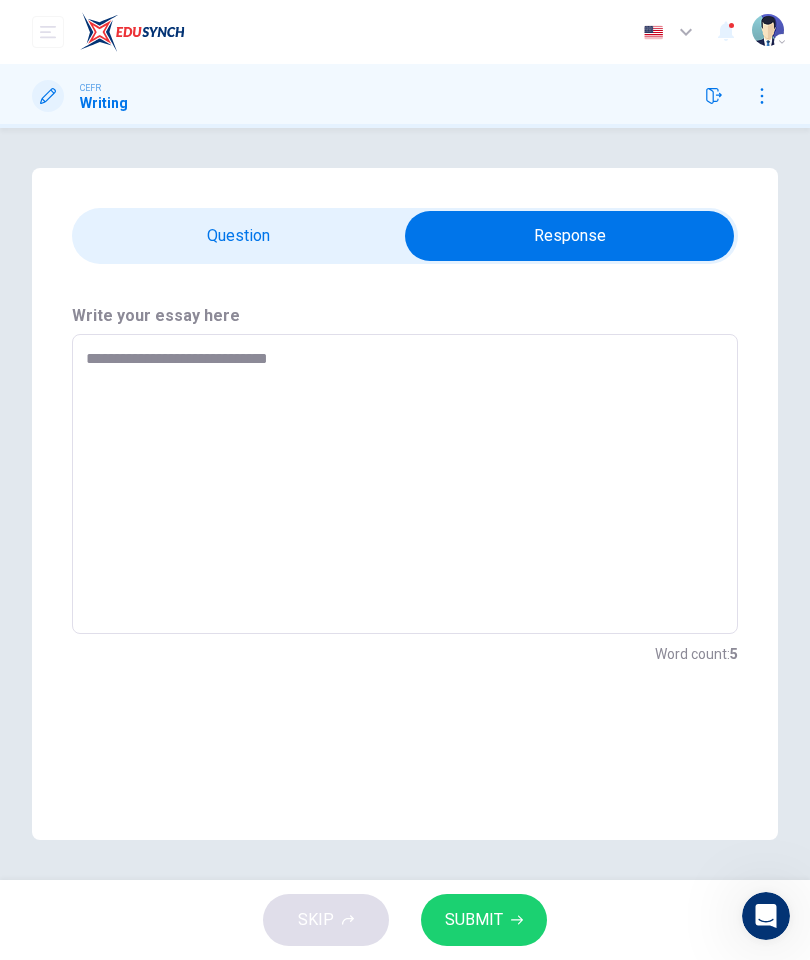 type on "*" 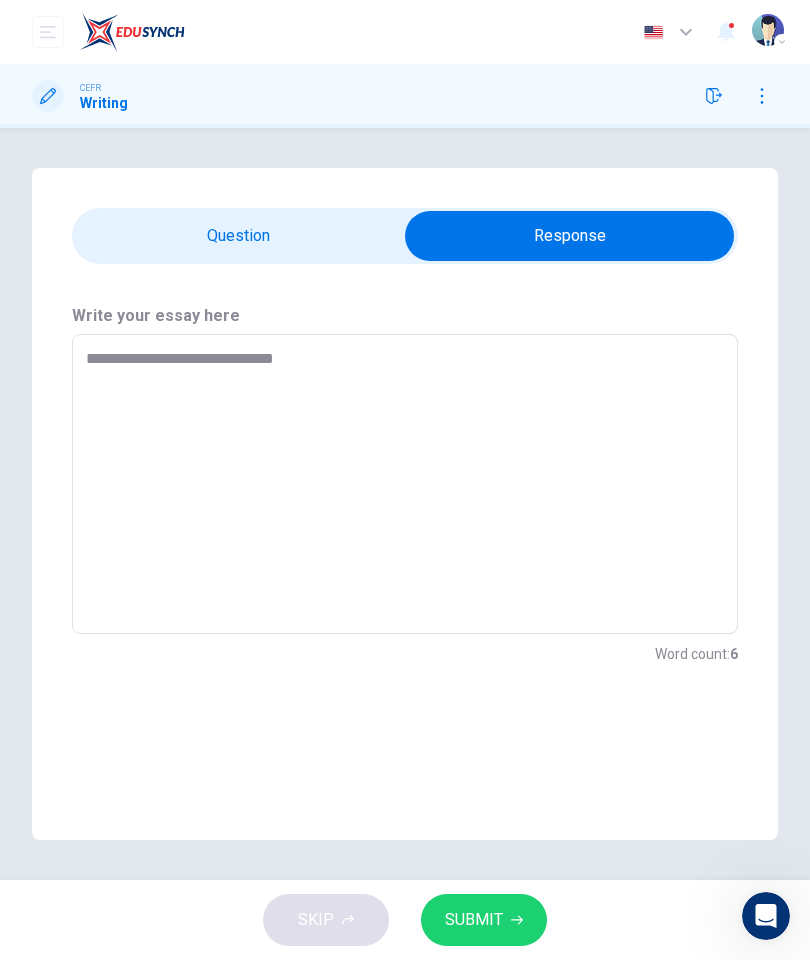 type on "*" 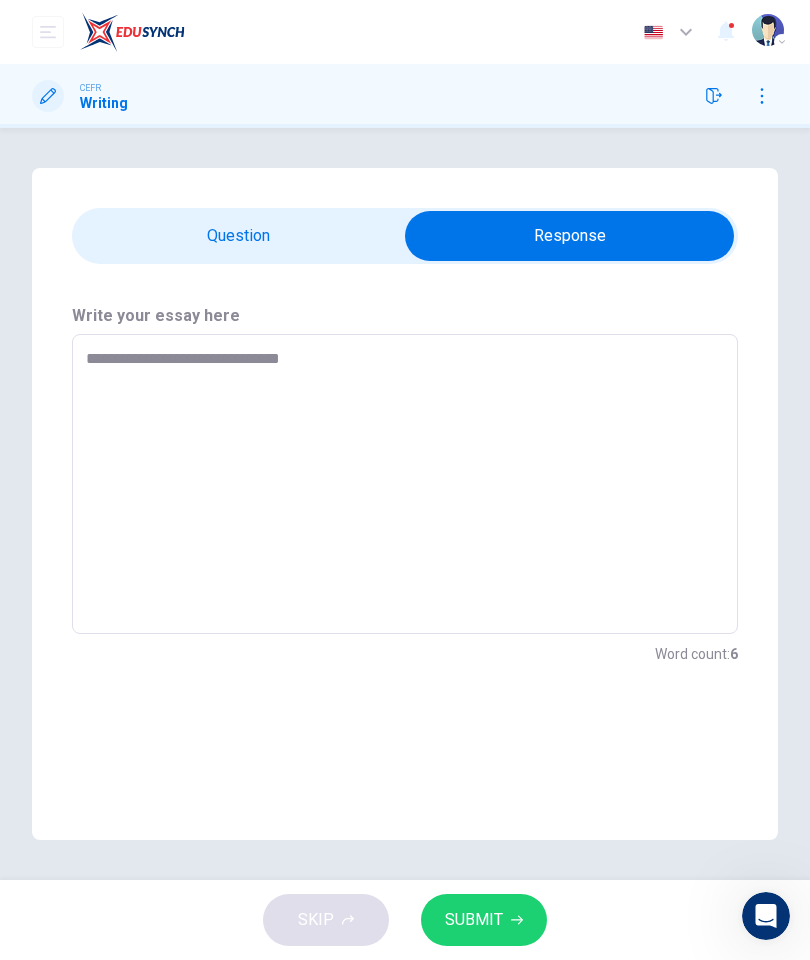 type on "*" 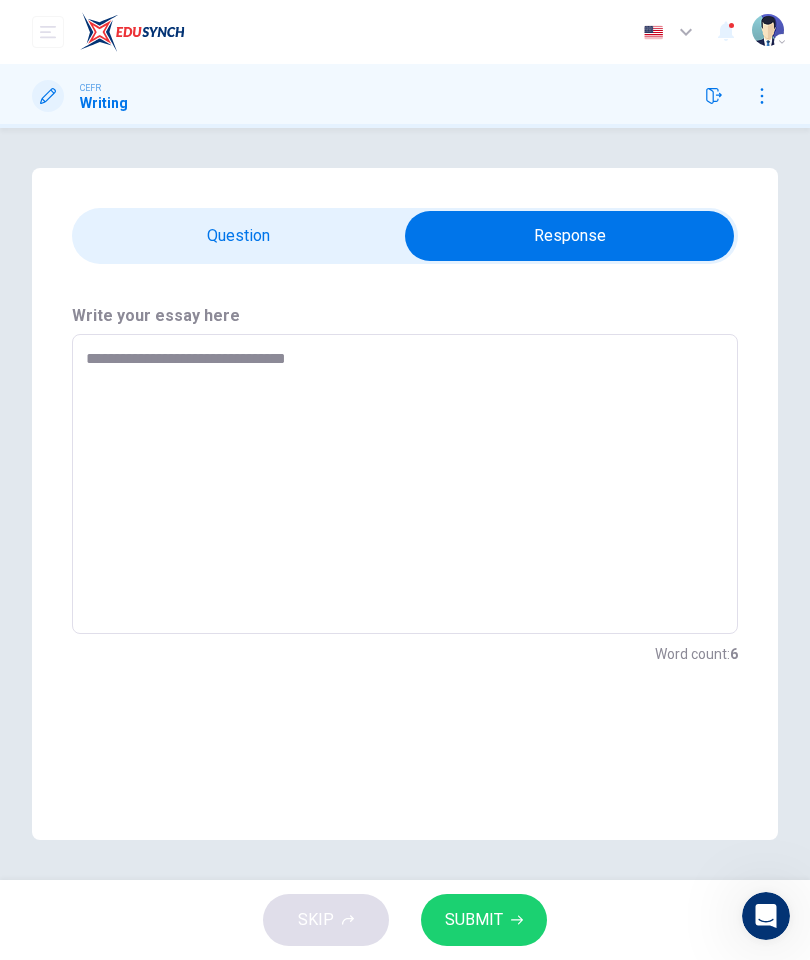type on "*" 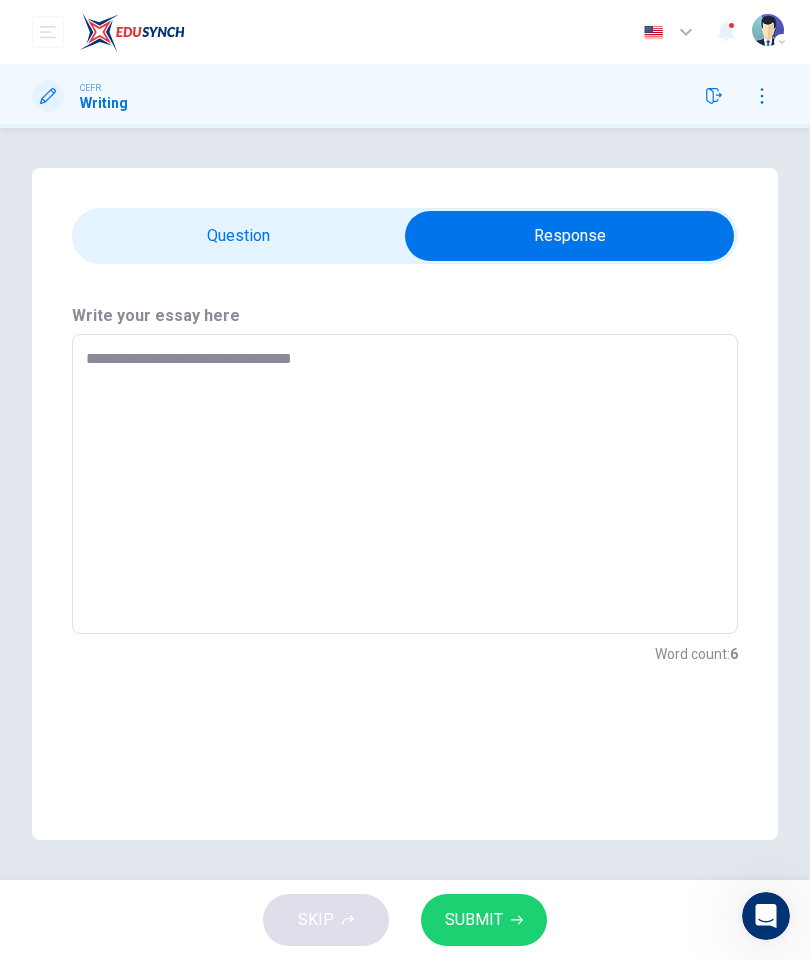 type on "*" 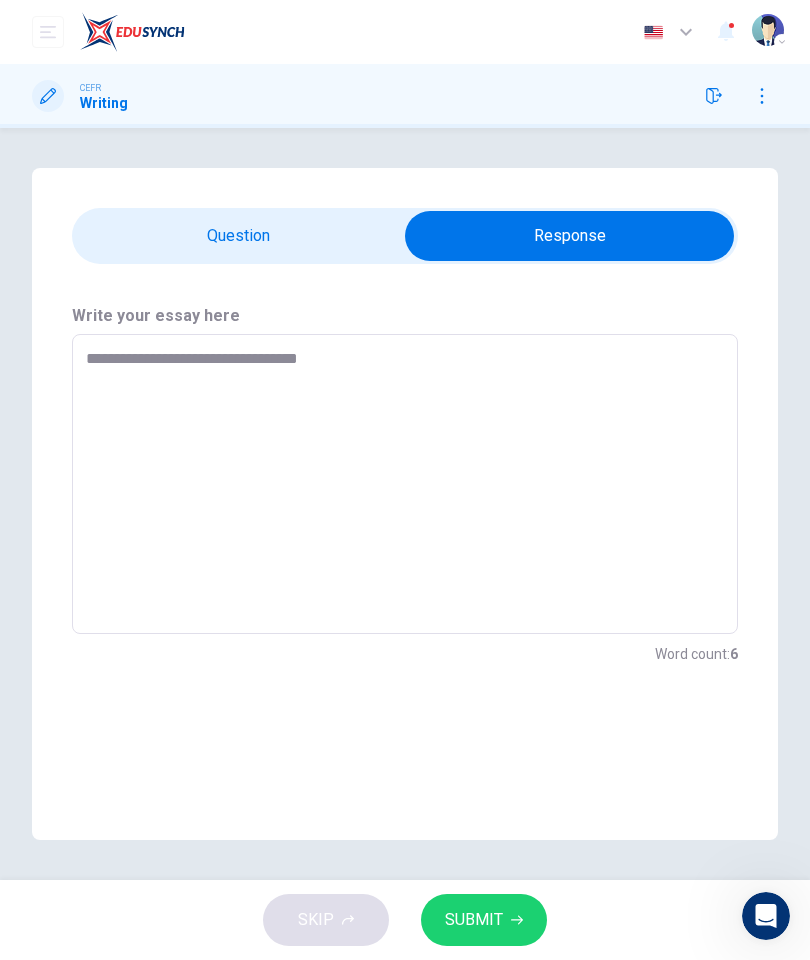 type on "*" 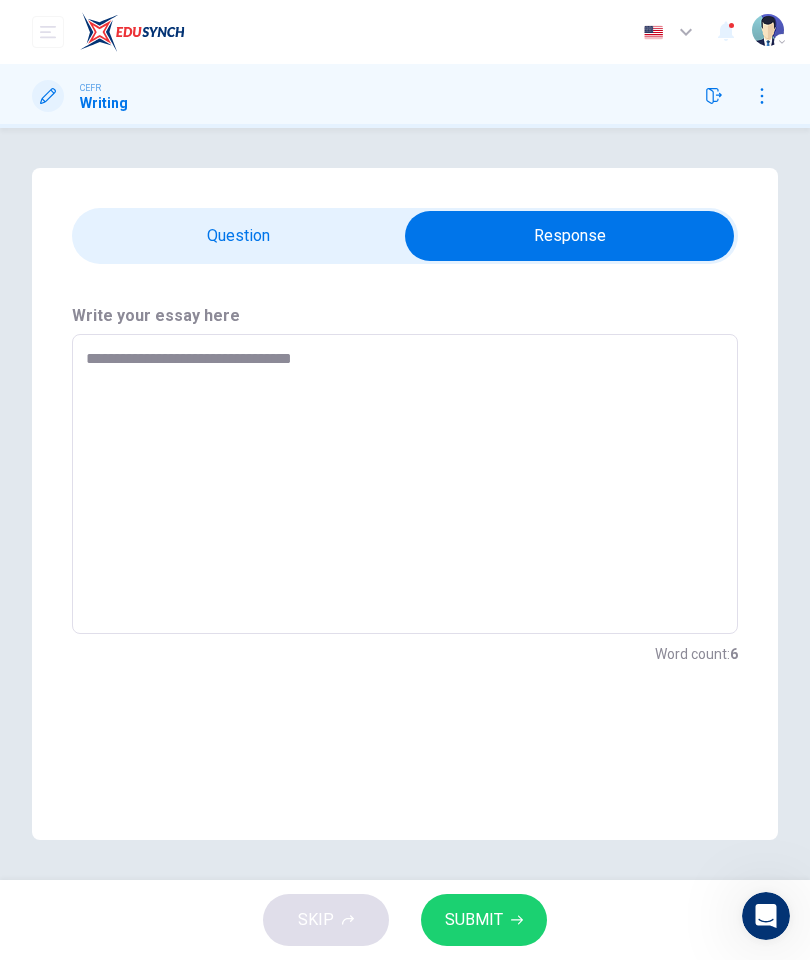 type on "*" 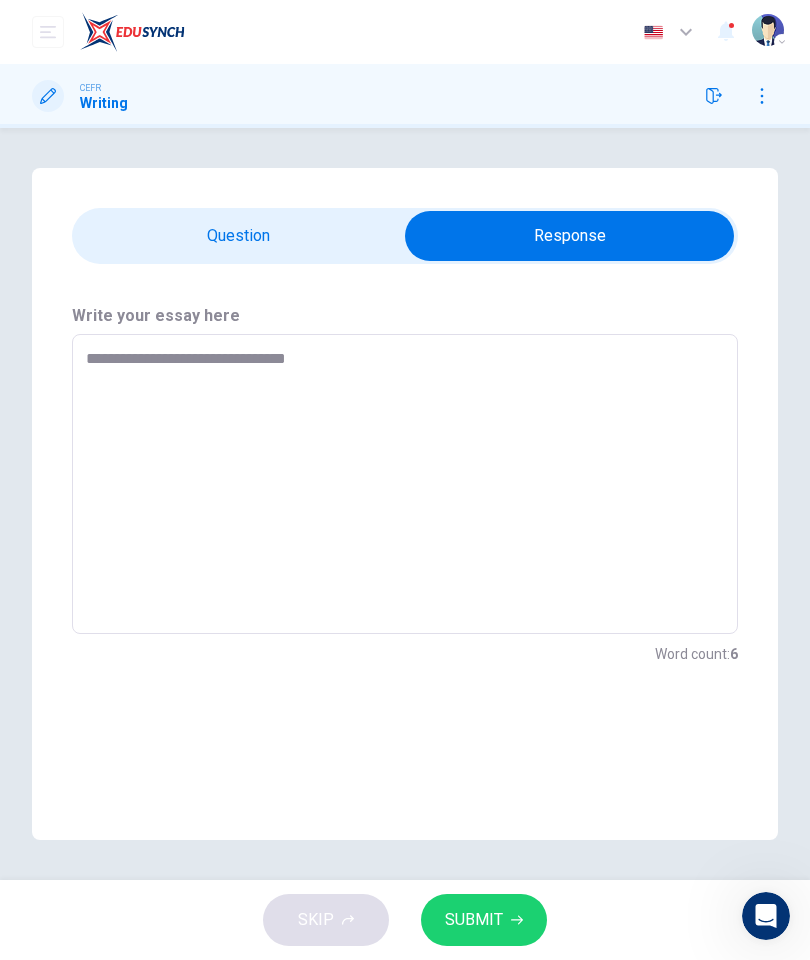 type on "*" 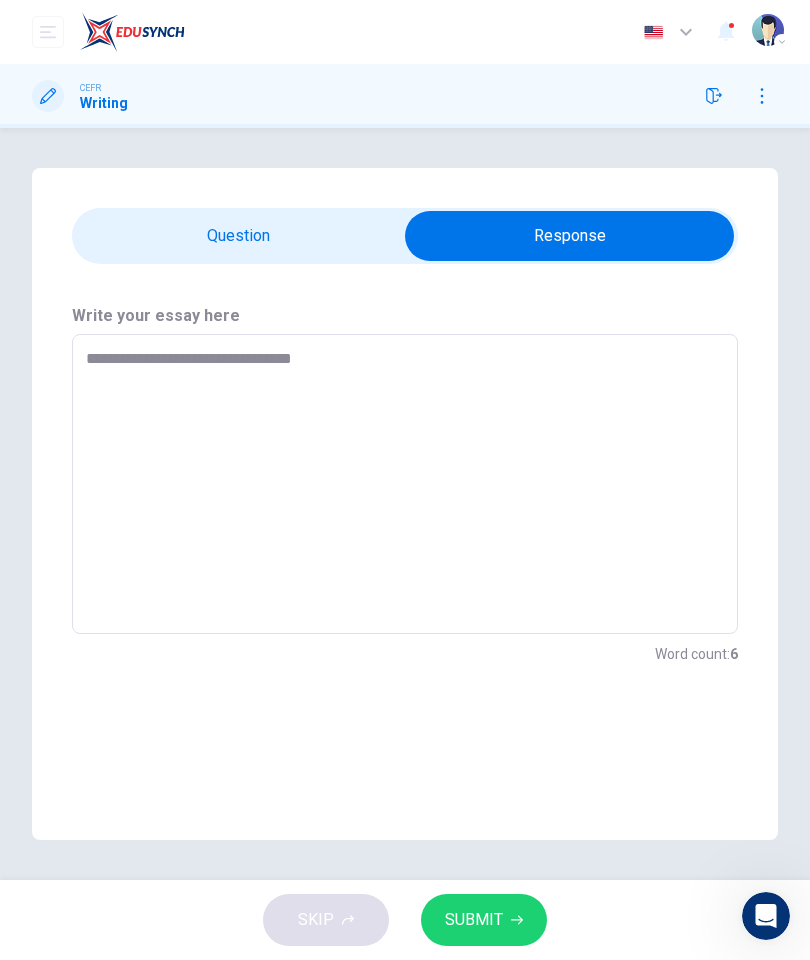 type on "*" 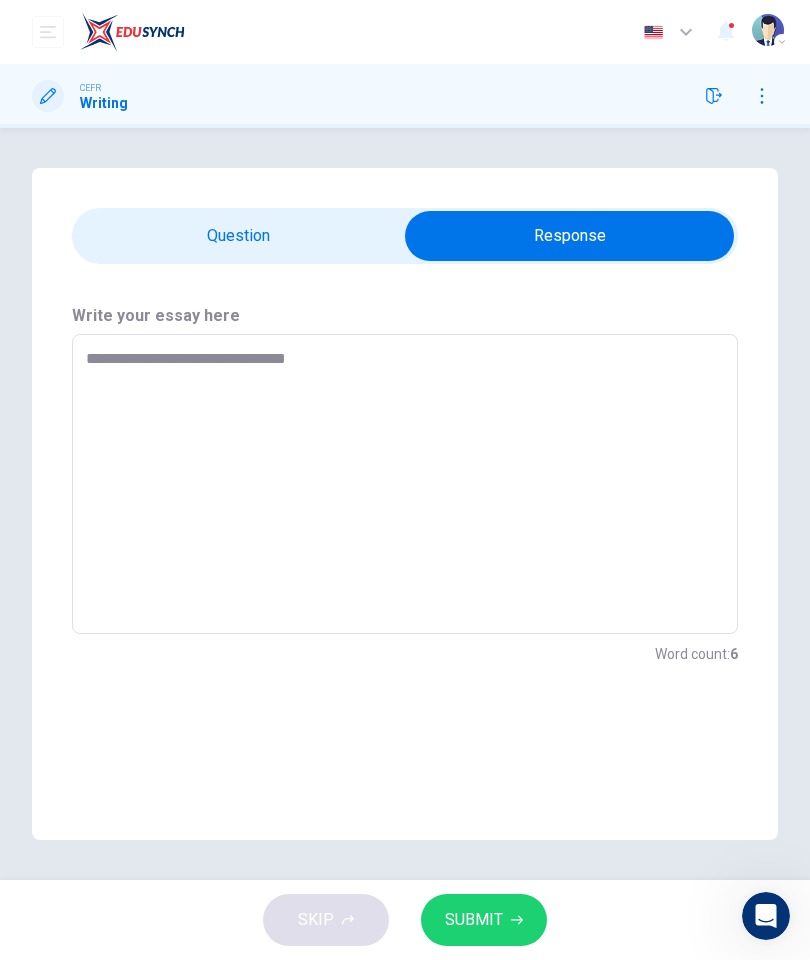 type on "*" 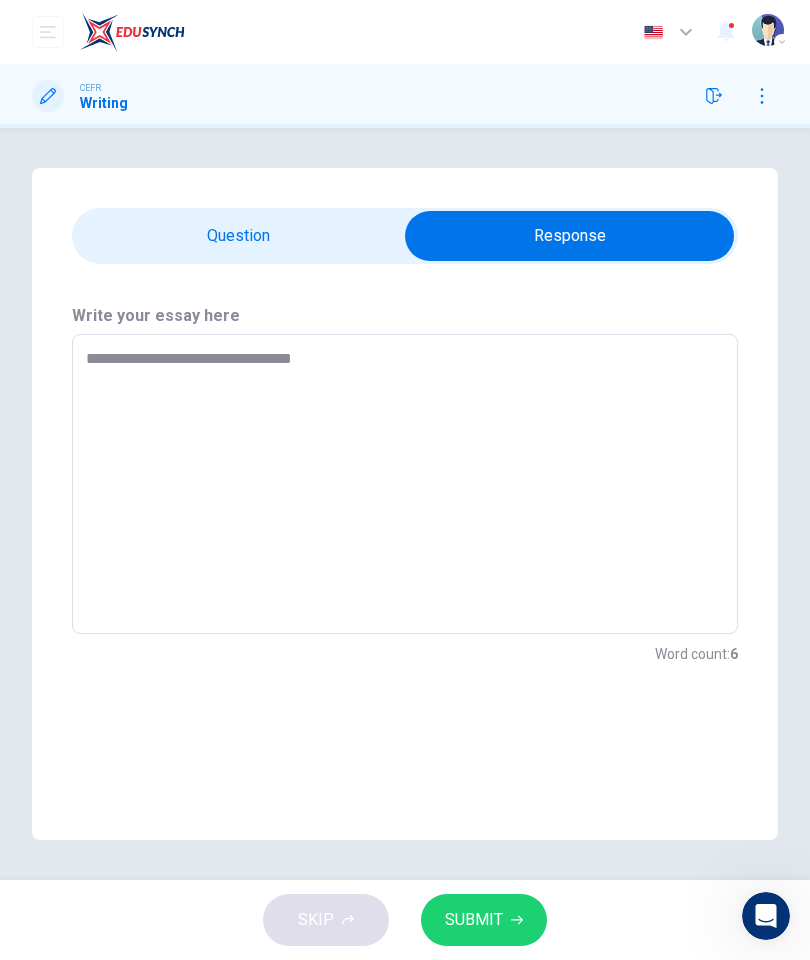 type on "*" 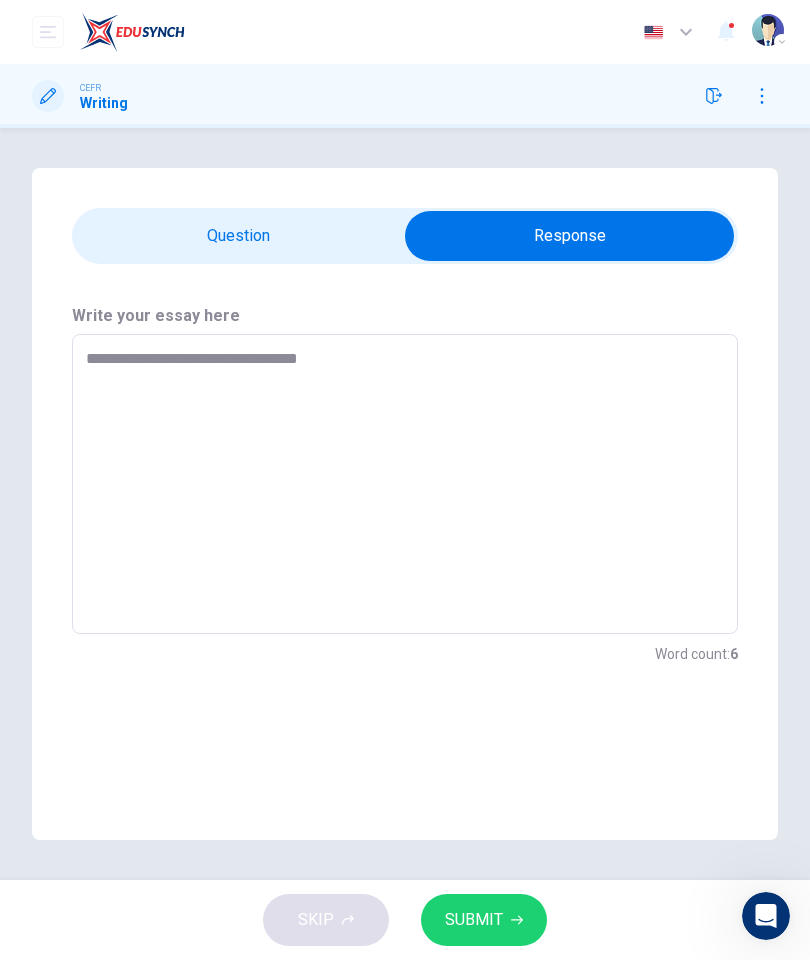 type on "*" 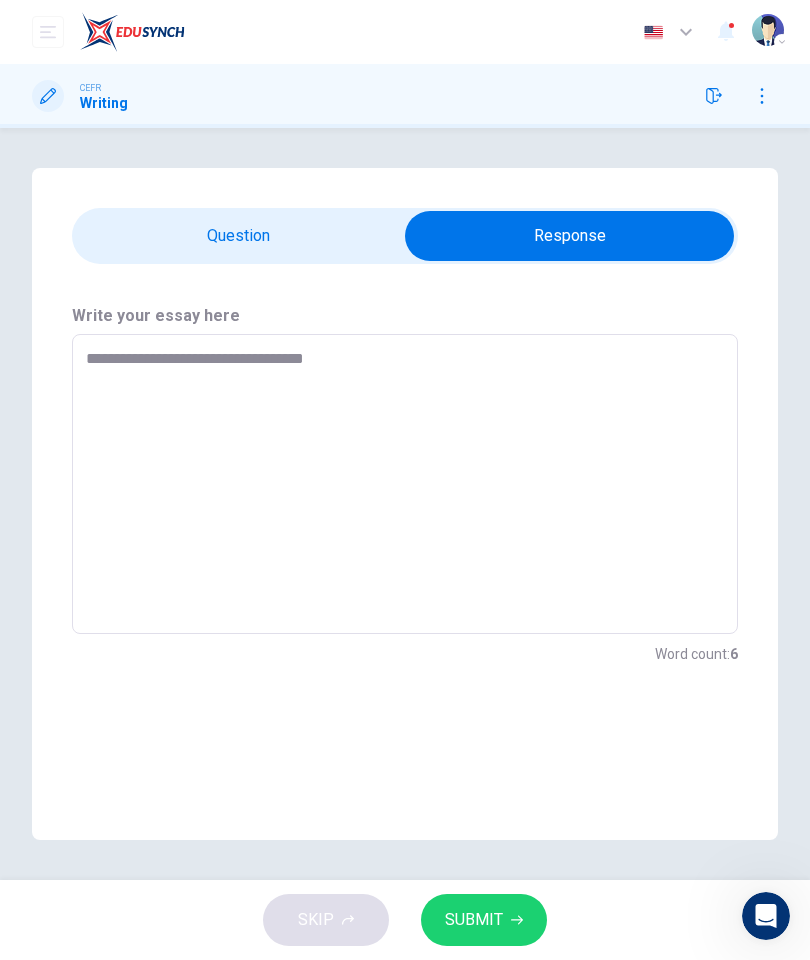 type on "*" 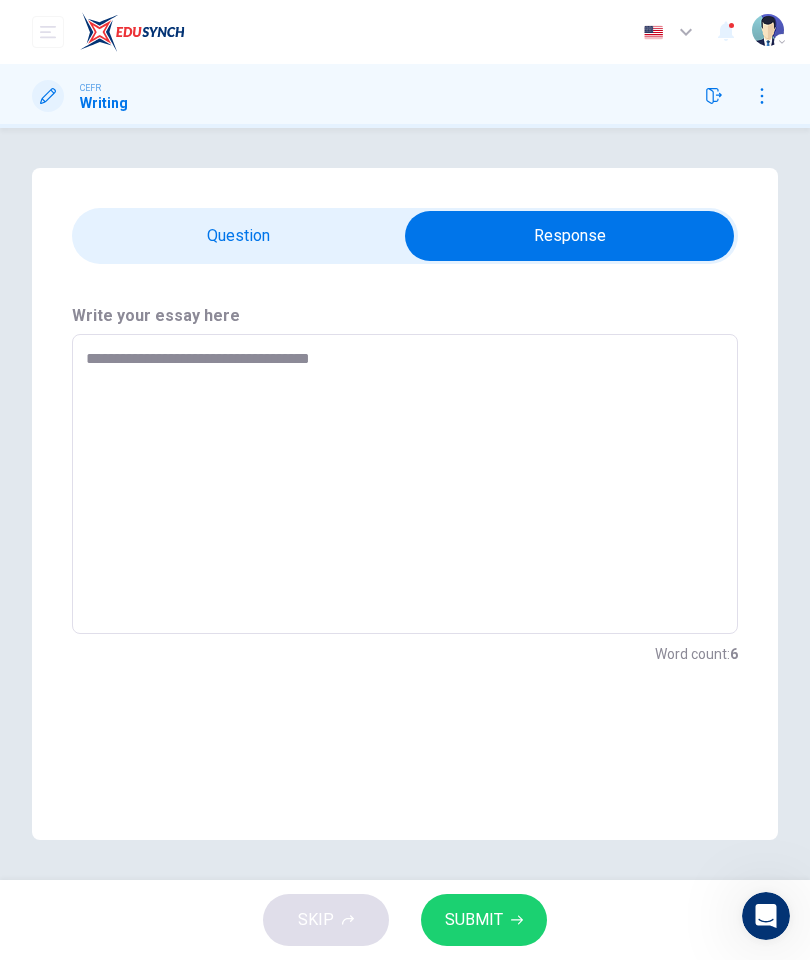 type on "*" 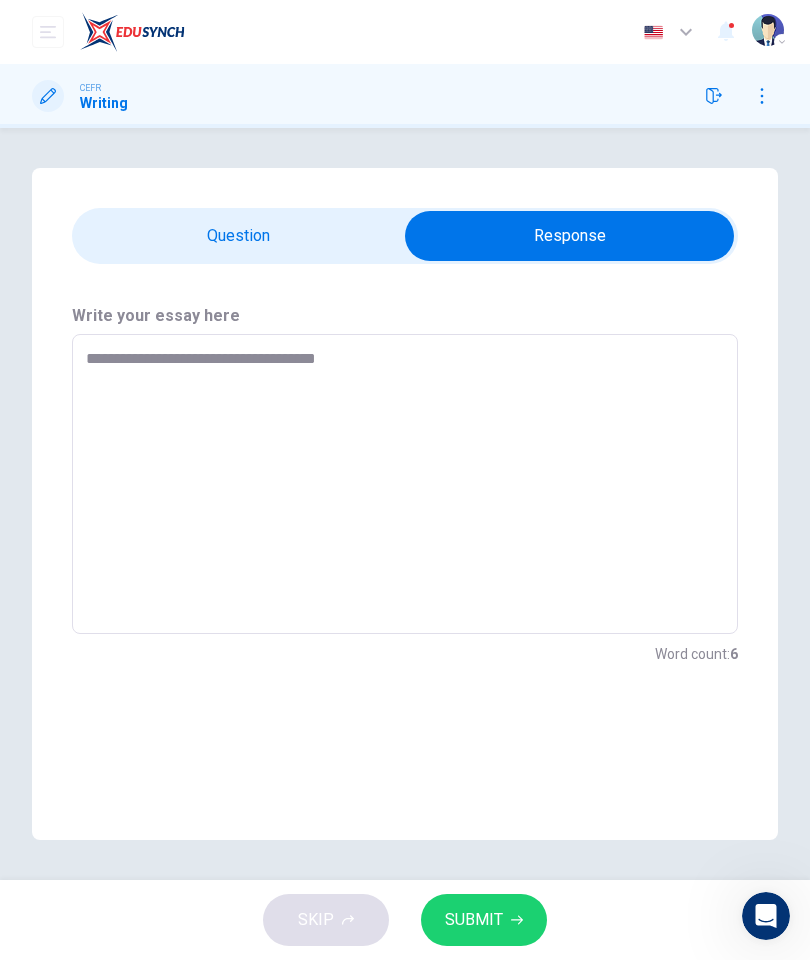 type on "*" 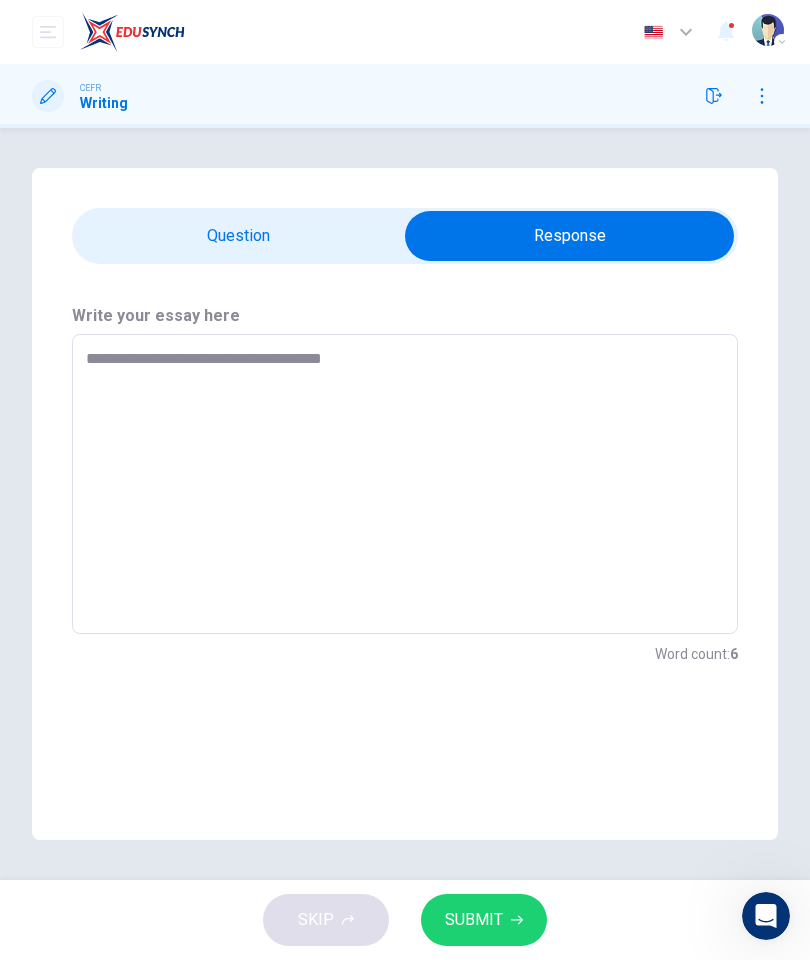 type on "*" 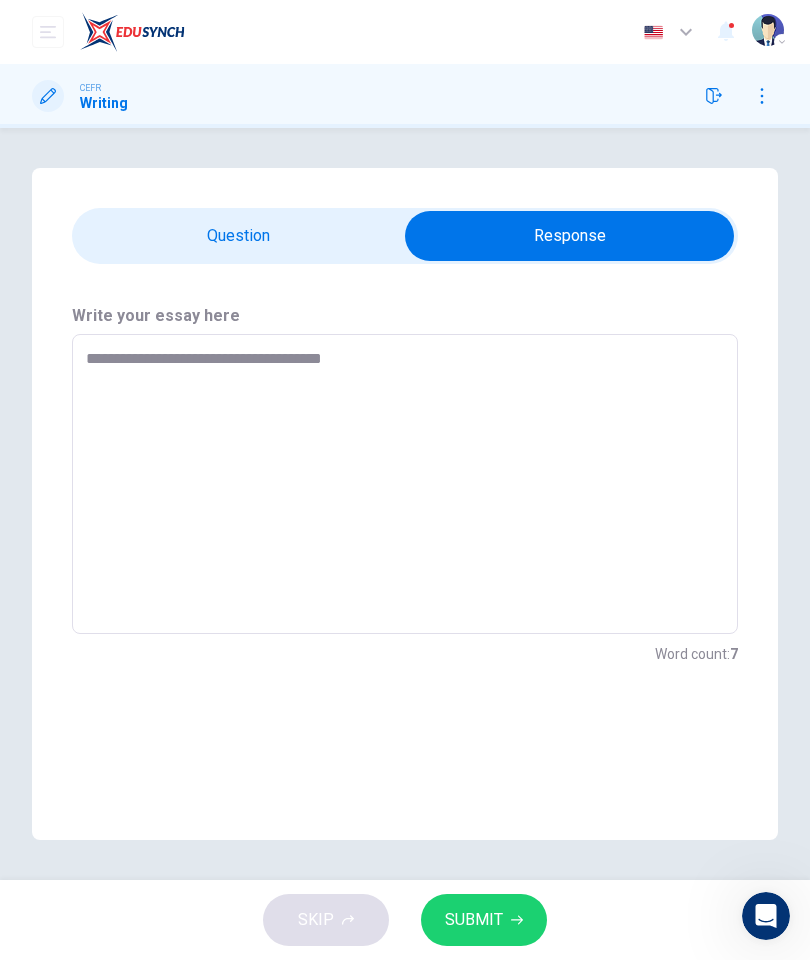 type on "**********" 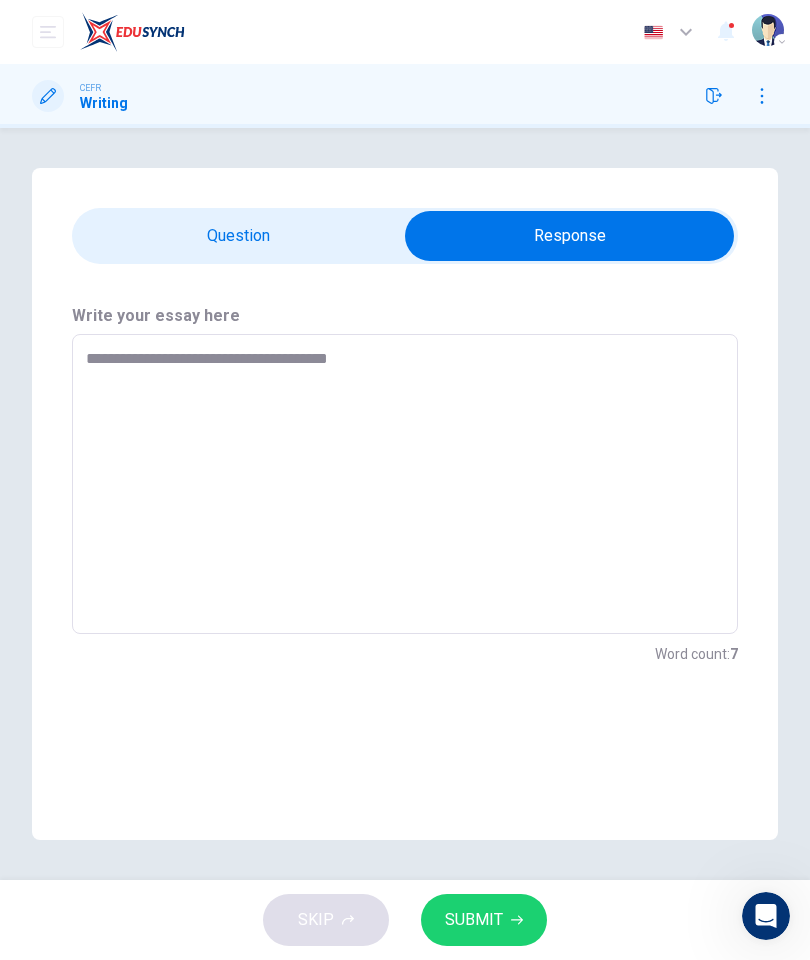 type on "*" 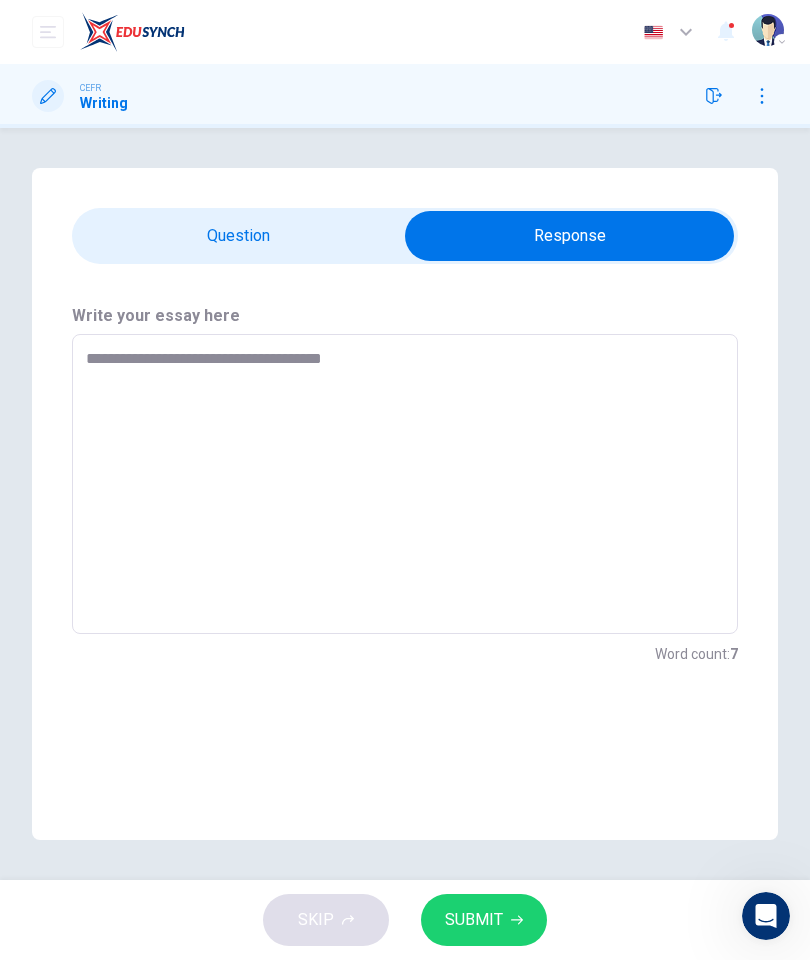 type on "*" 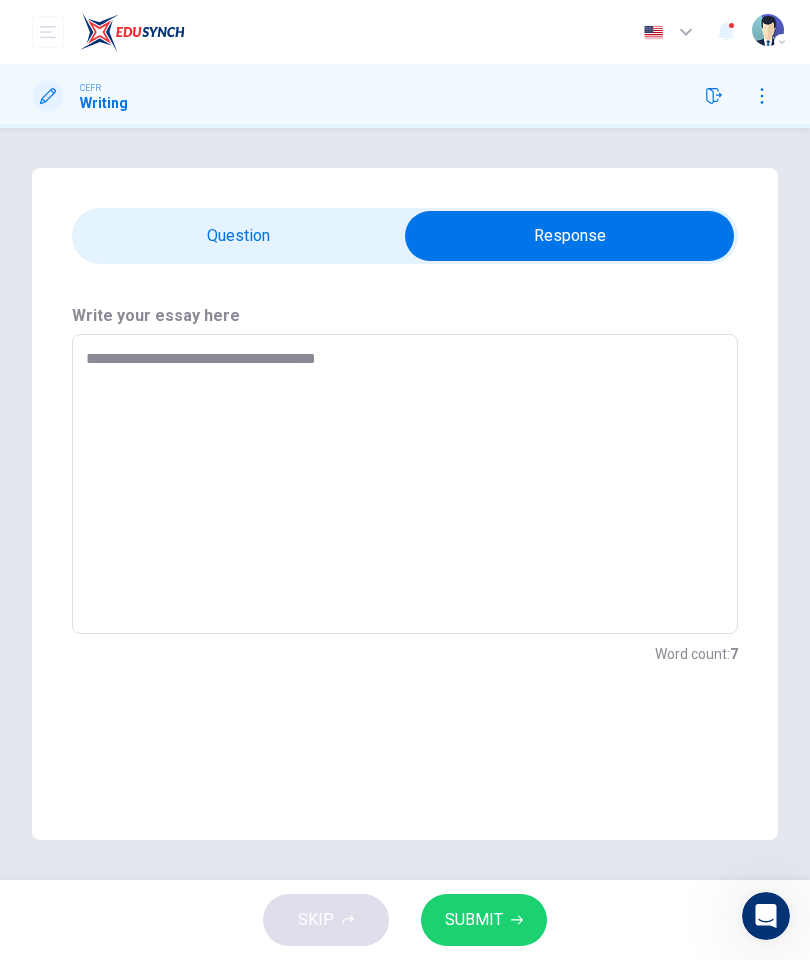 type on "*" 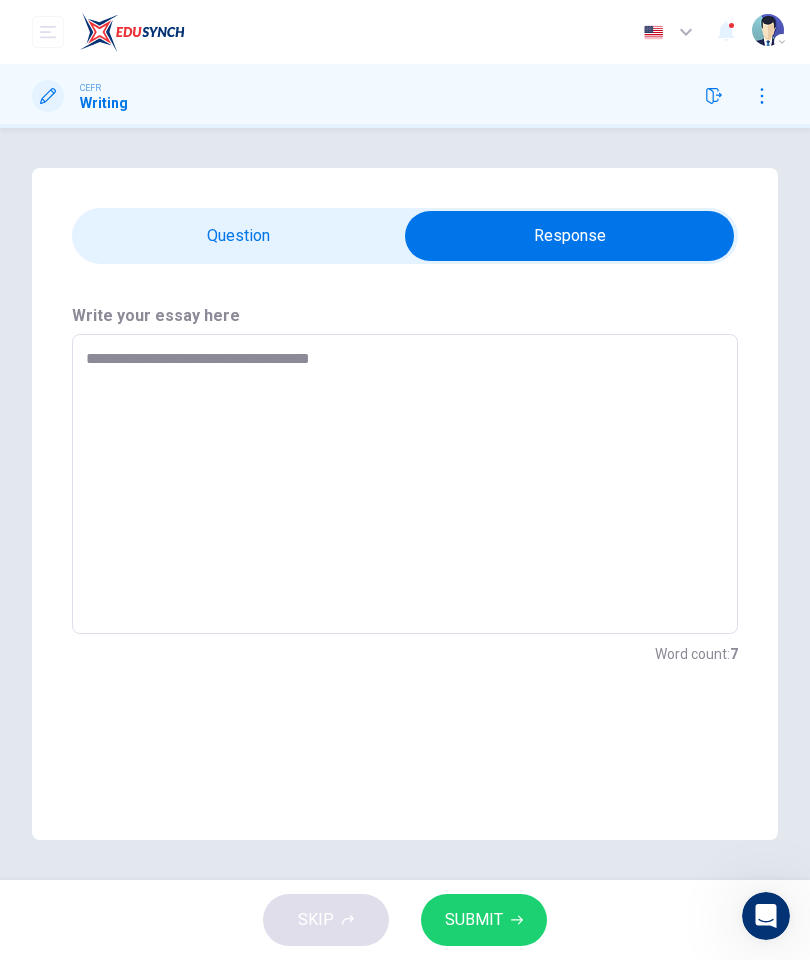 type on "*" 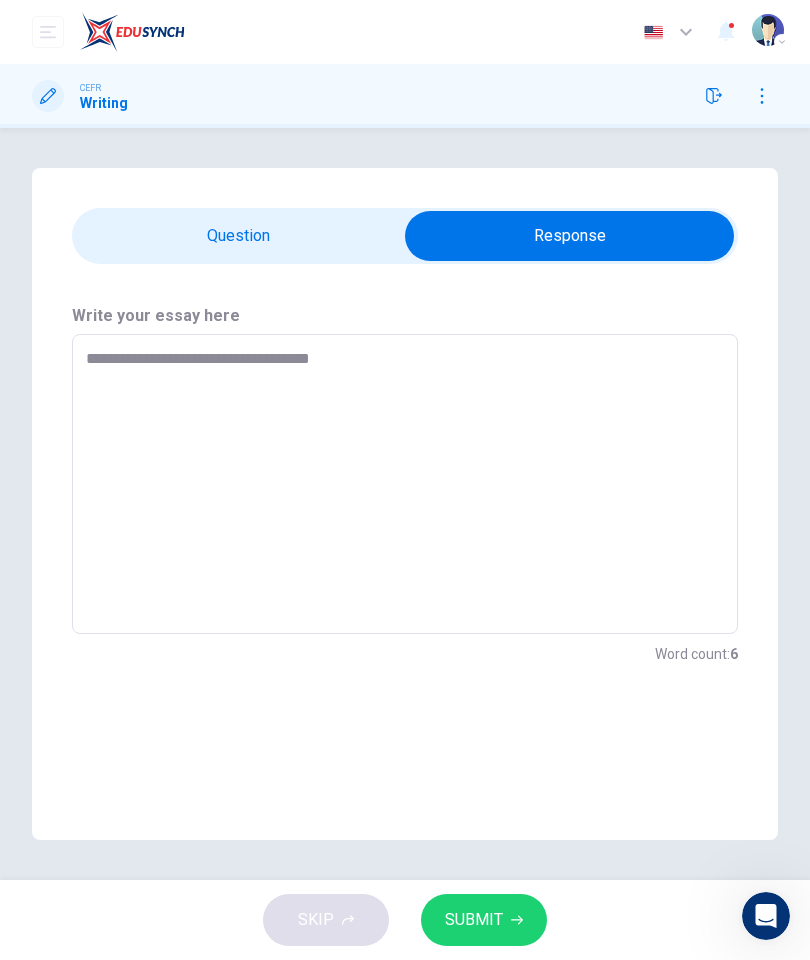 type on "**********" 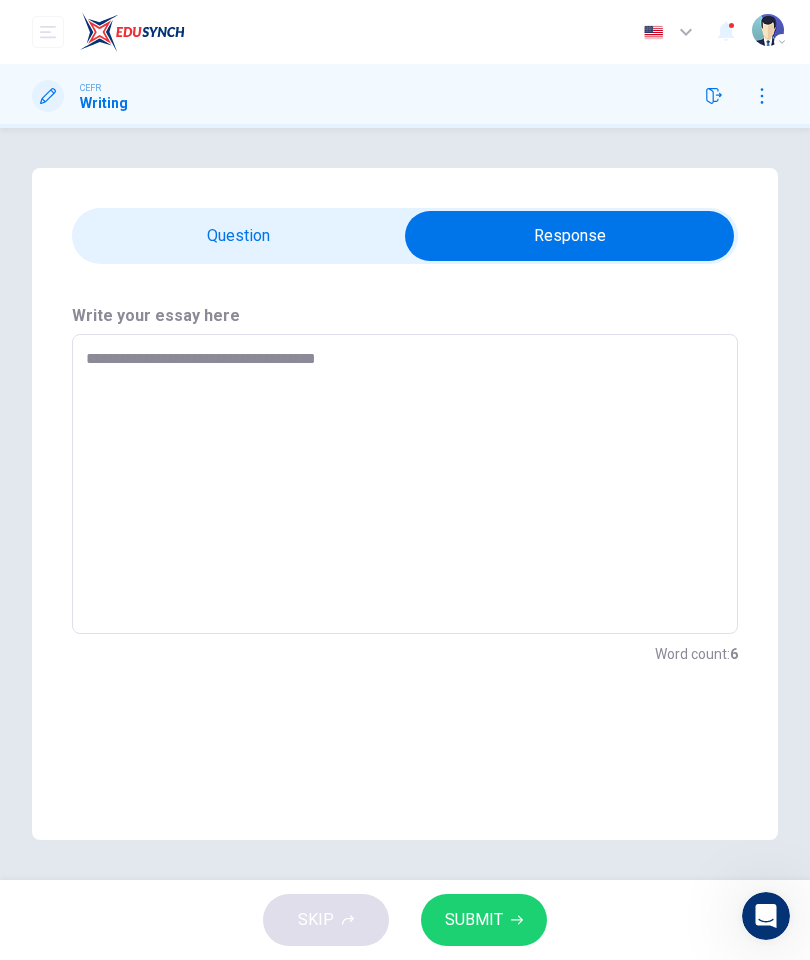 type on "*" 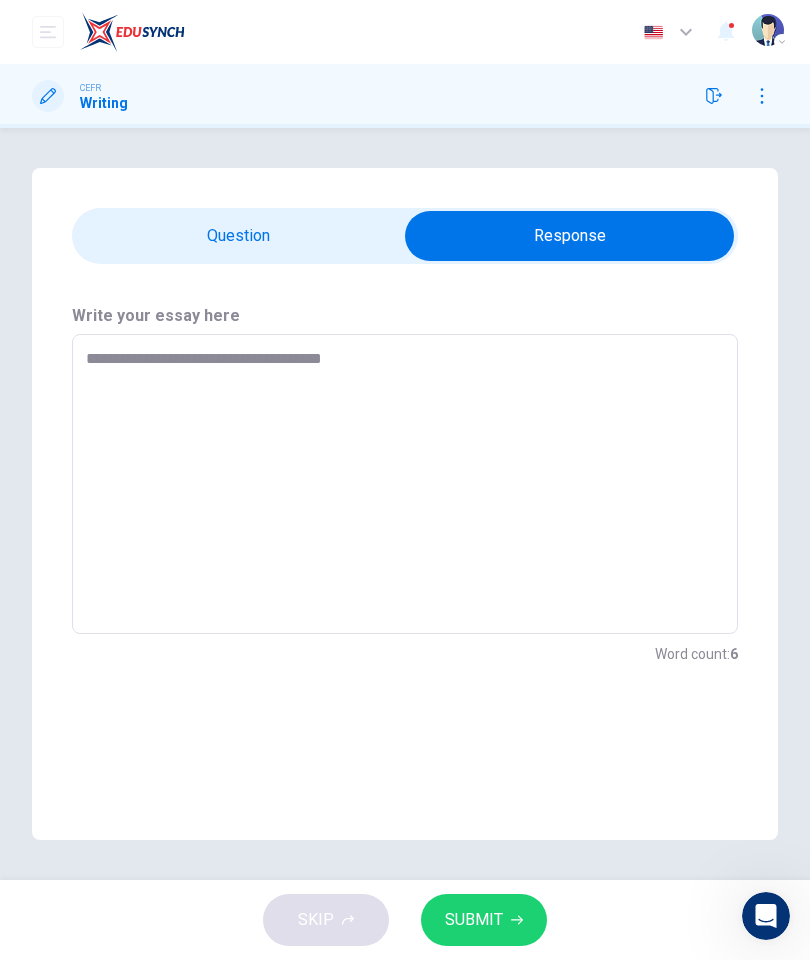 type on "*" 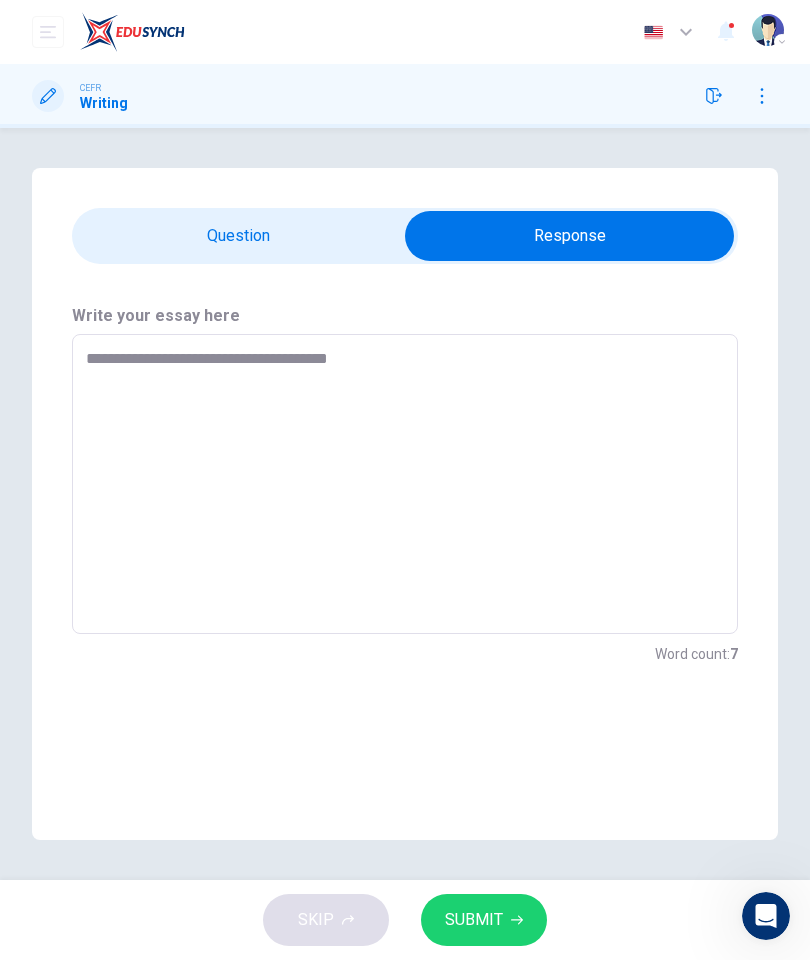 type on "*" 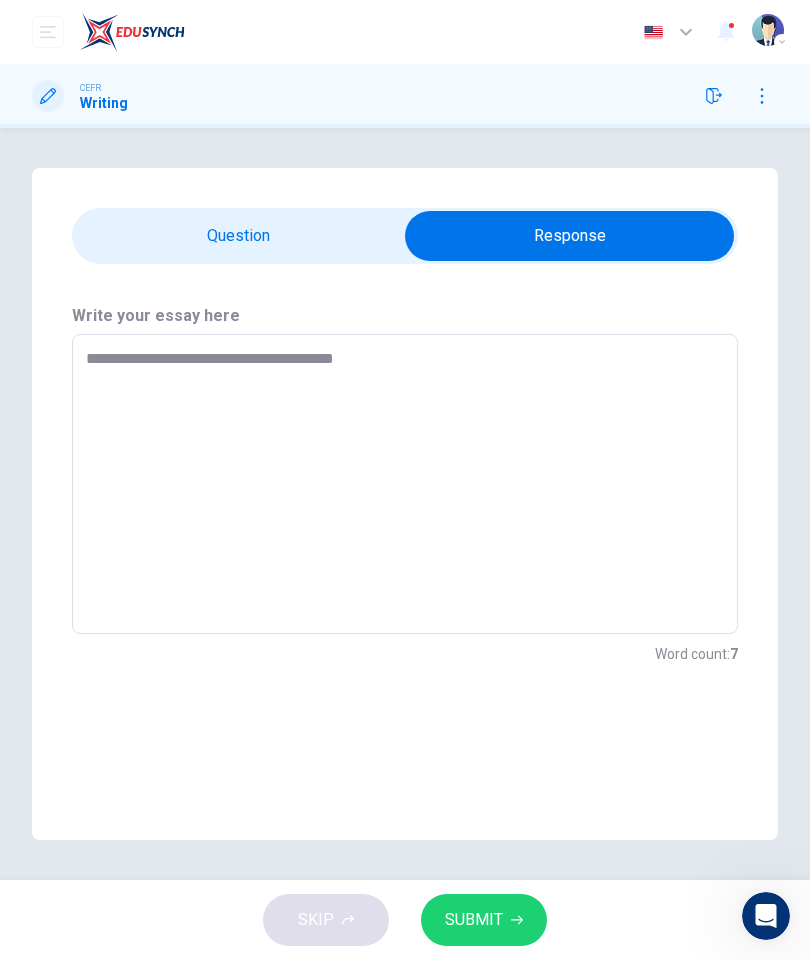 type on "*" 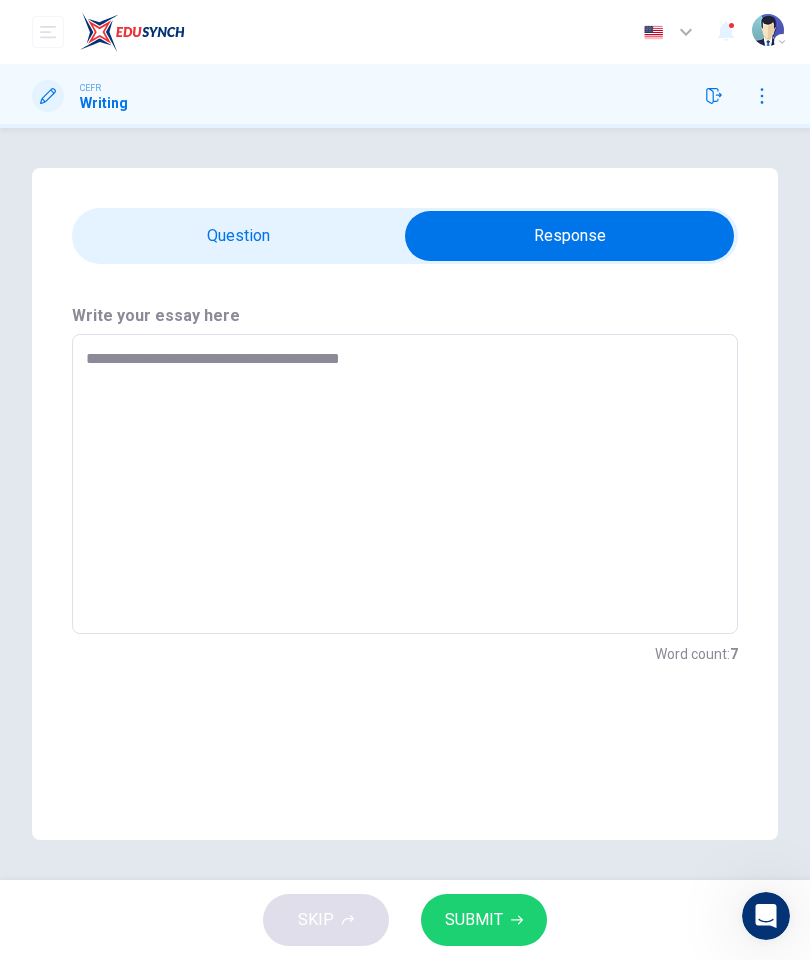 type on "*" 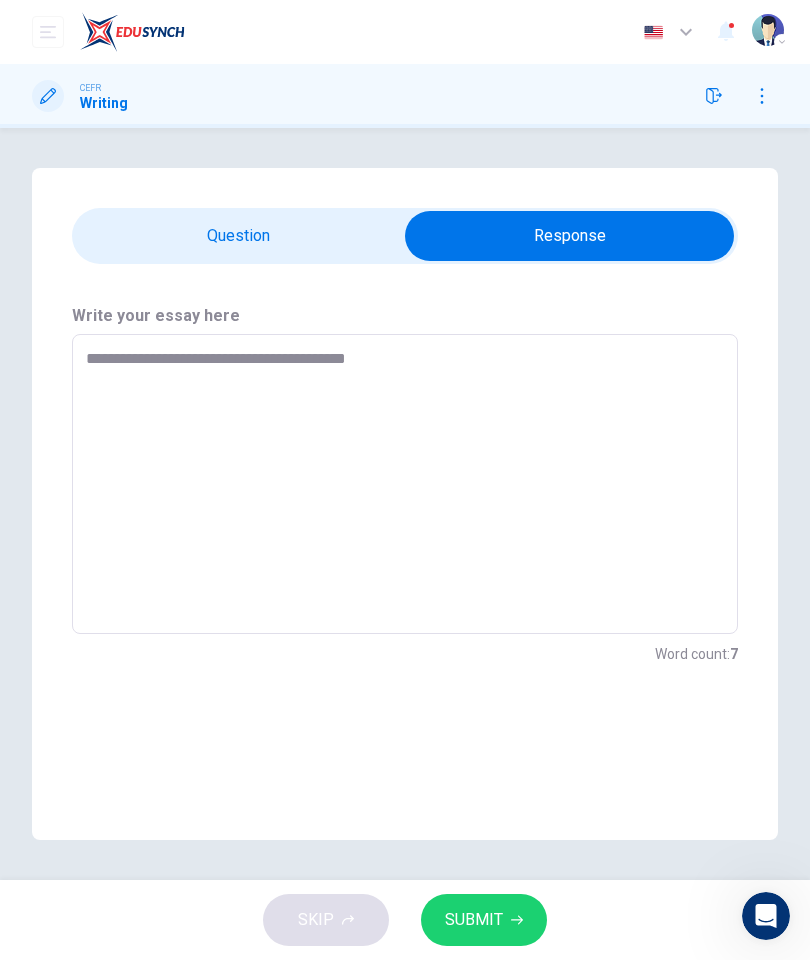 type on "*" 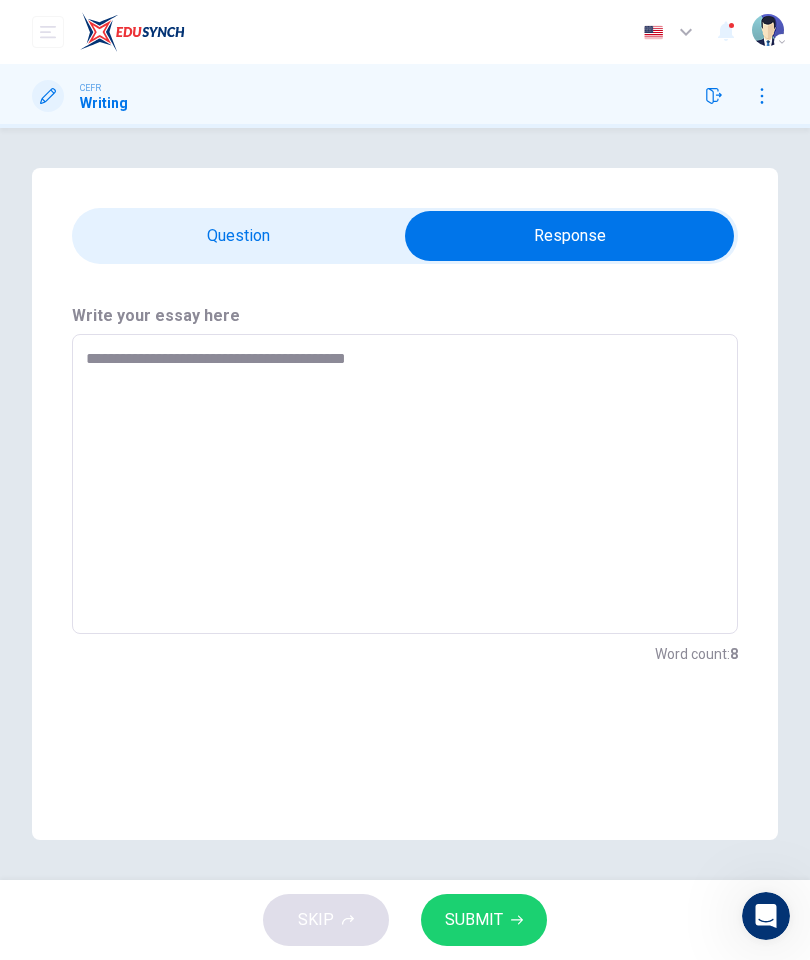 type on "**********" 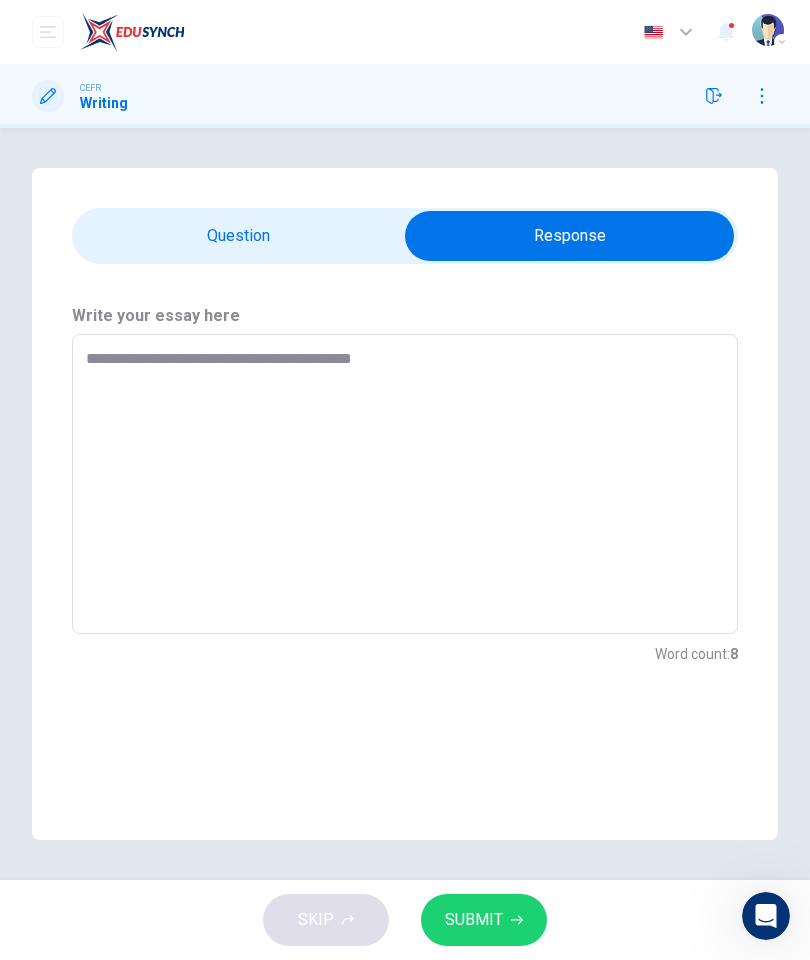 type on "*" 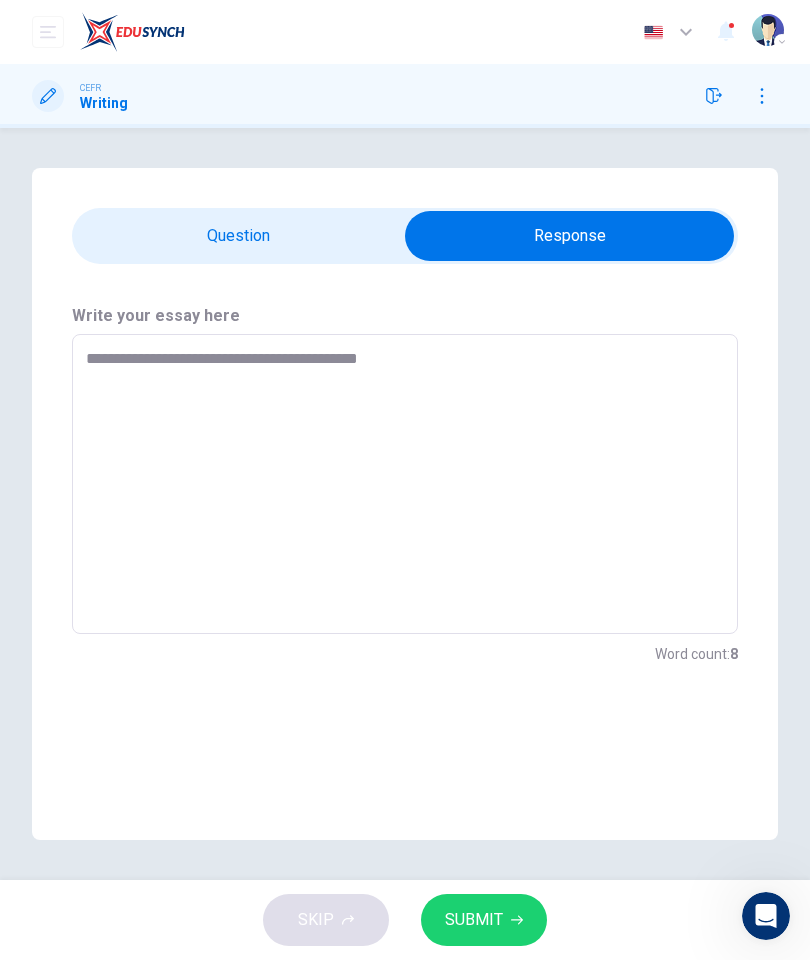 type on "*" 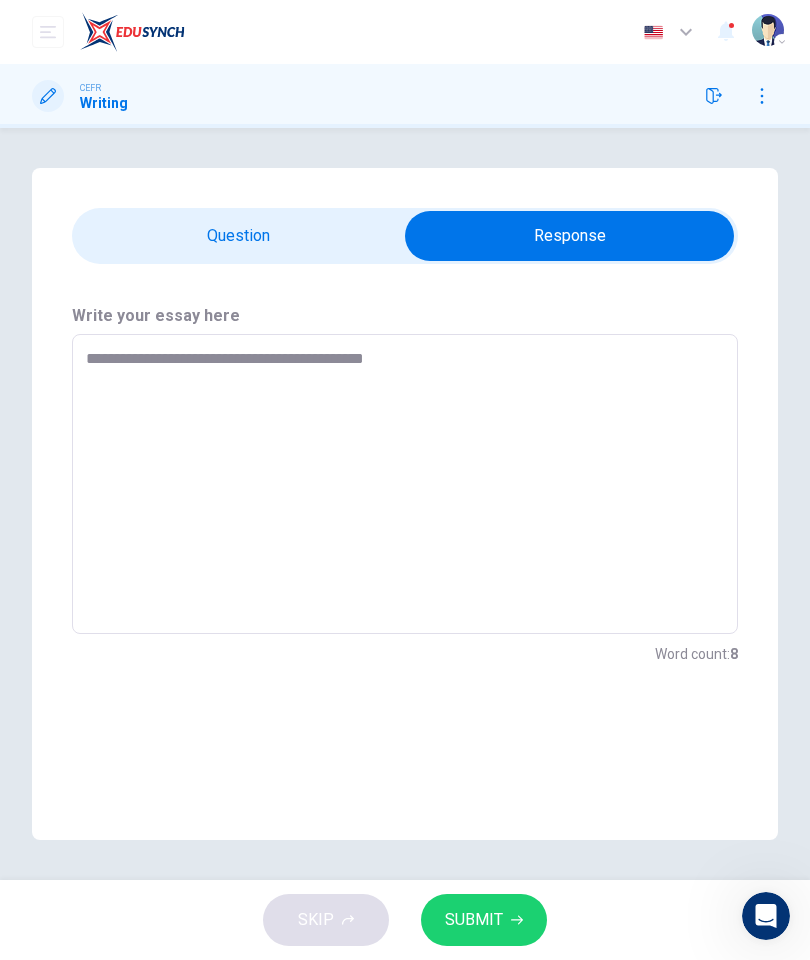type on "*" 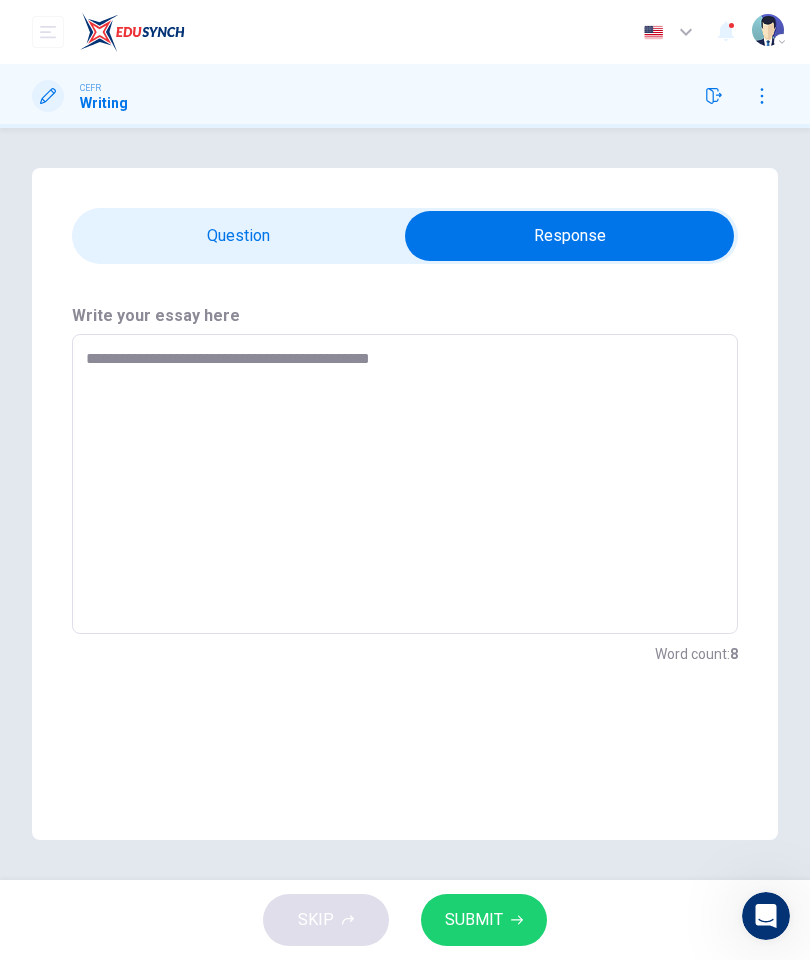 type on "*" 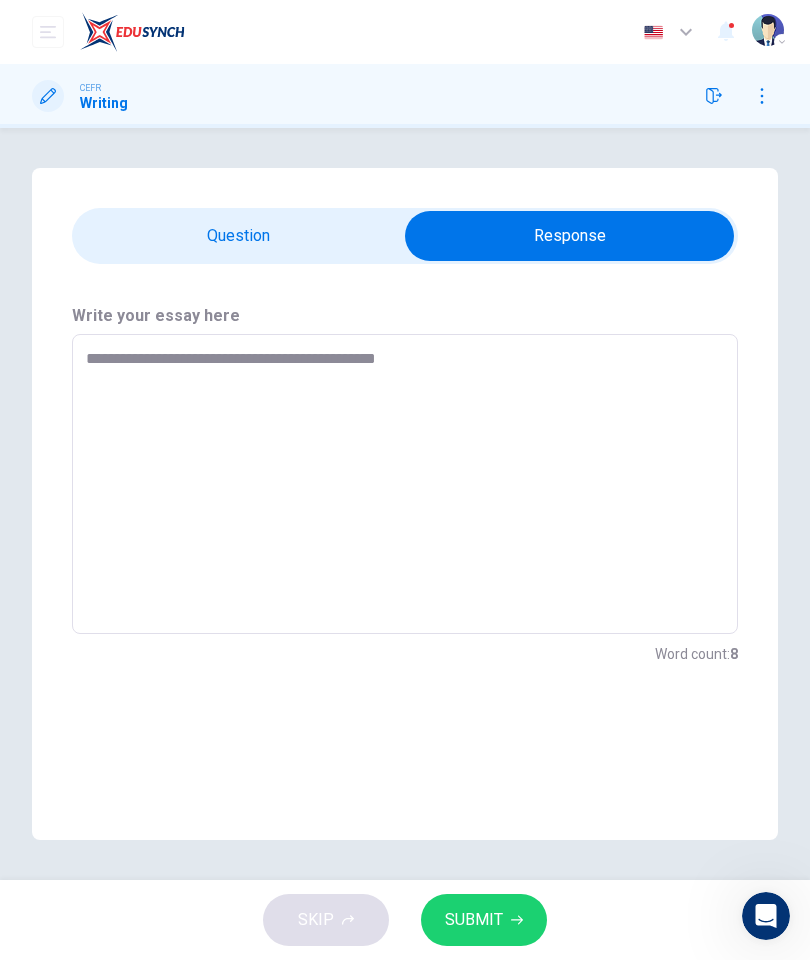 type on "*" 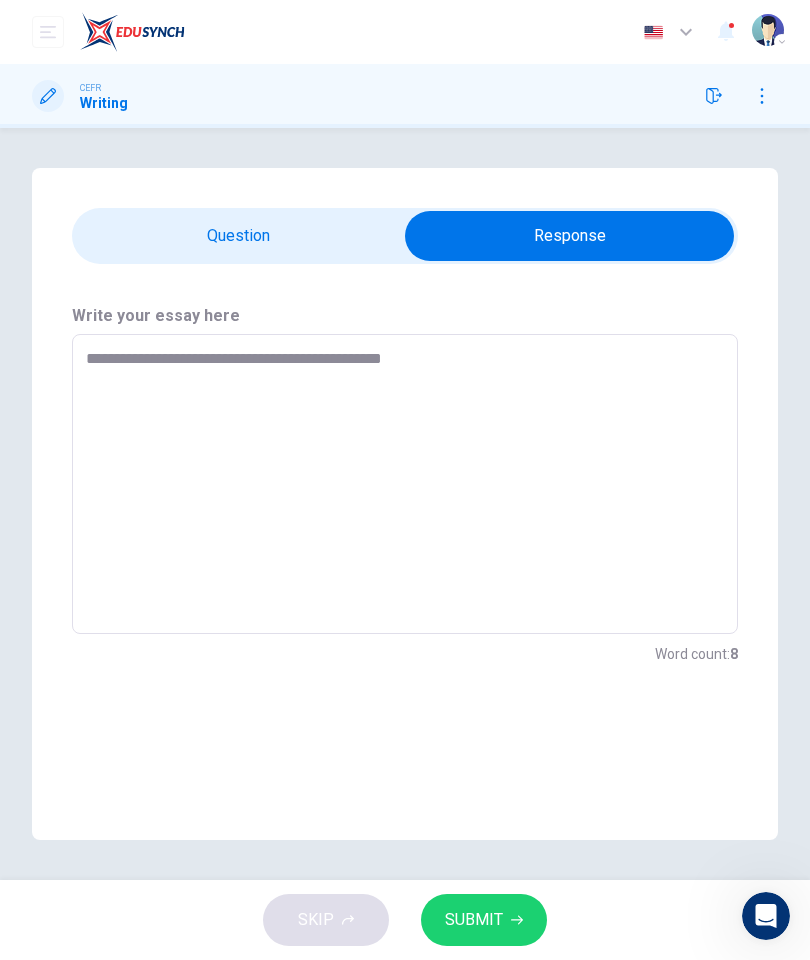 type on "*" 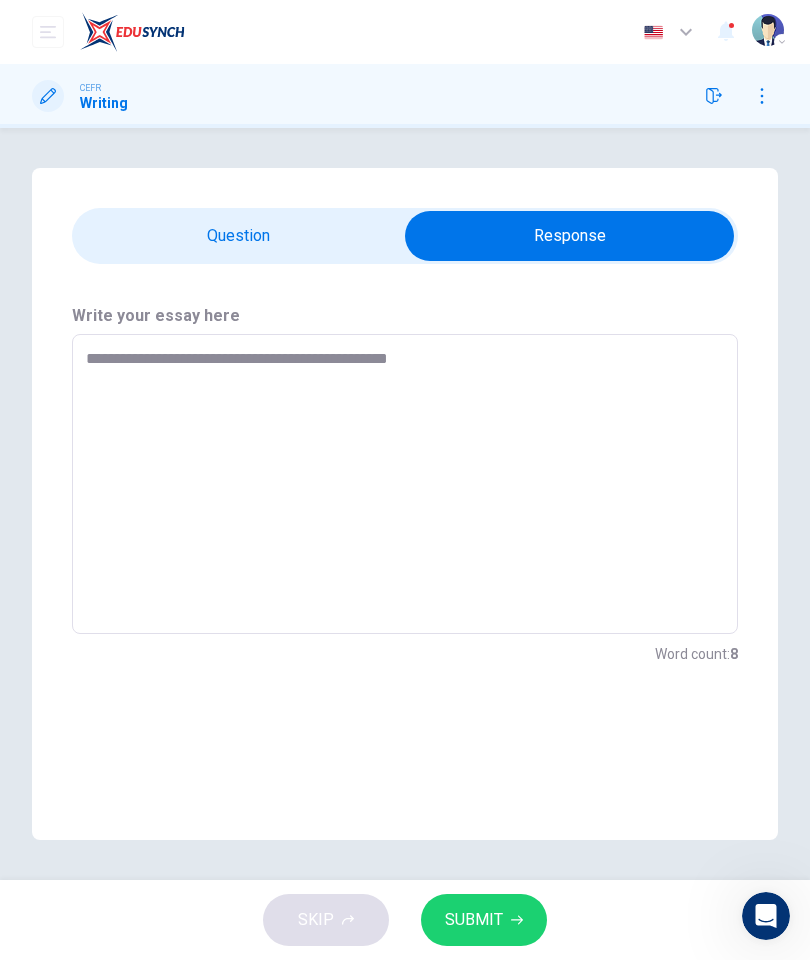 type on "*" 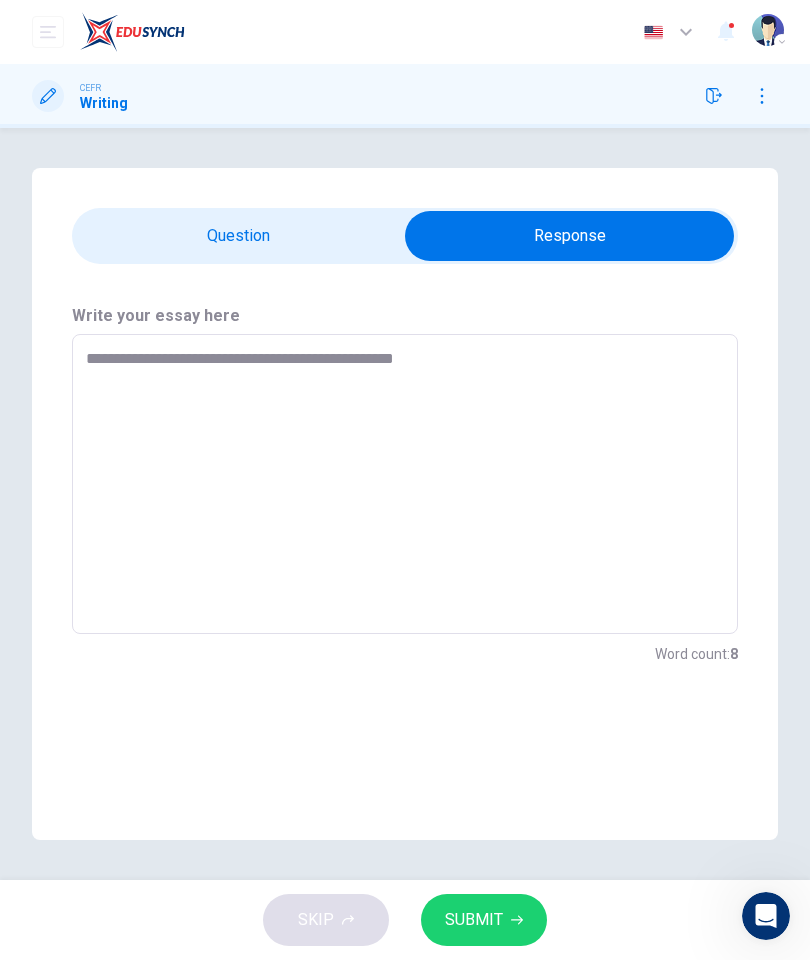 type on "*" 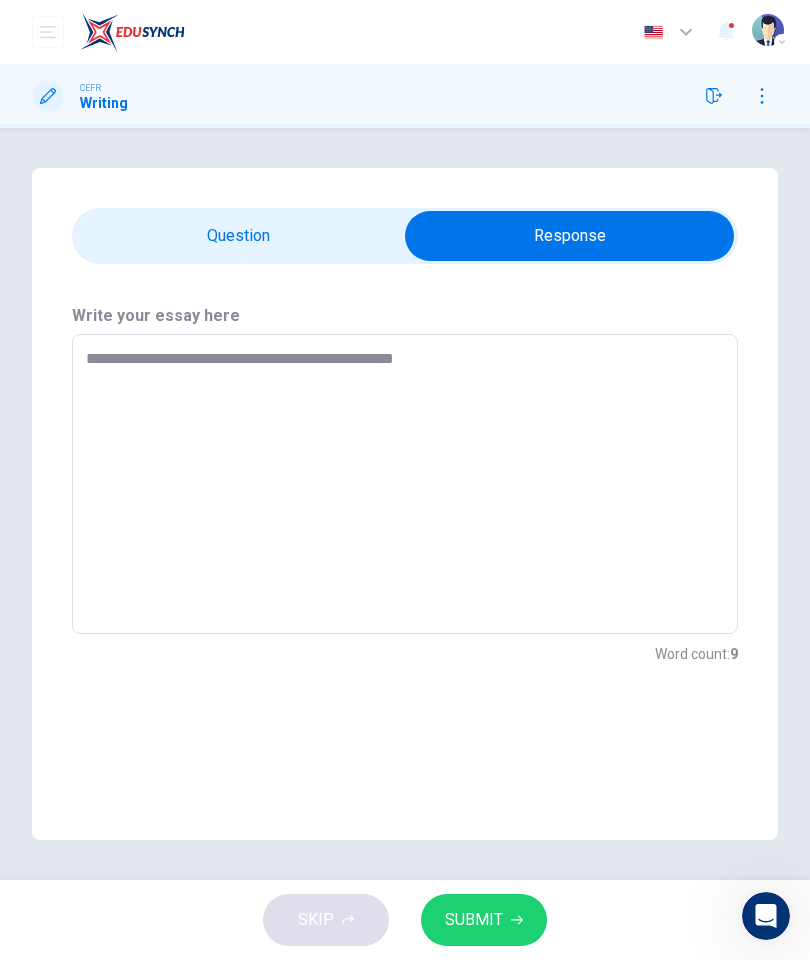 type on "**********" 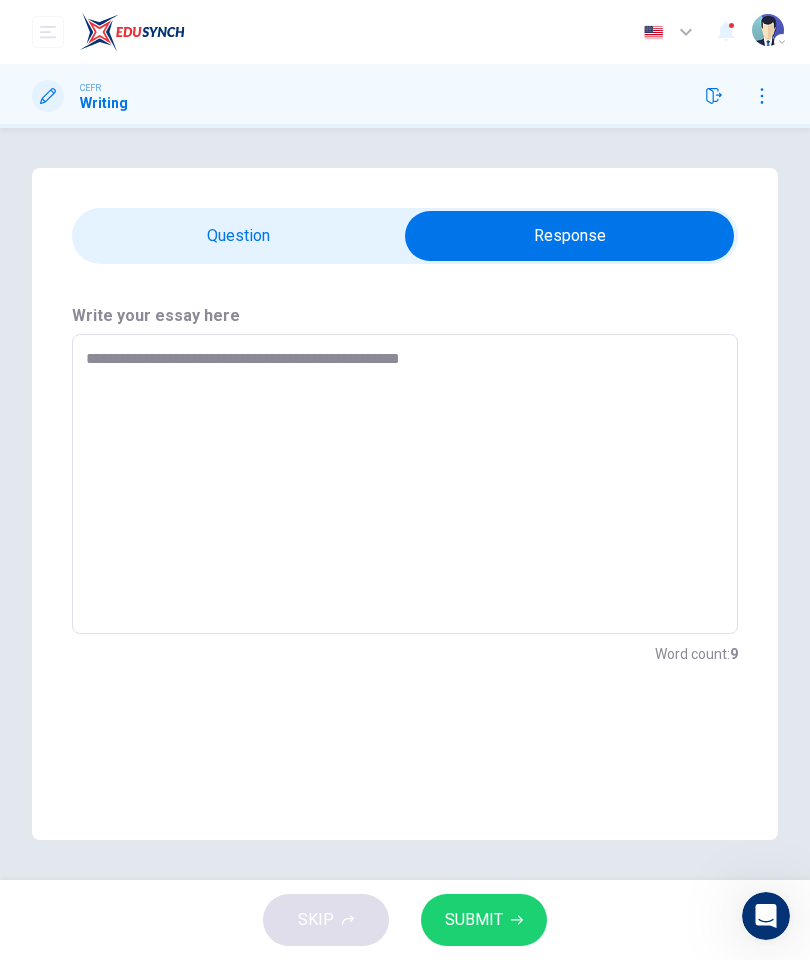 type on "*" 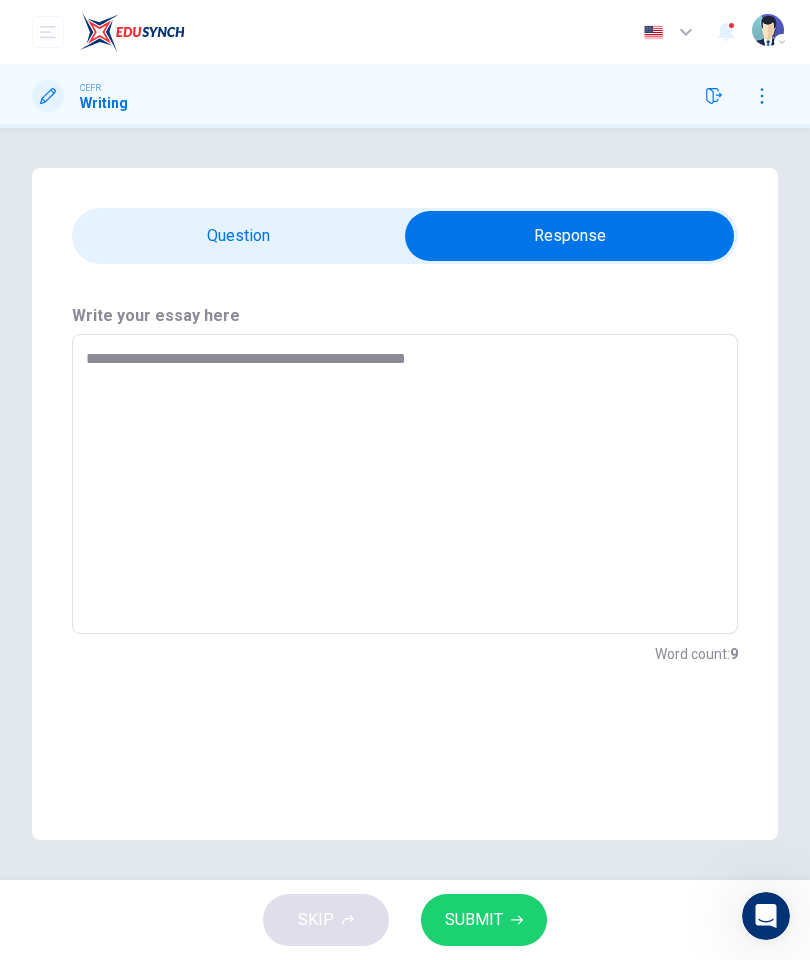 type on "*" 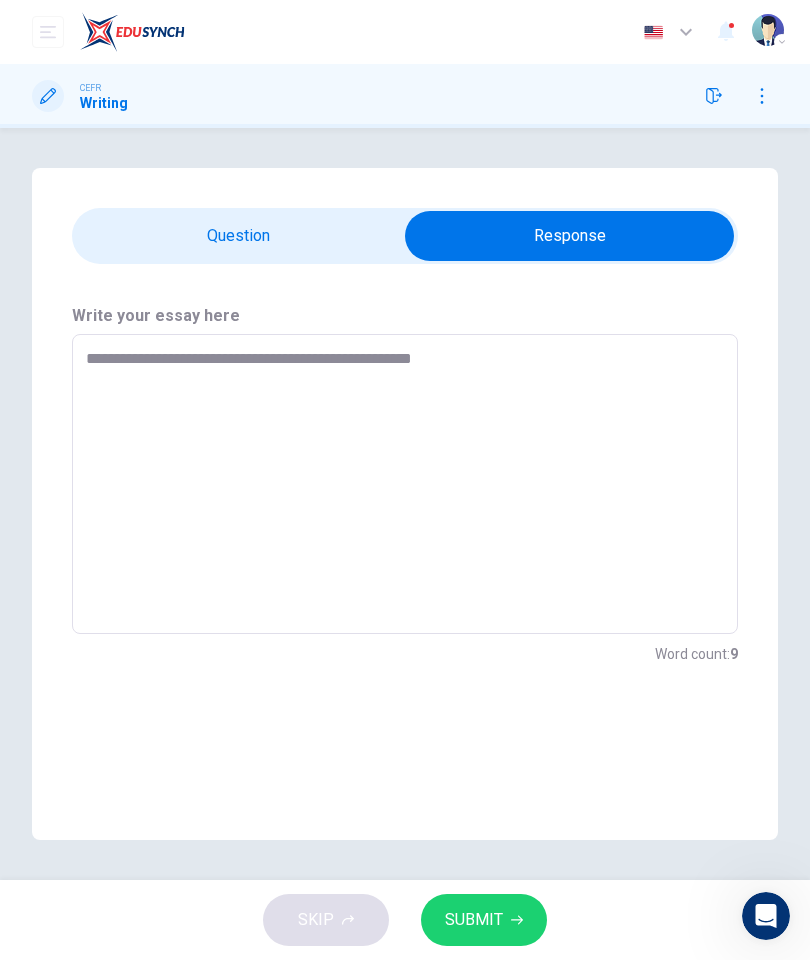 type on "*" 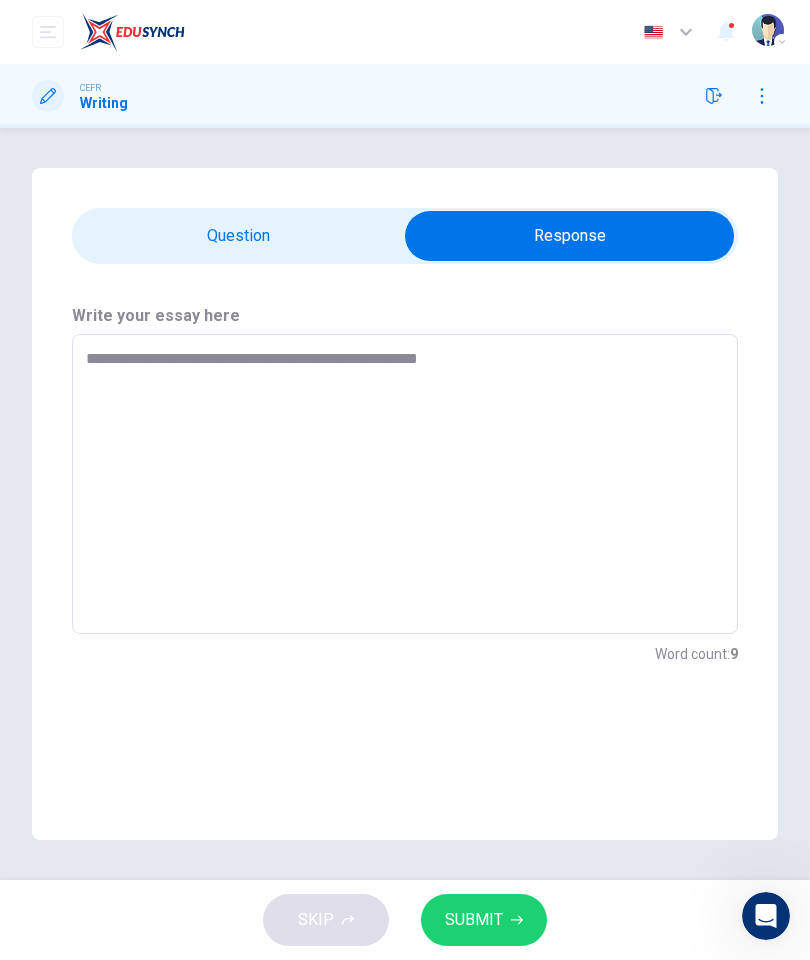 type on "*" 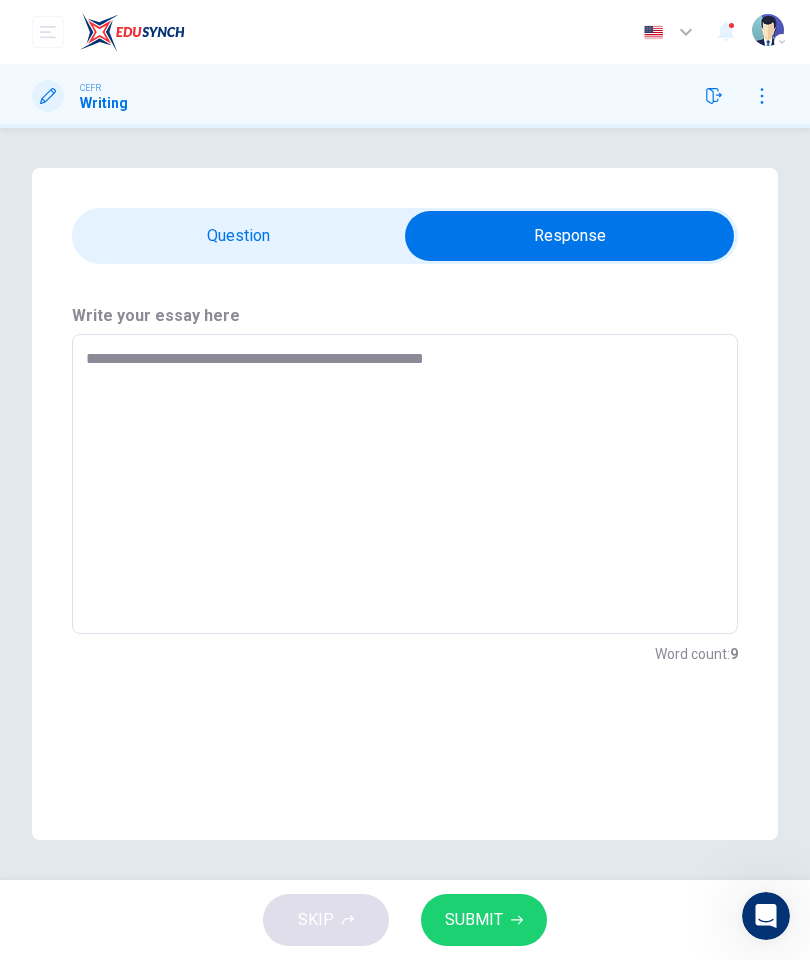 type on "*" 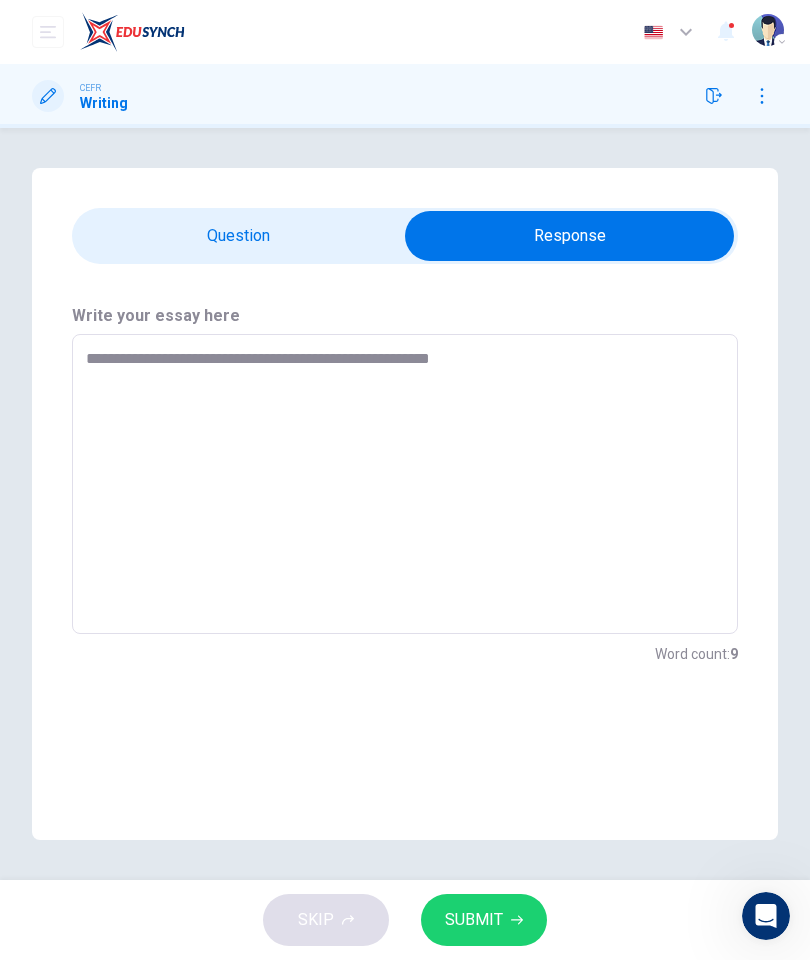 type on "*" 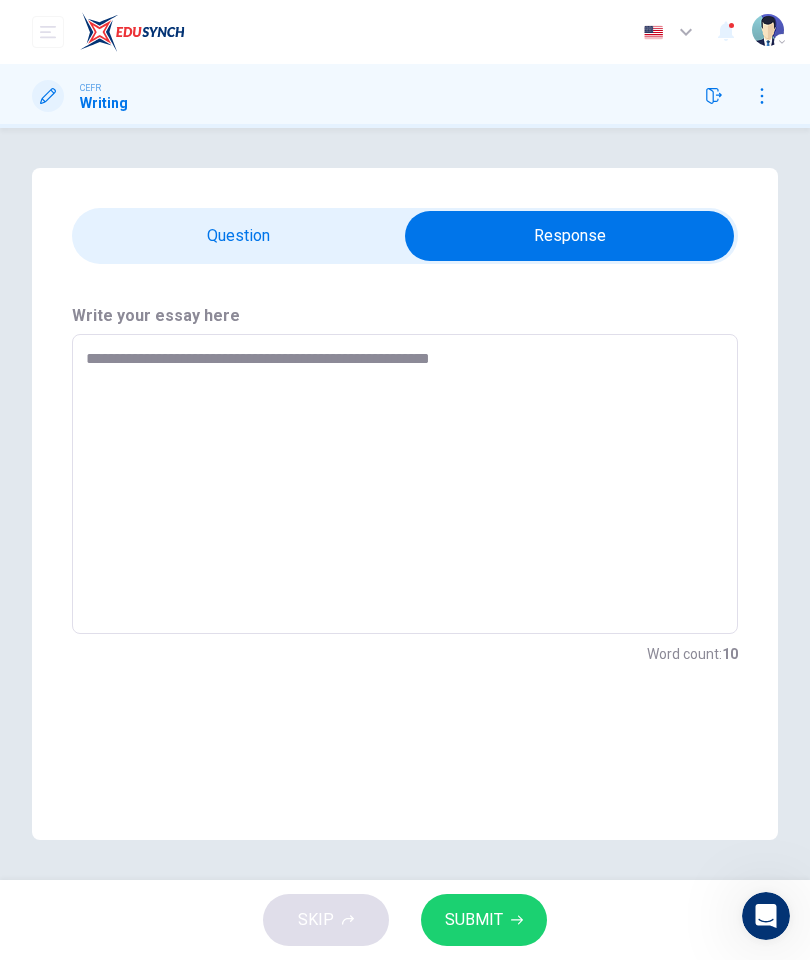 type on "**********" 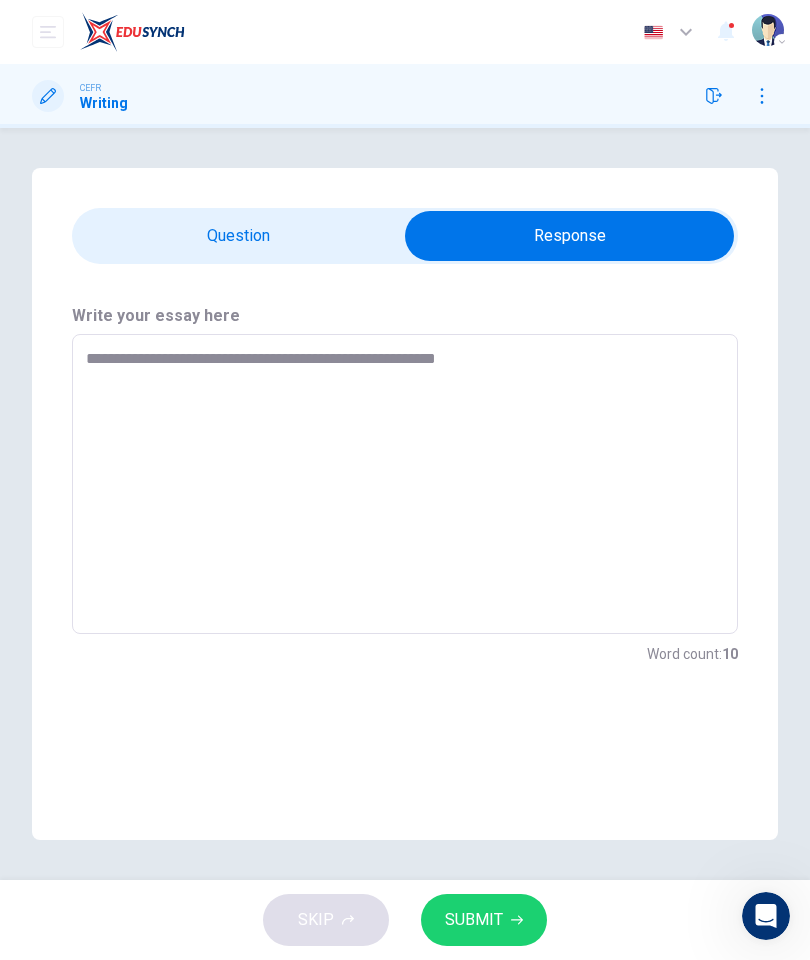 type on "*" 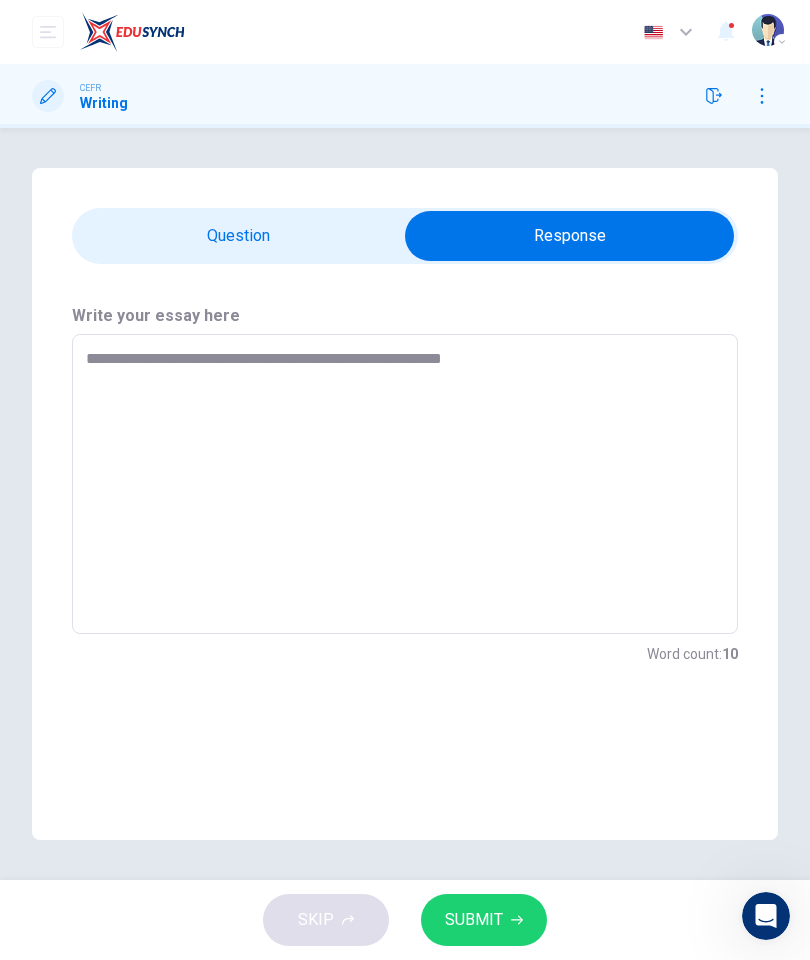 type on "*" 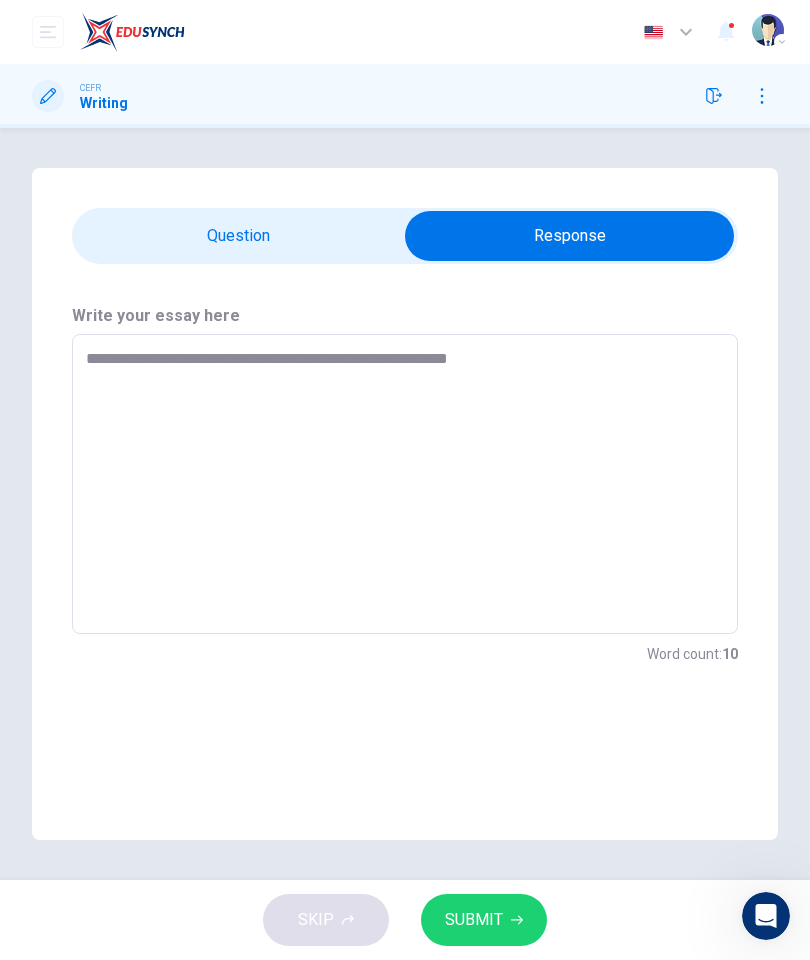 type on "*" 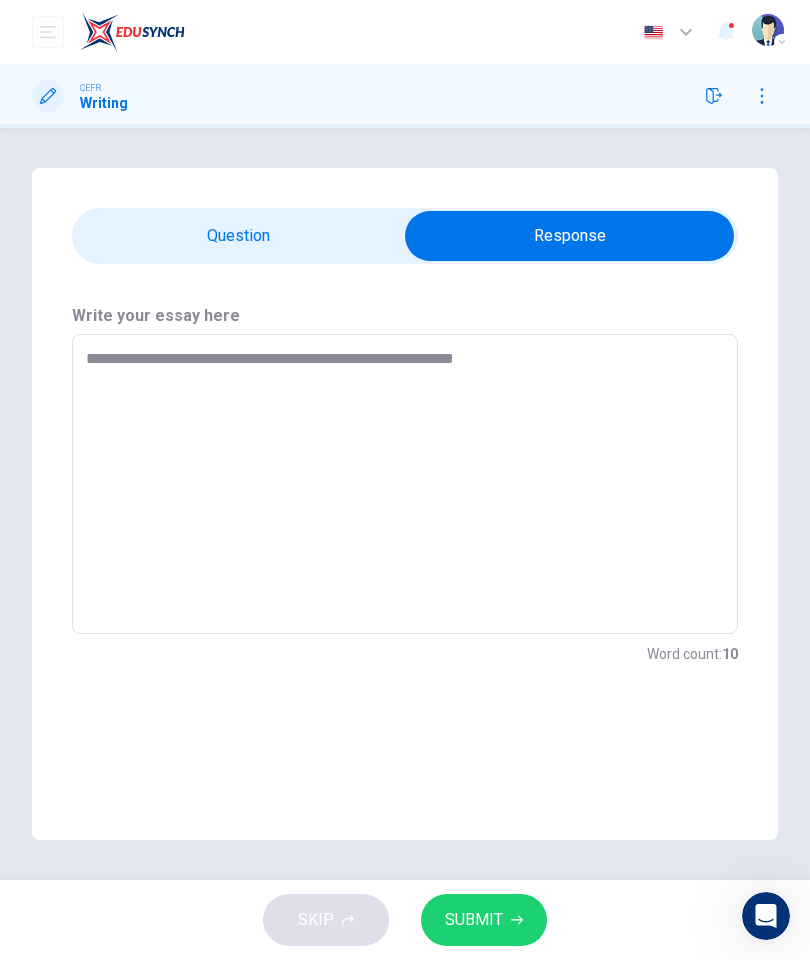 type on "*" 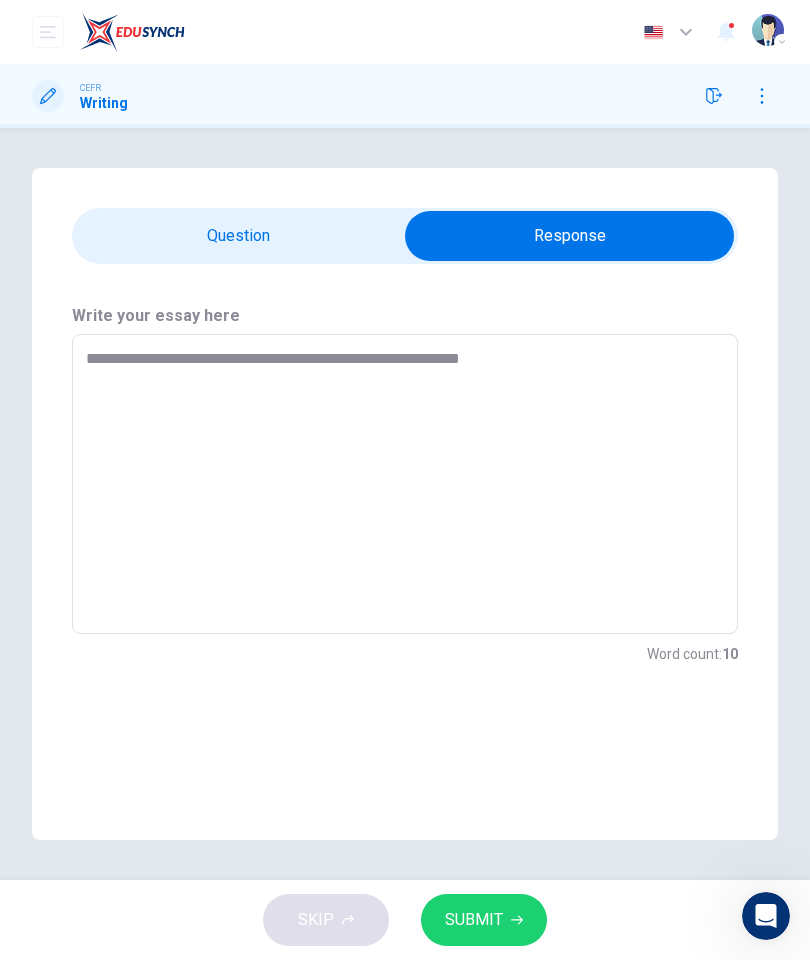 type on "*" 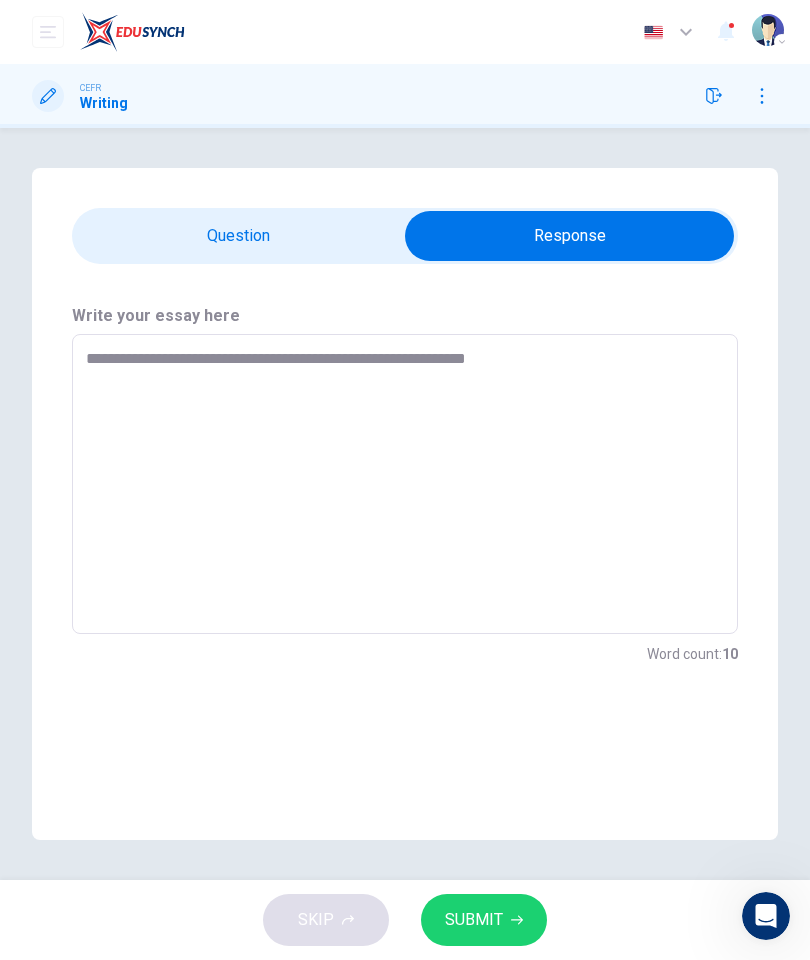 type on "*" 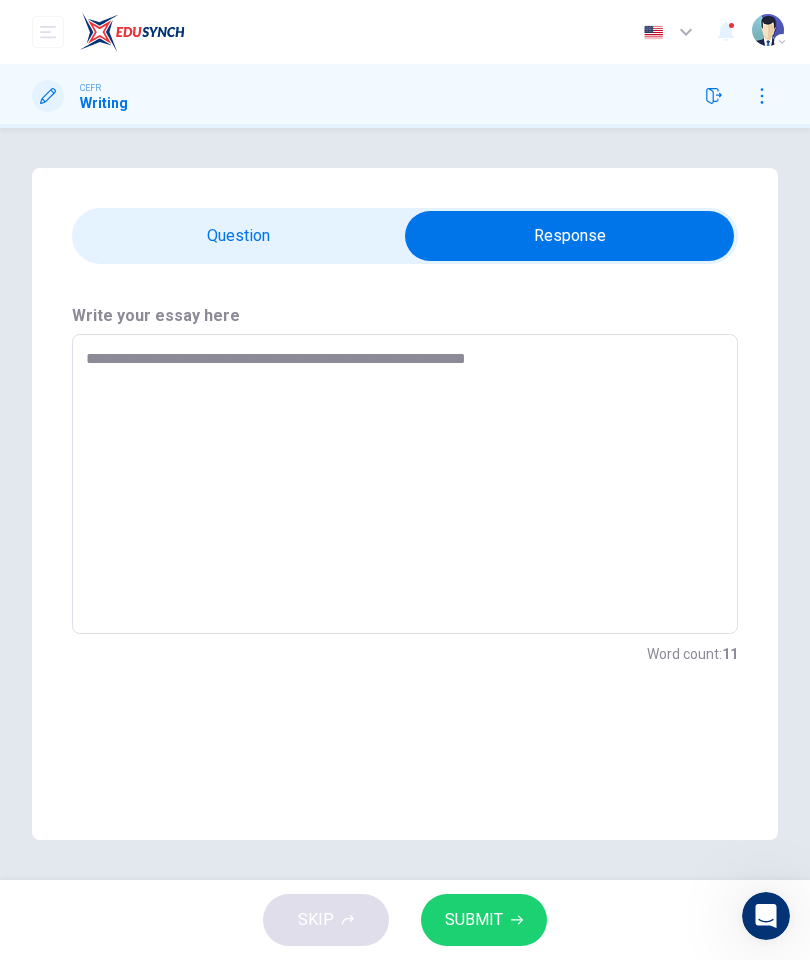type on "**********" 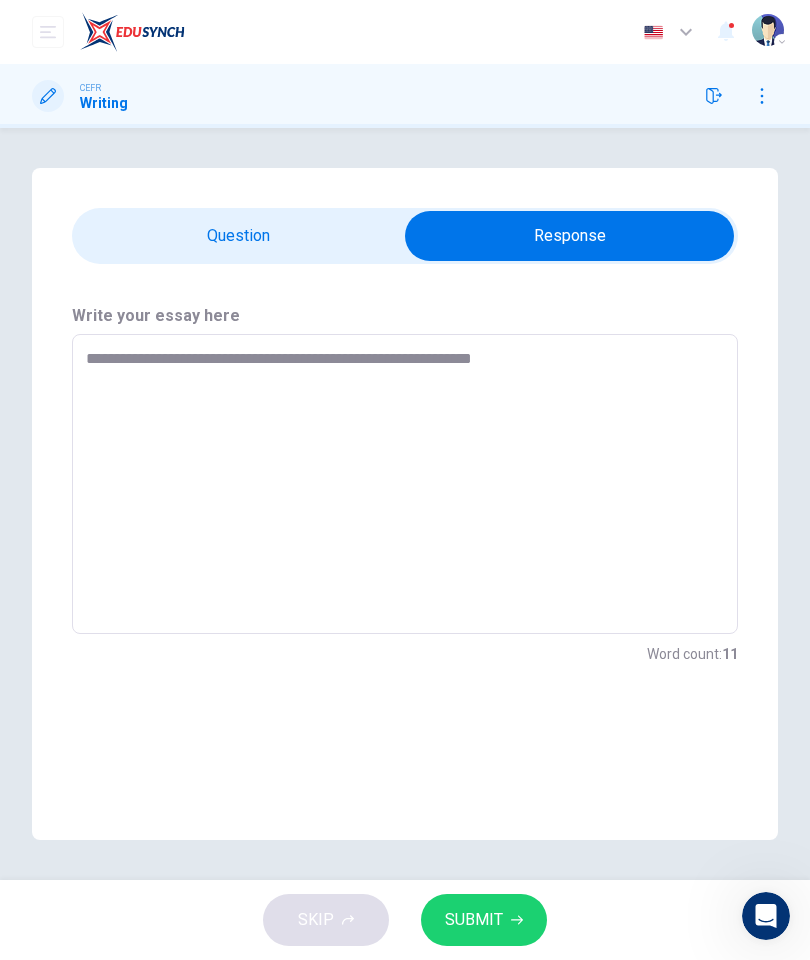 type on "*" 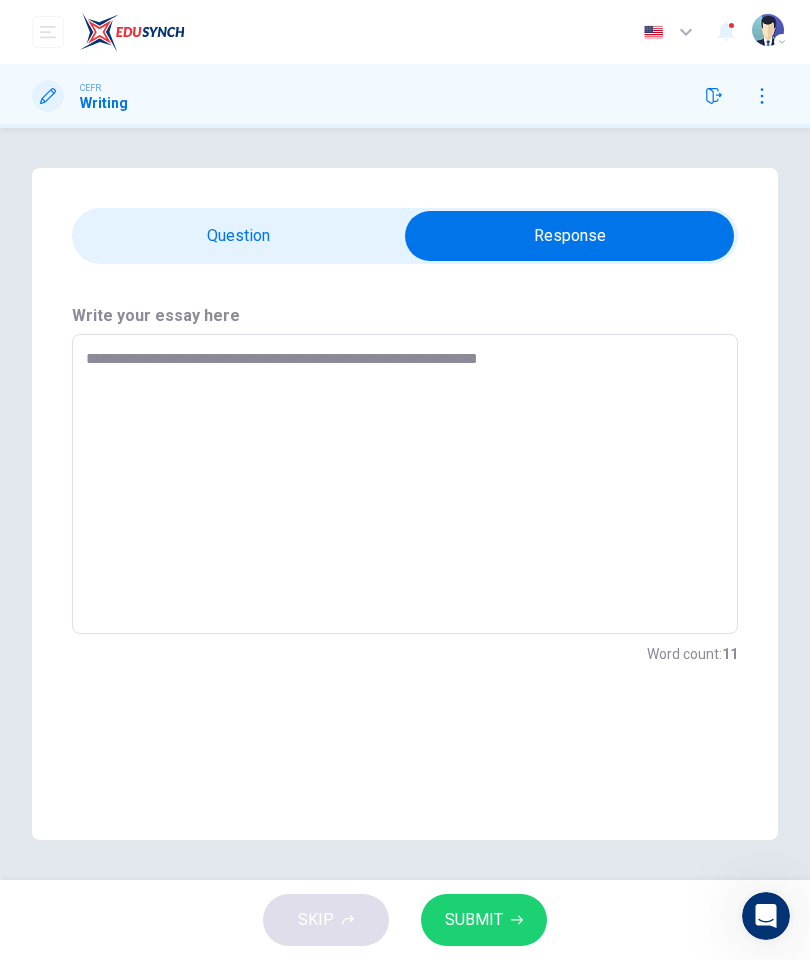 type on "*" 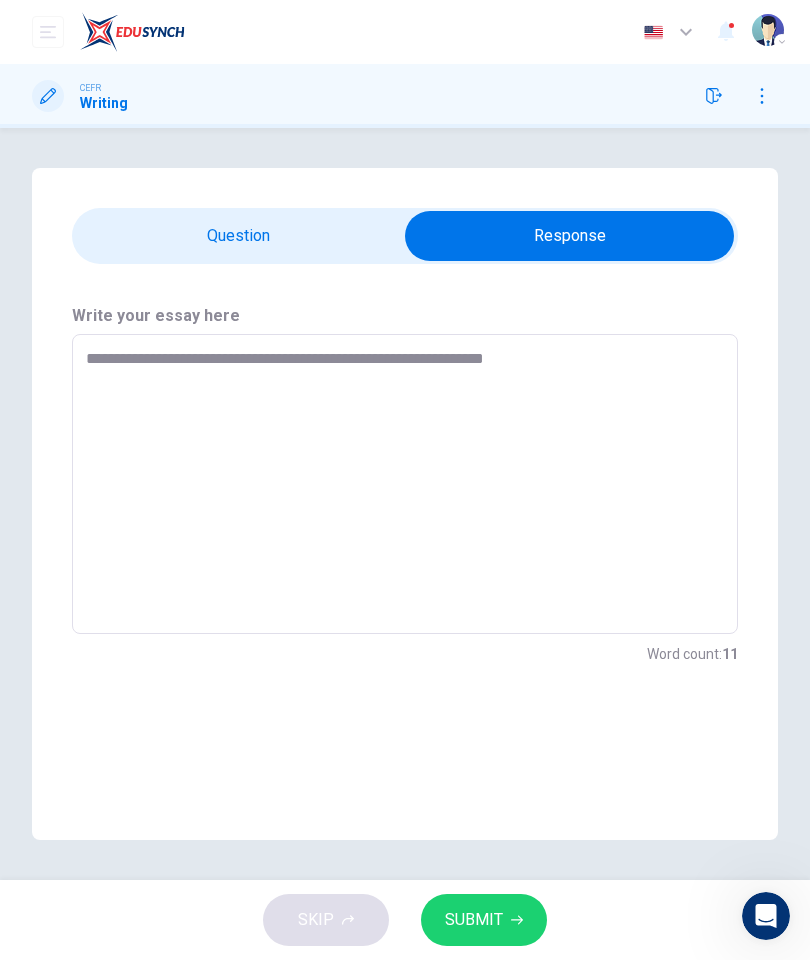 type on "*" 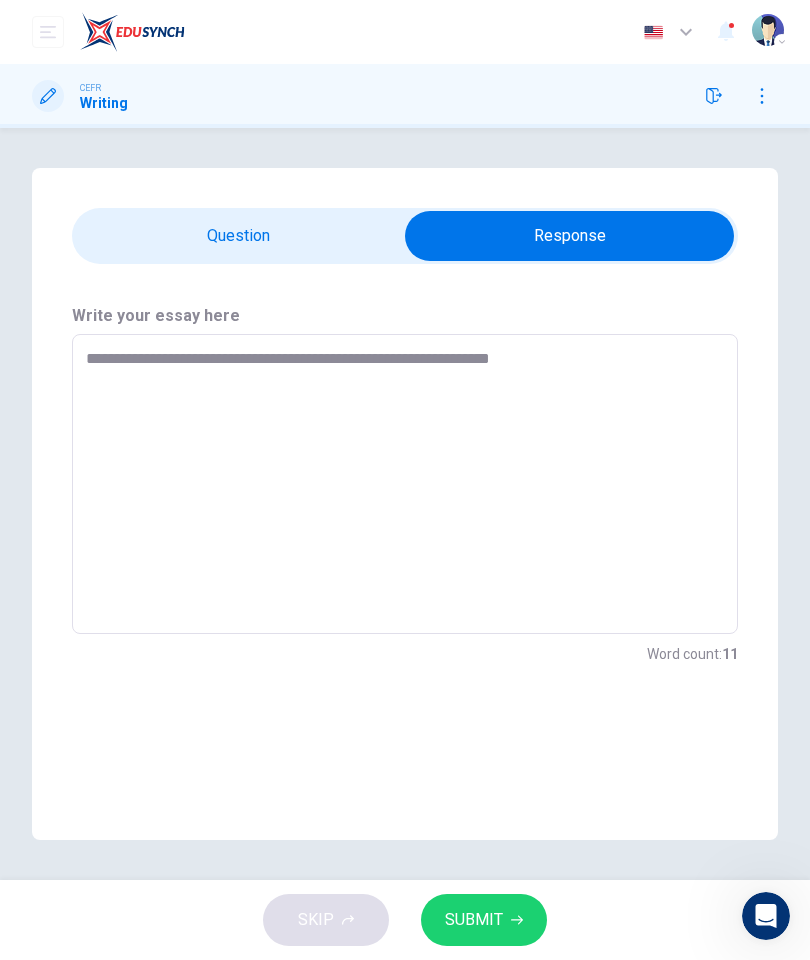 type on "*" 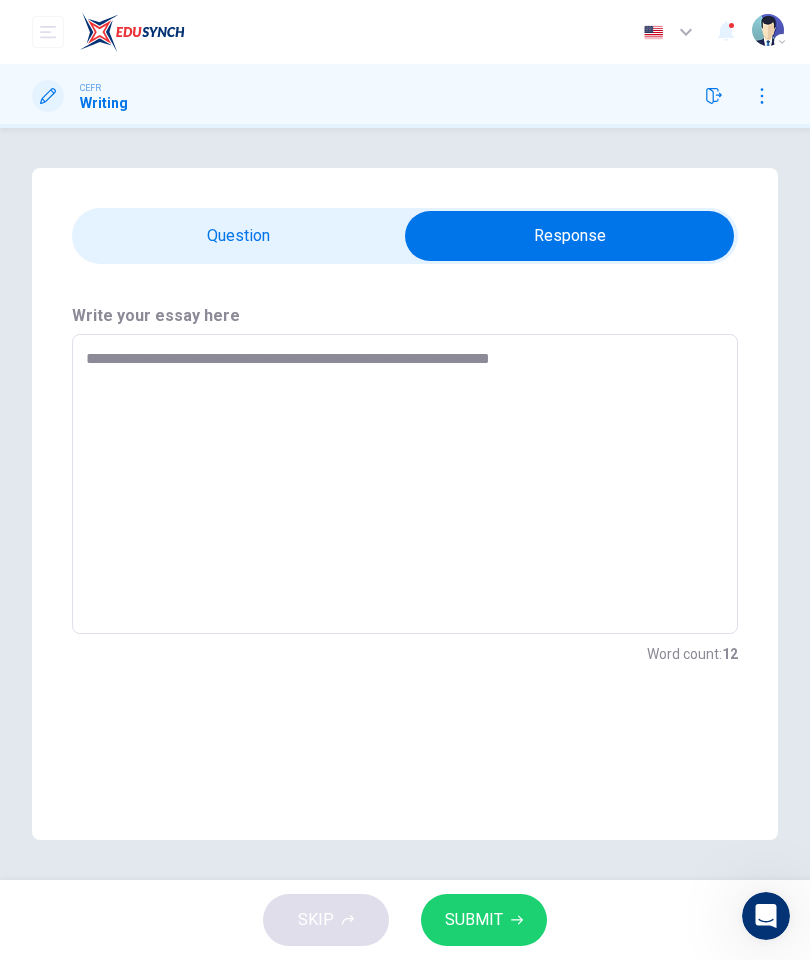 type on "**********" 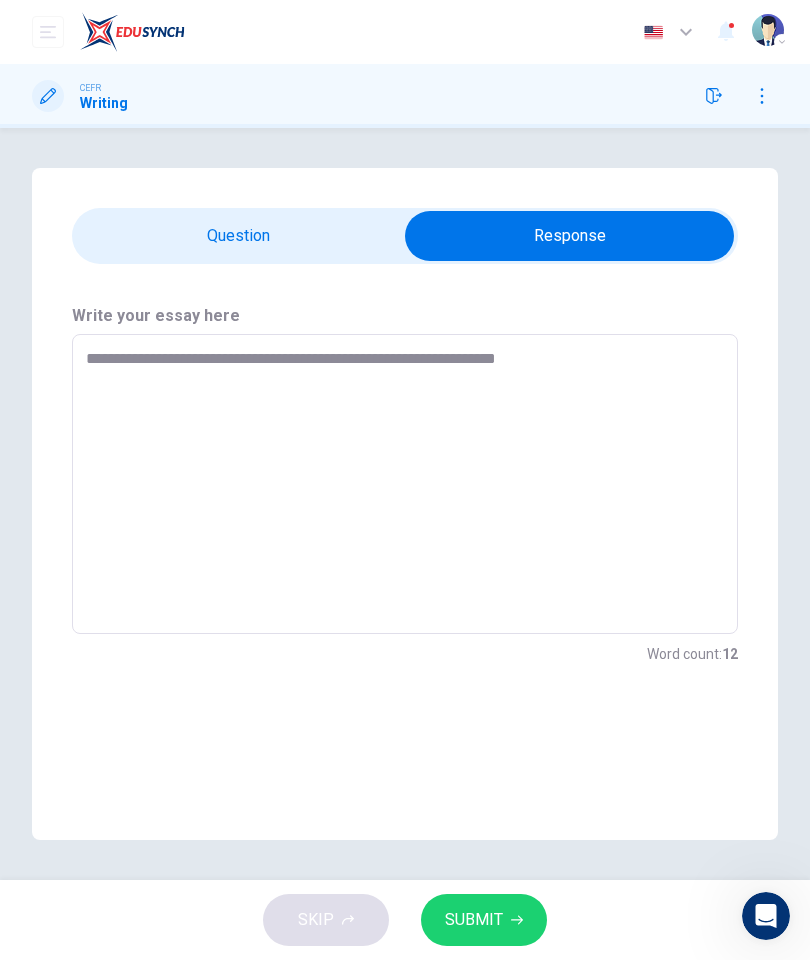 type on "*" 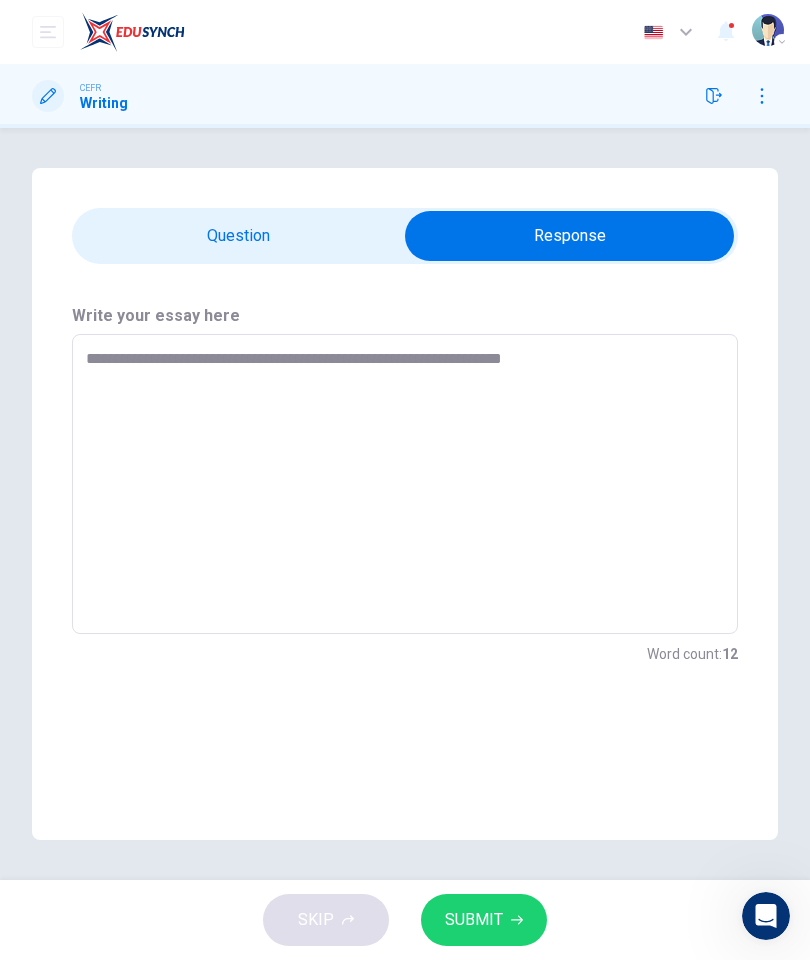 type on "*" 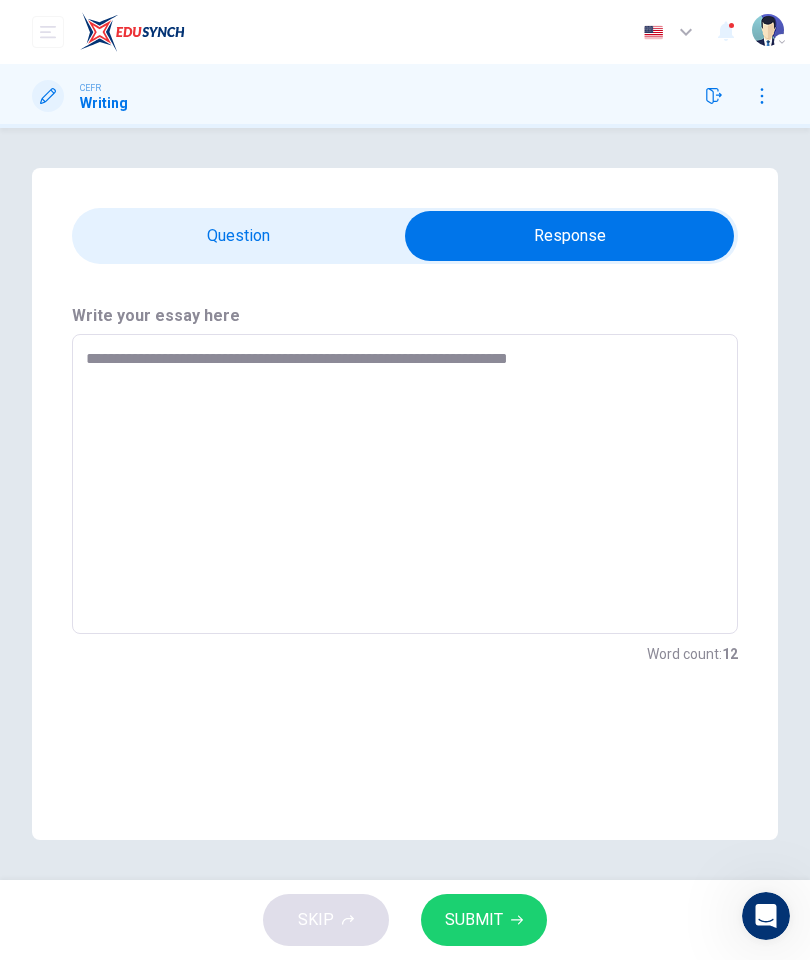 type on "*" 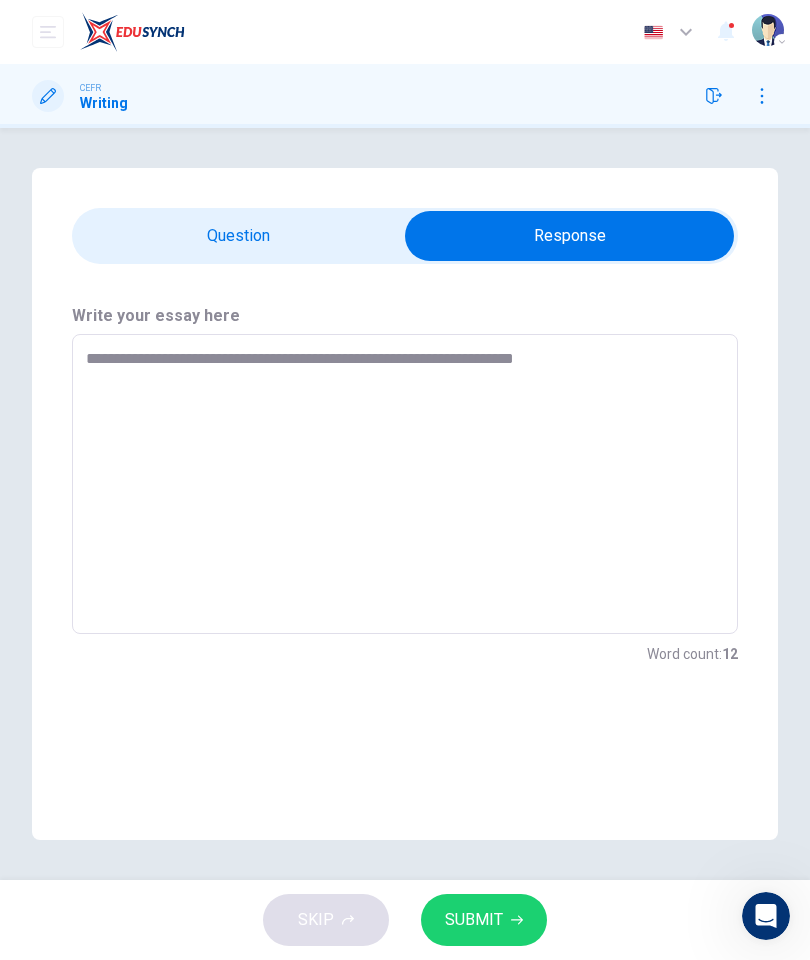type on "*" 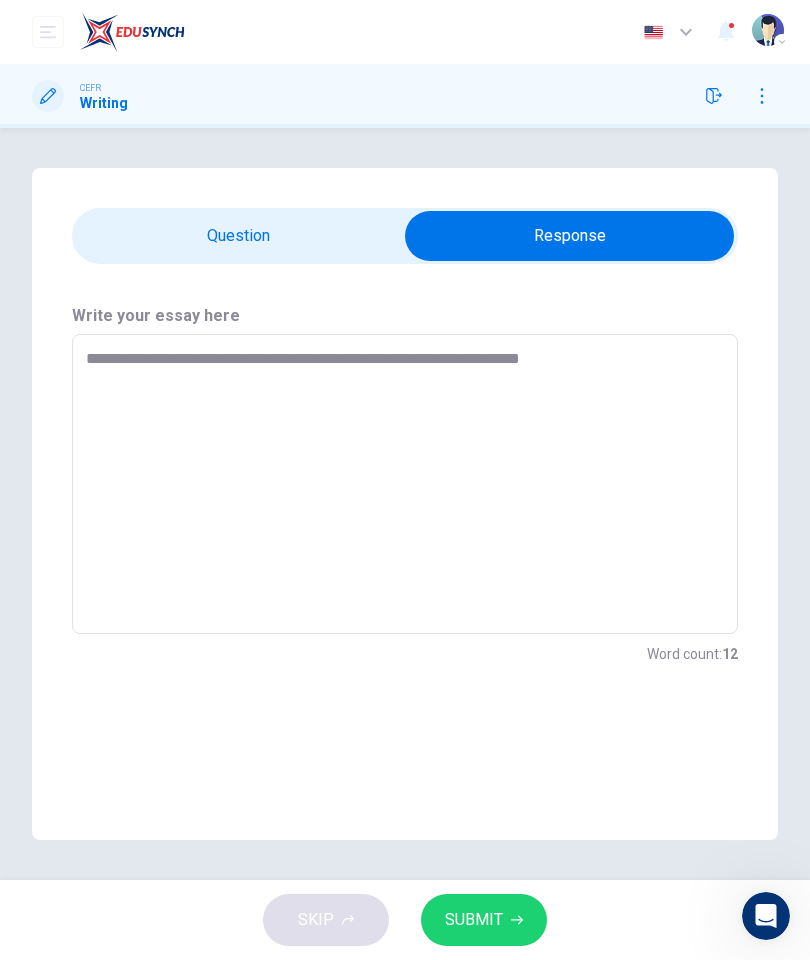 type on "*" 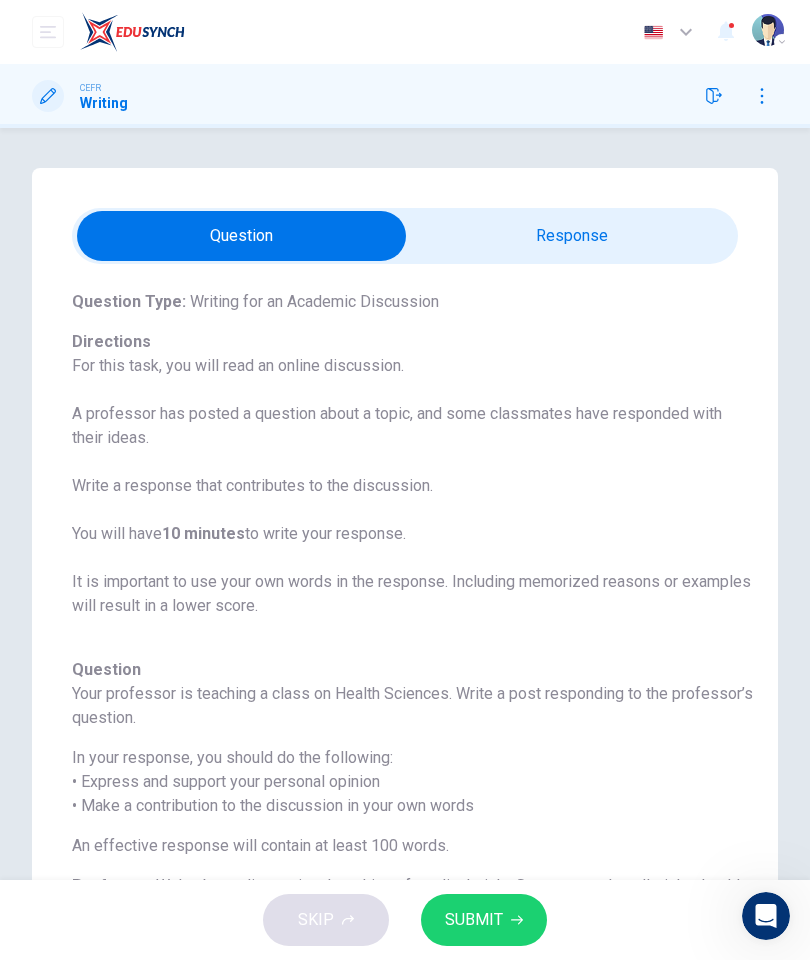 scroll, scrollTop: 0, scrollLeft: 0, axis: both 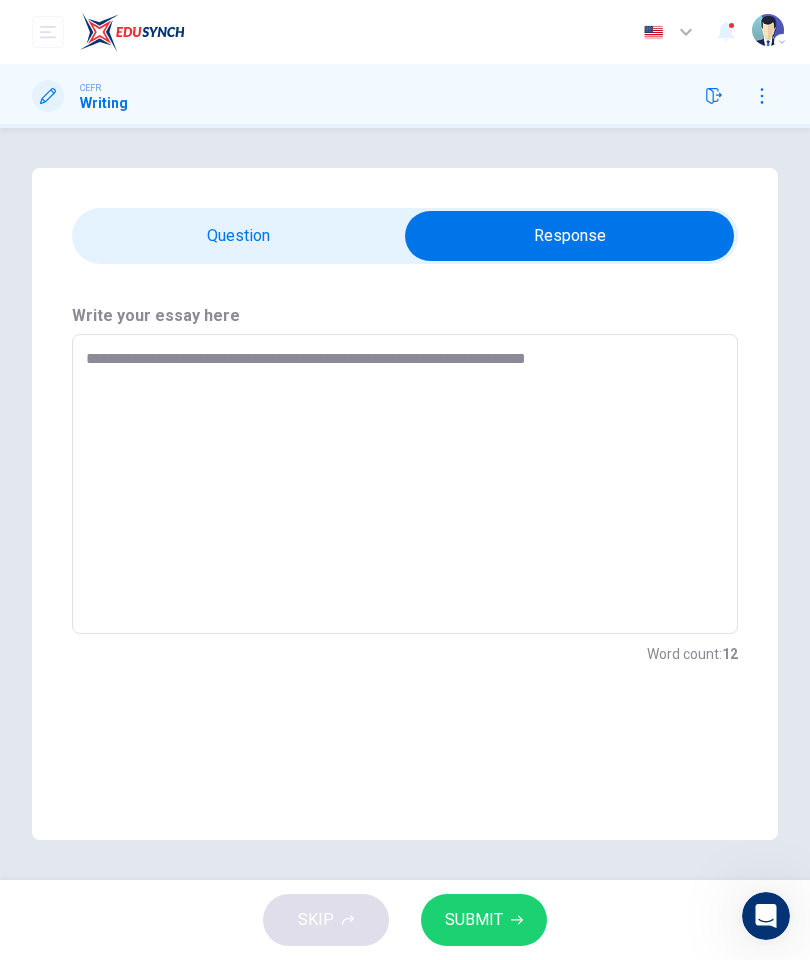 click on "**********" at bounding box center [405, 484] 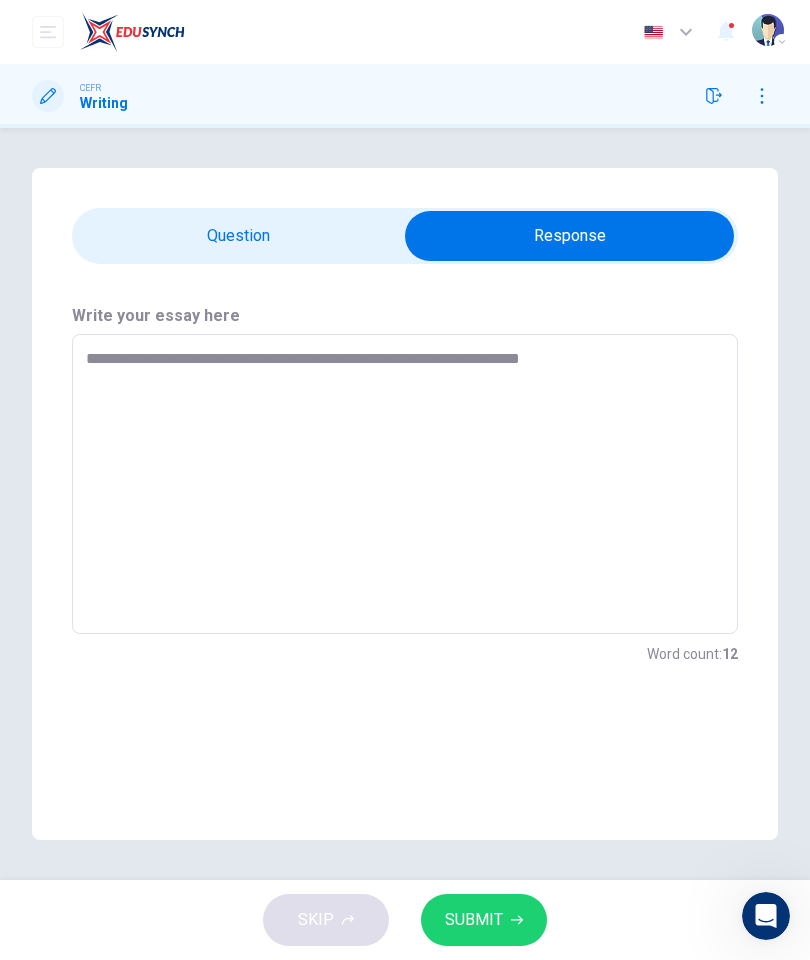 type on "*" 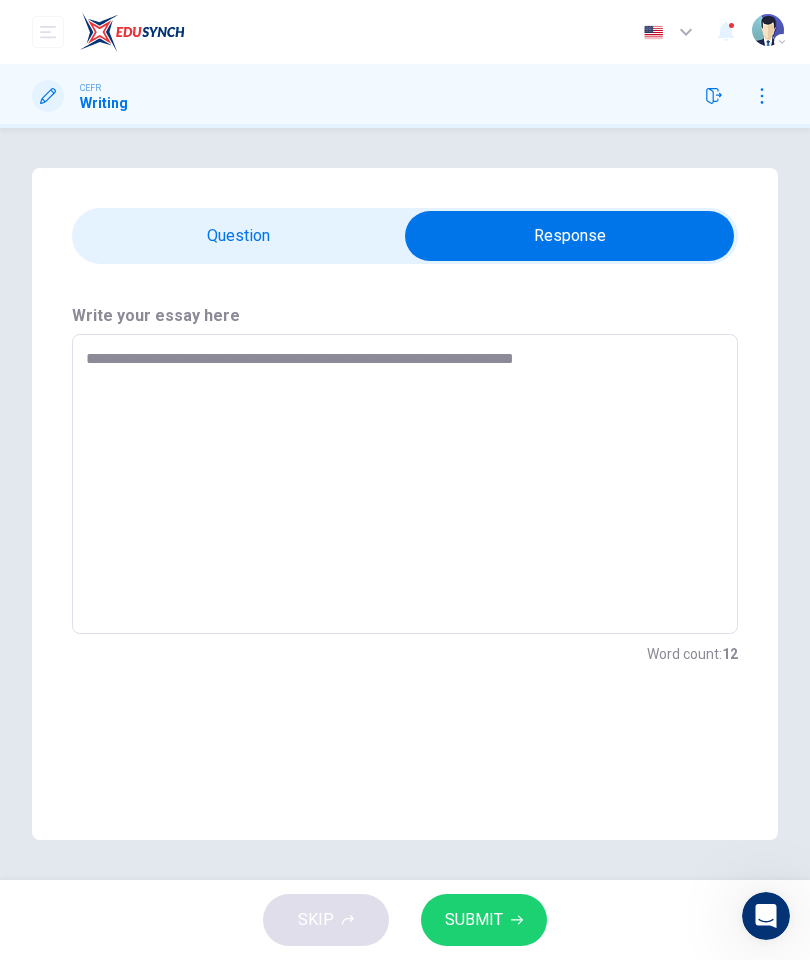 type on "*" 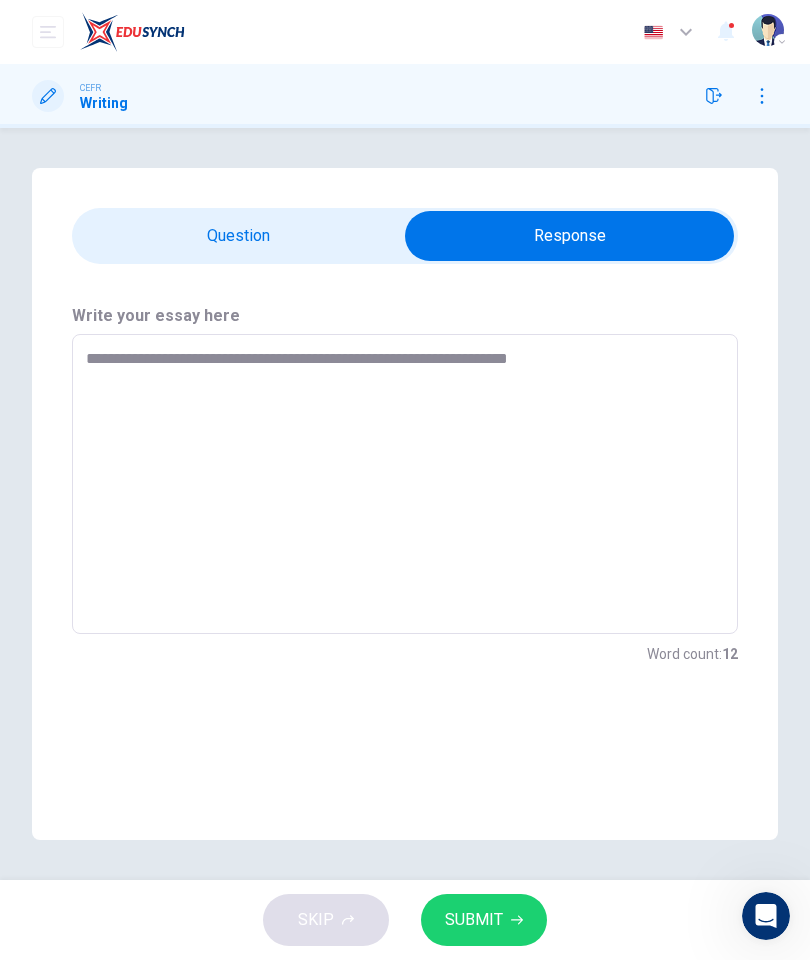 type on "*" 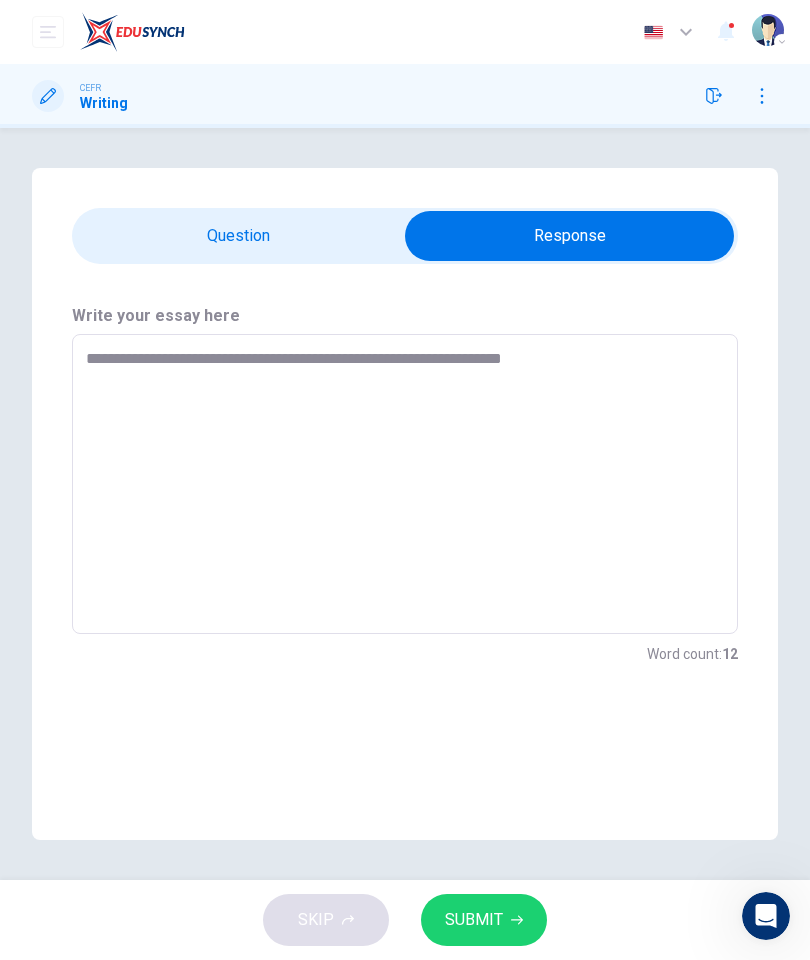 type on "*" 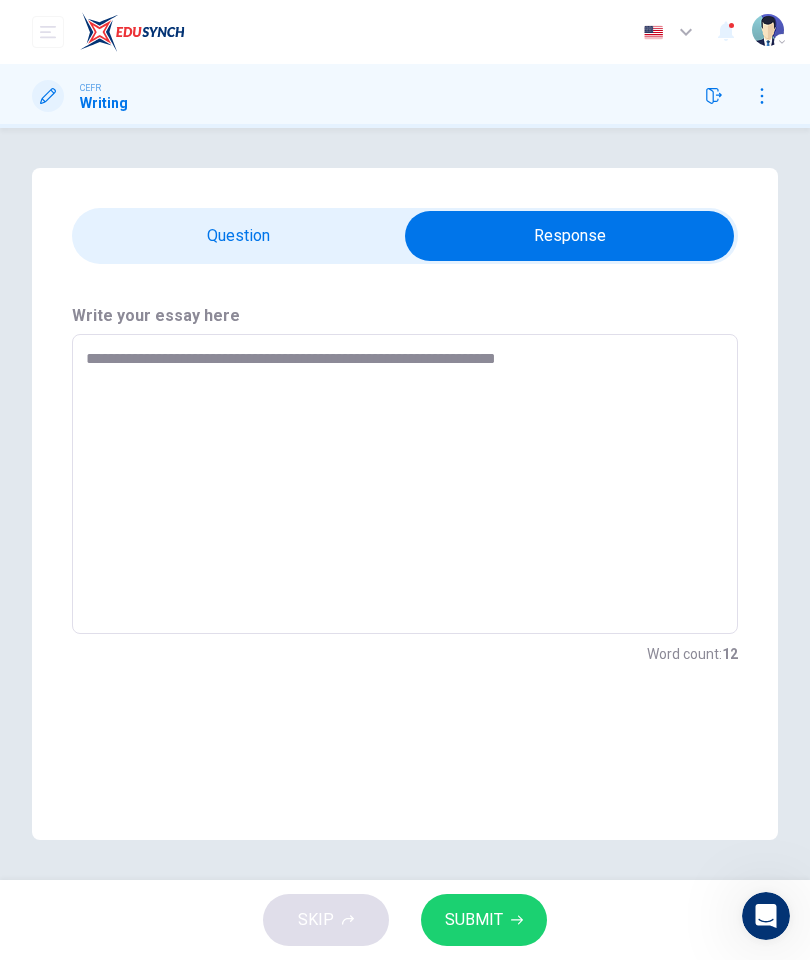type on "*" 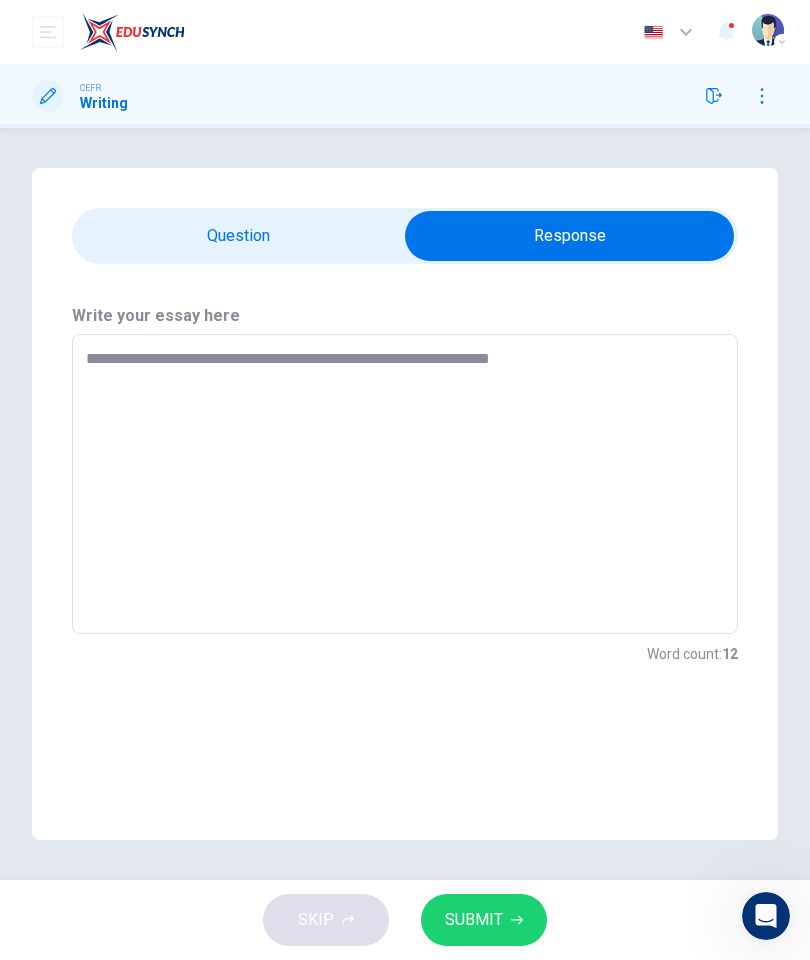 type on "*" 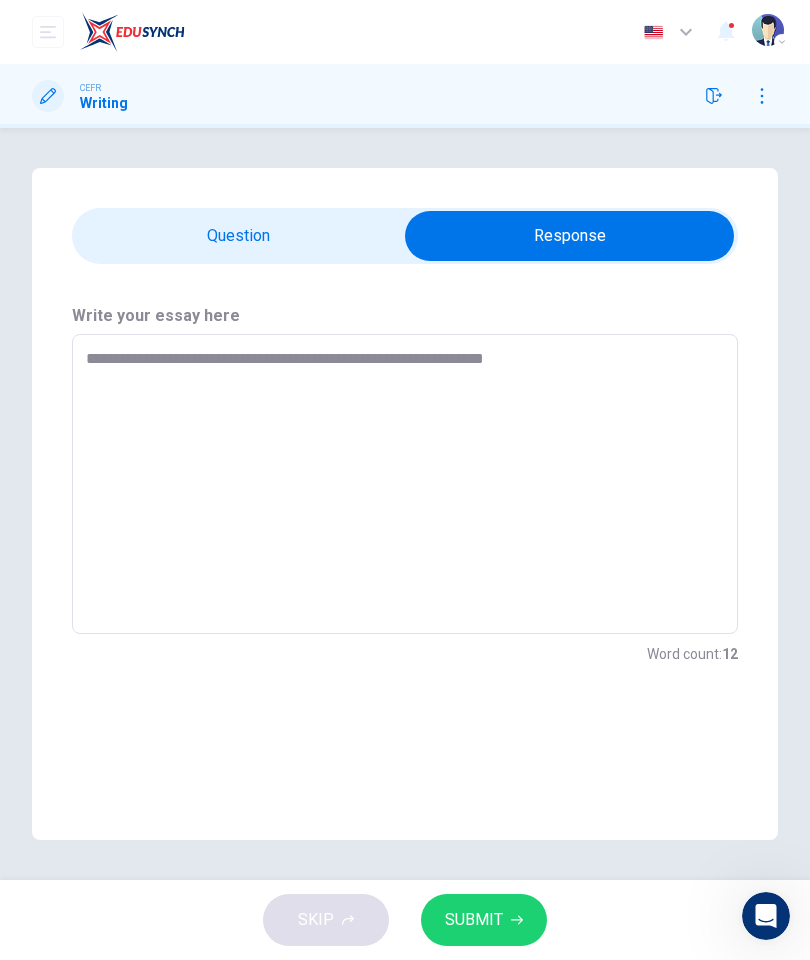 type on "*" 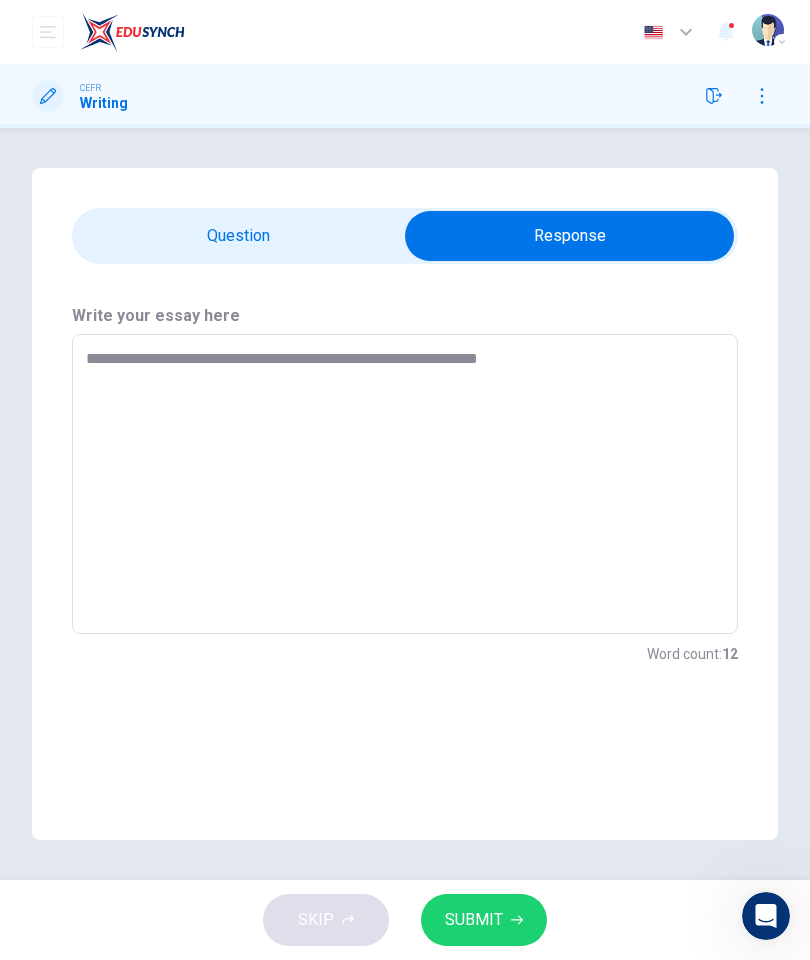 type on "*" 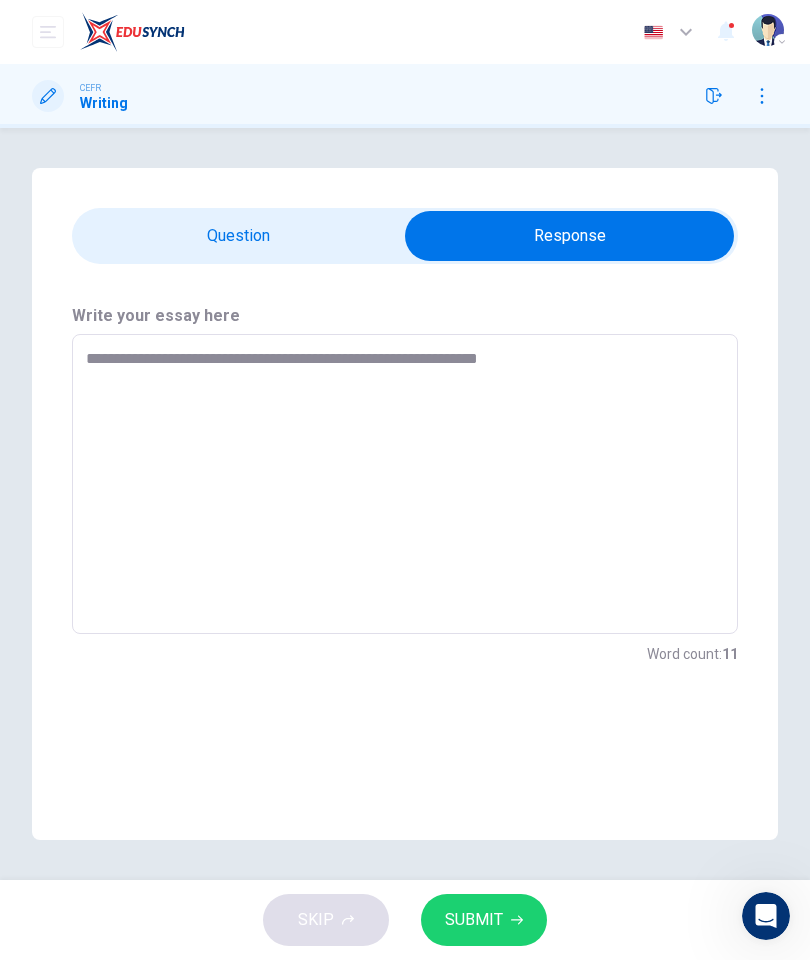 type on "**********" 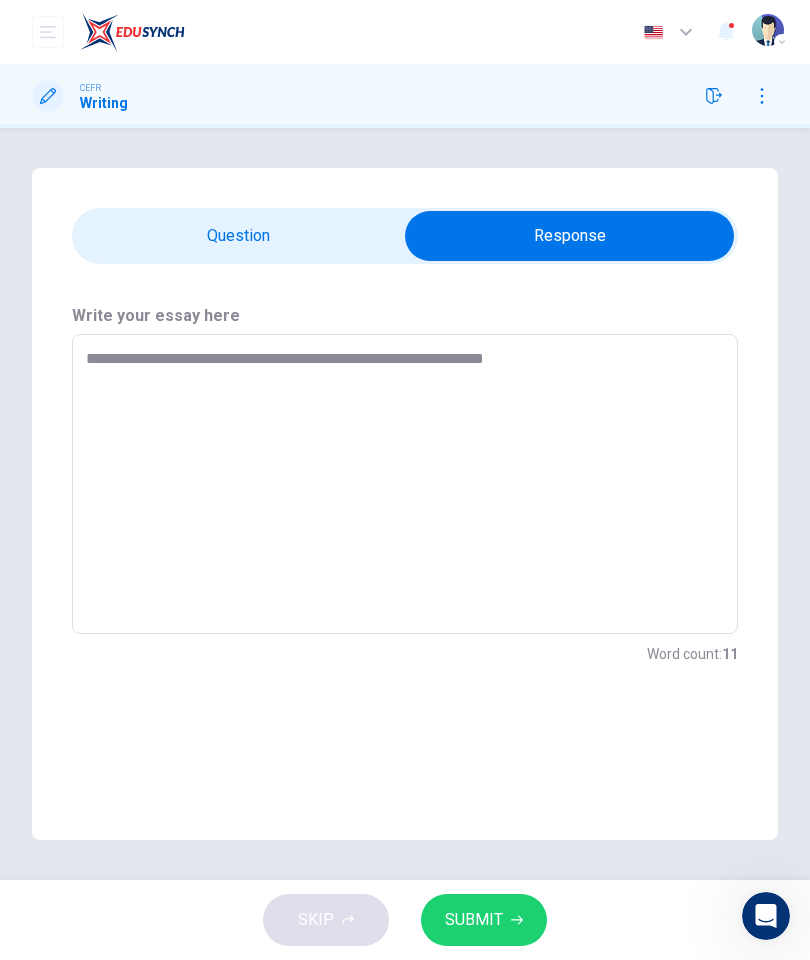 type on "*" 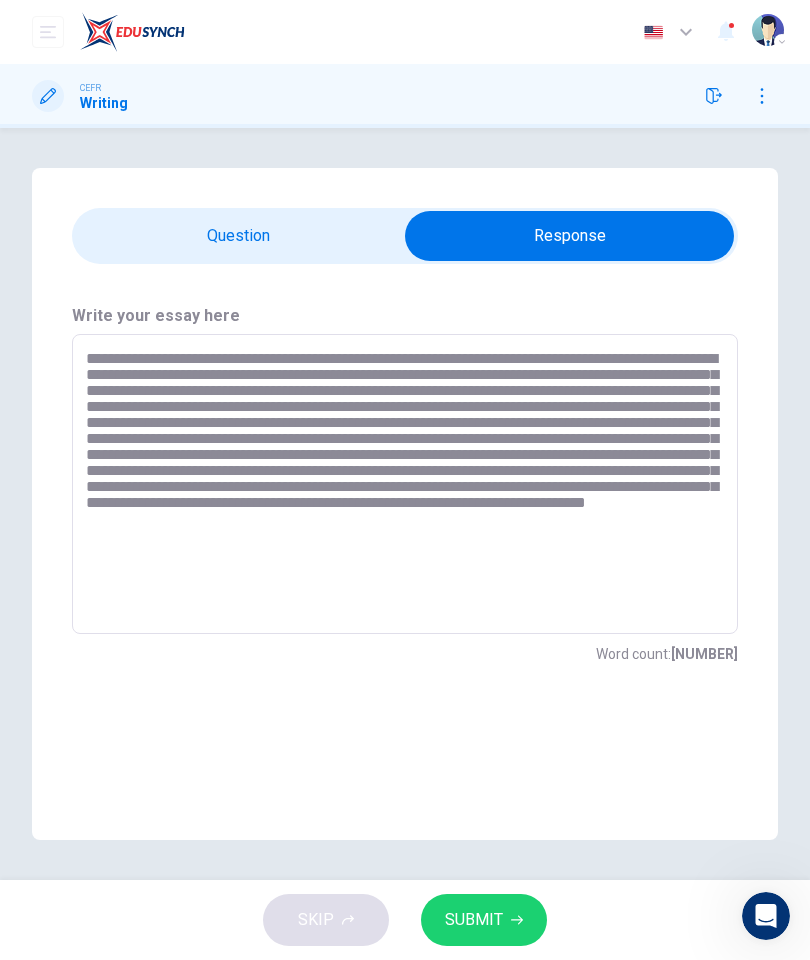 click on "SUBMIT" at bounding box center [474, 920] 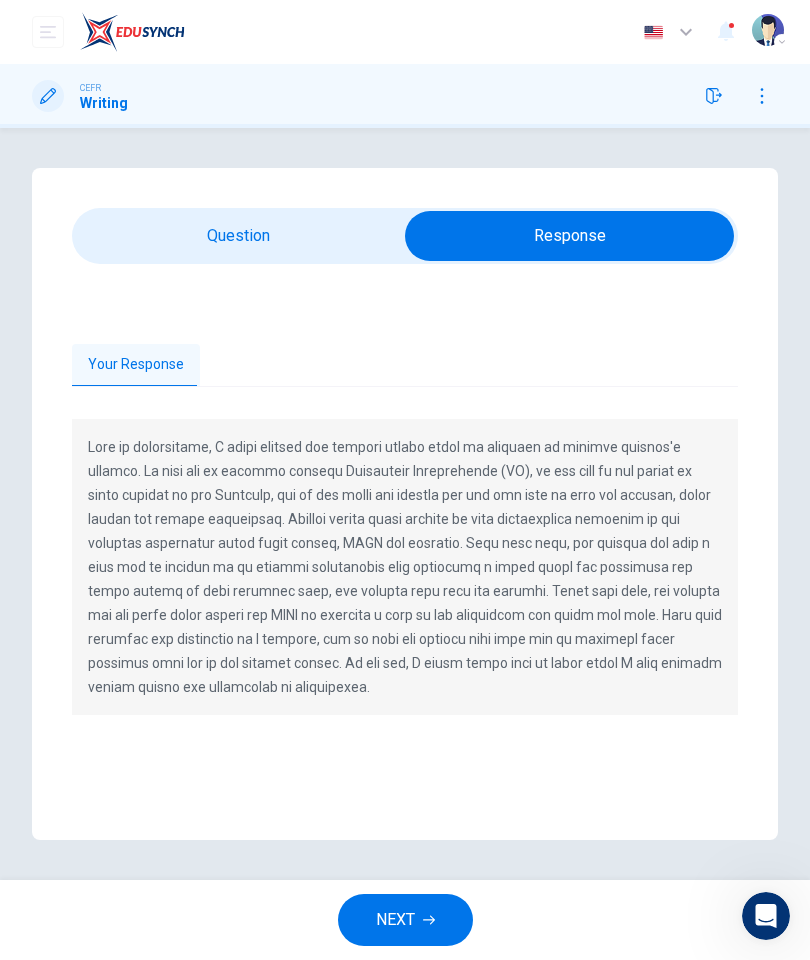 click at bounding box center [714, 96] 